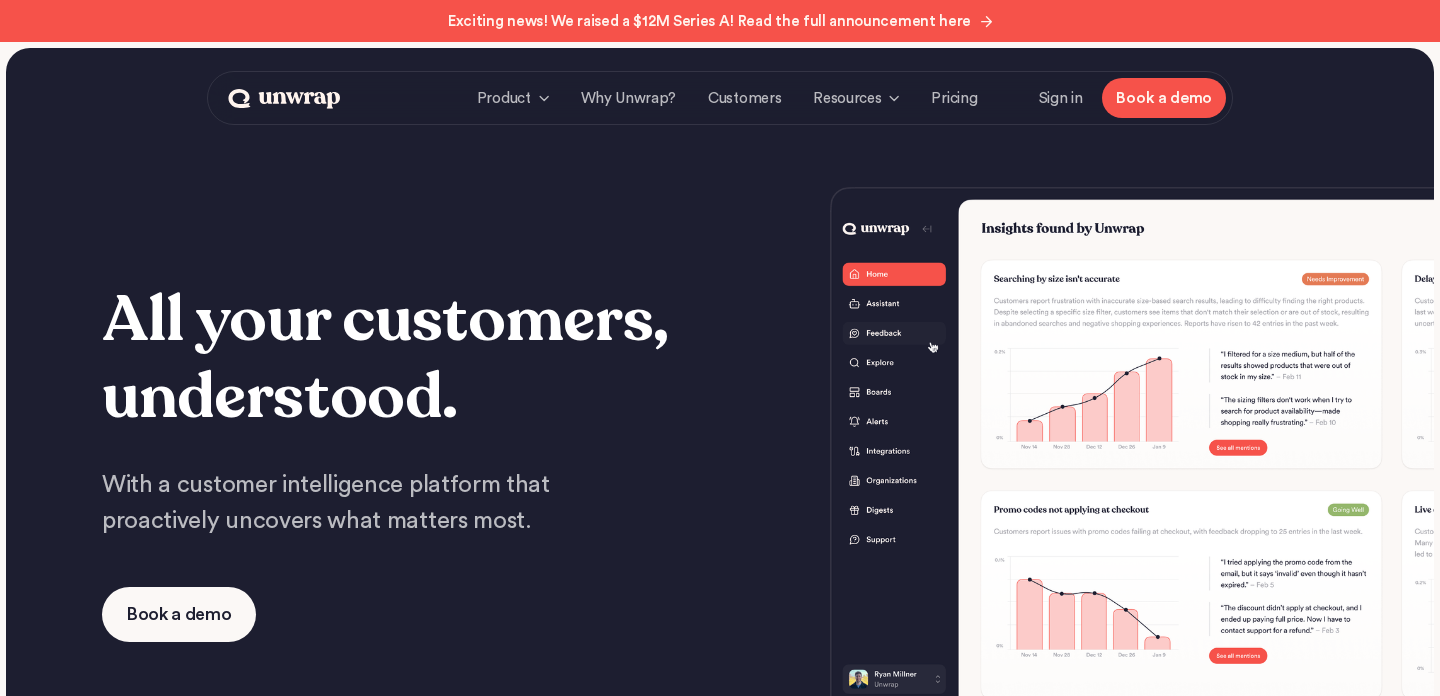 scroll, scrollTop: 0, scrollLeft: 0, axis: both 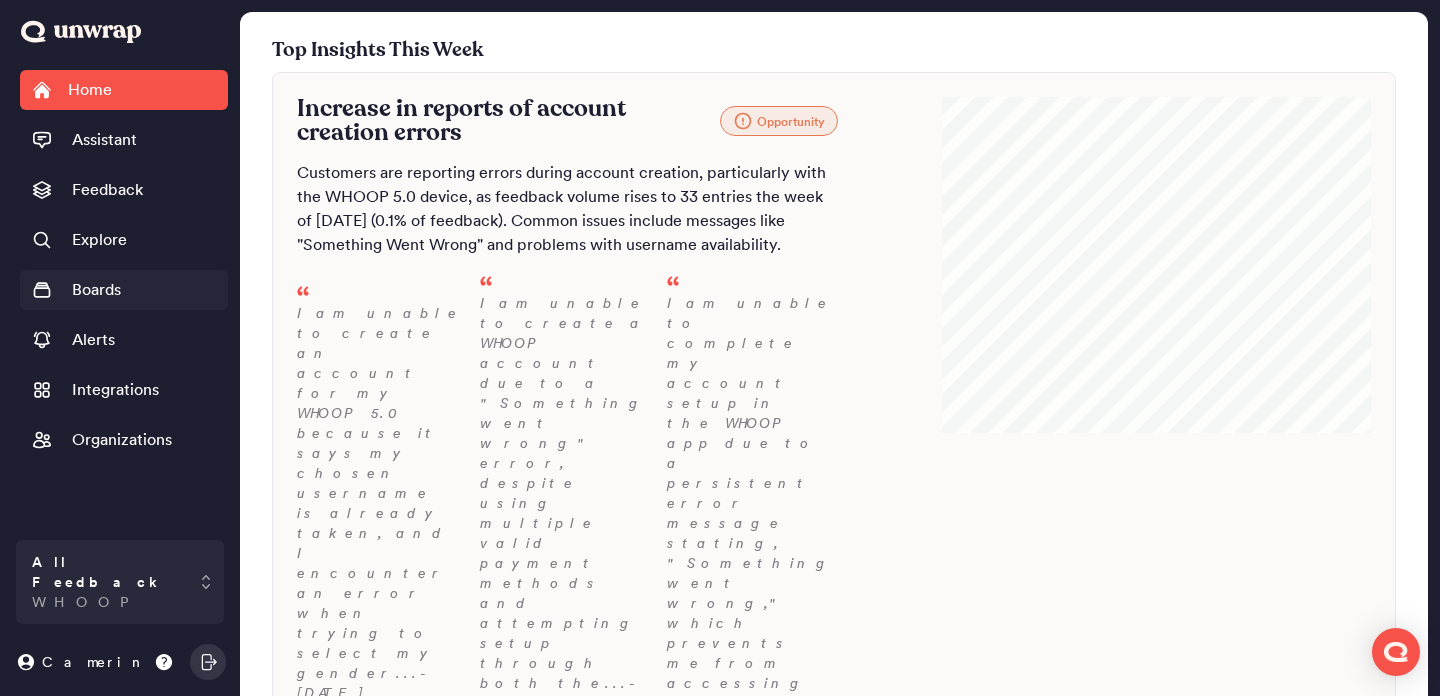 click on "Boards" at bounding box center [96, 290] 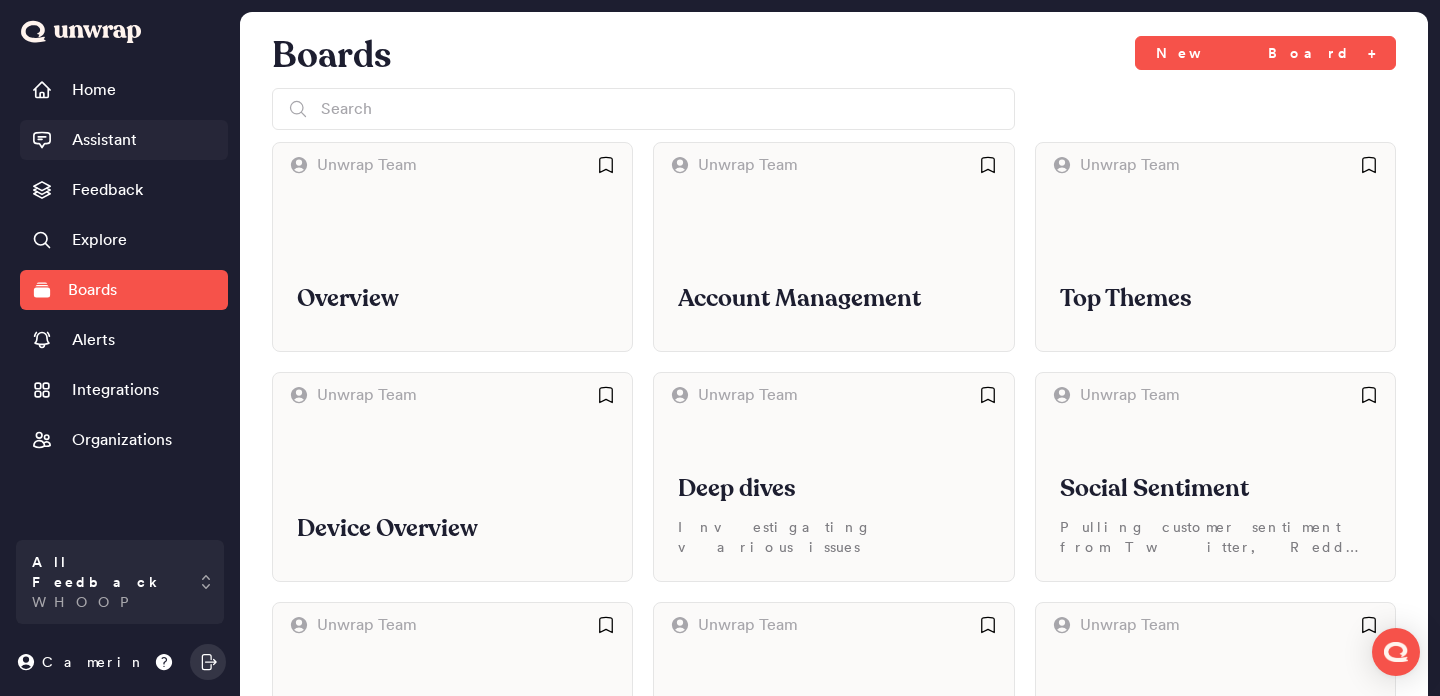 click on "Assistant" at bounding box center [104, 140] 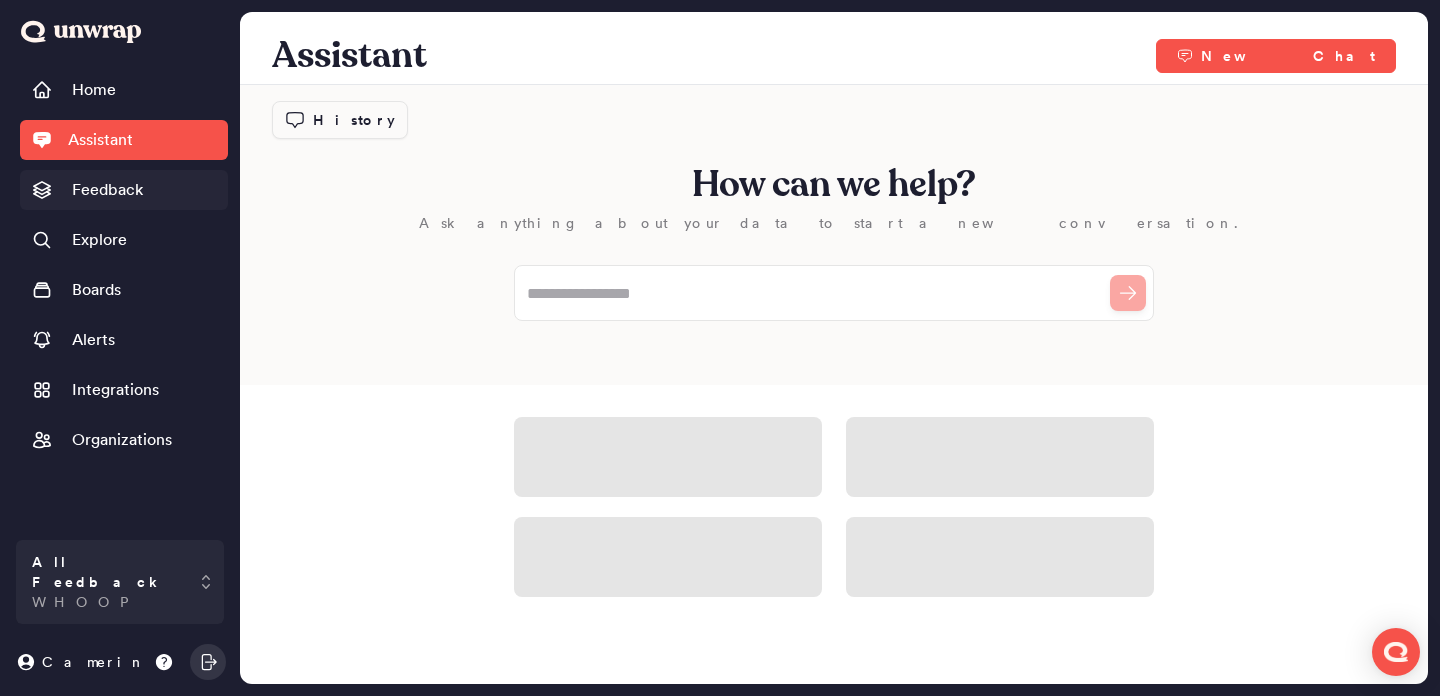 click on "Feedback" at bounding box center [107, 190] 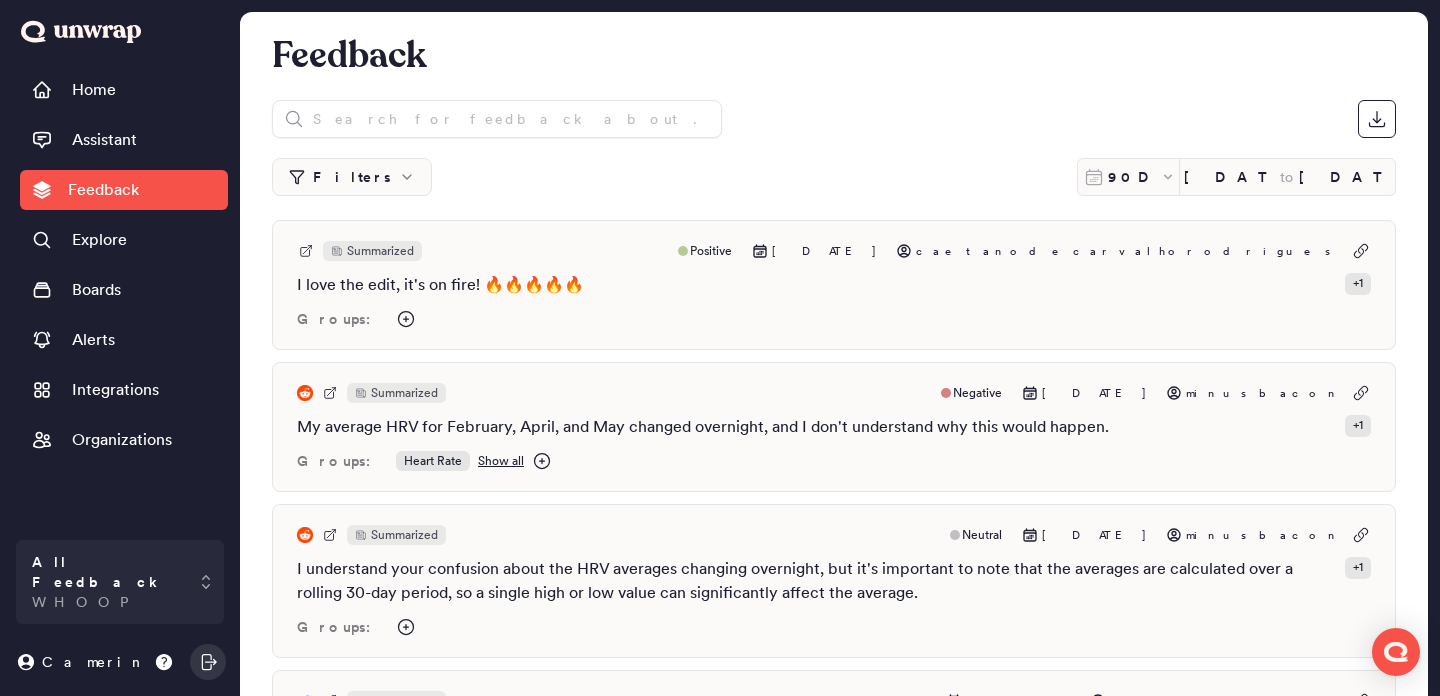 click 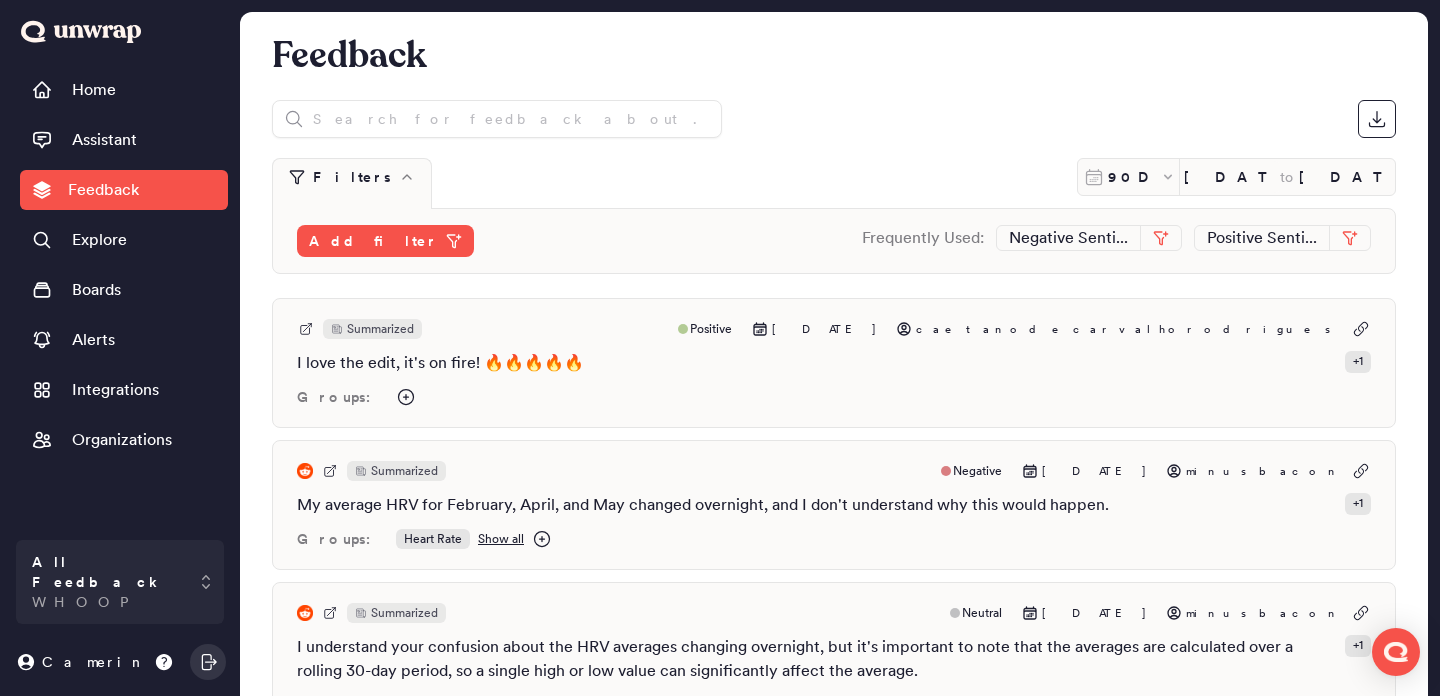 click 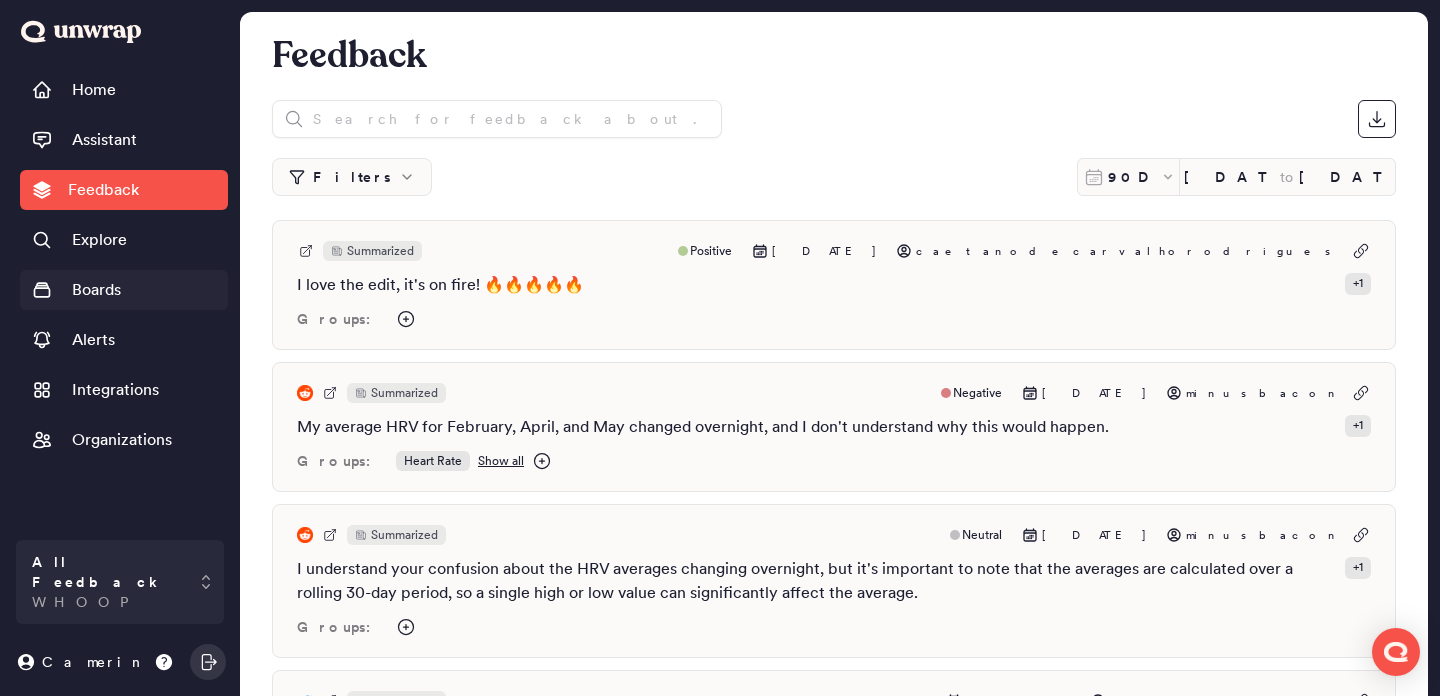 click on "Boards" at bounding box center [96, 290] 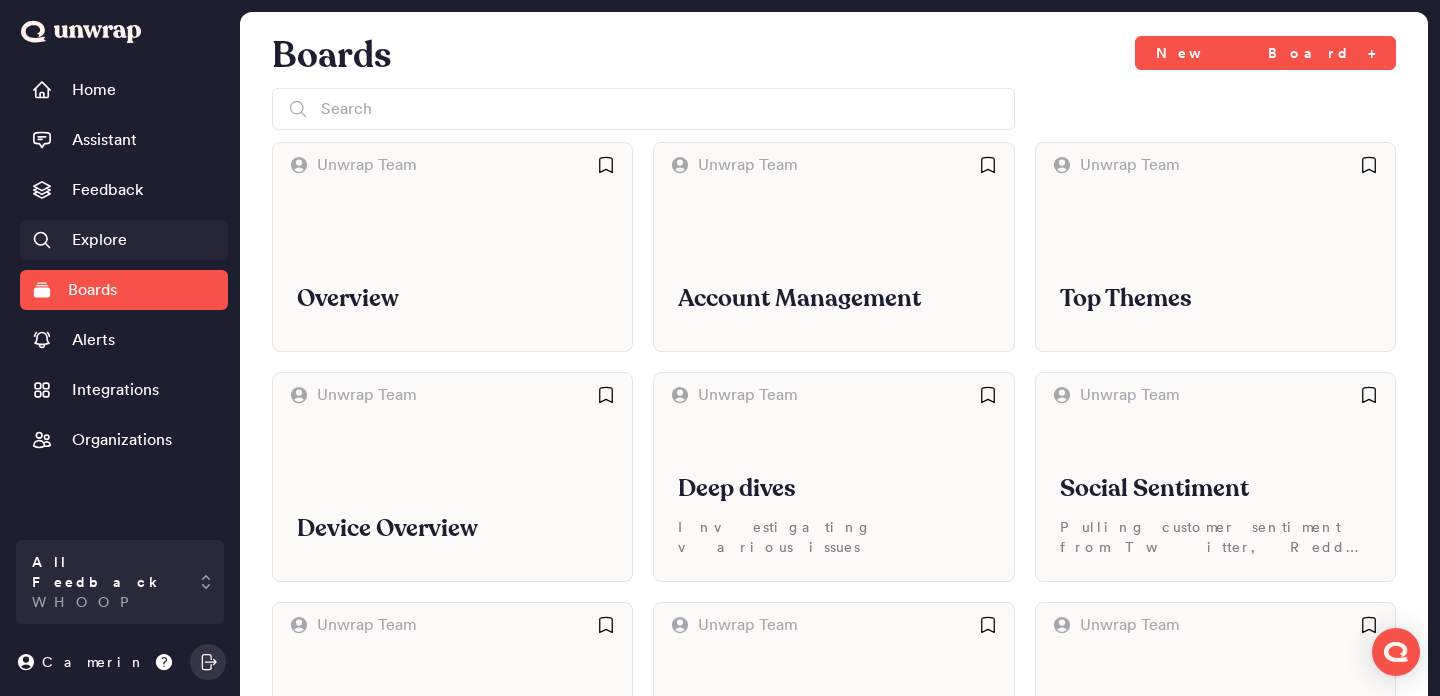 click on "Explore" at bounding box center [124, 240] 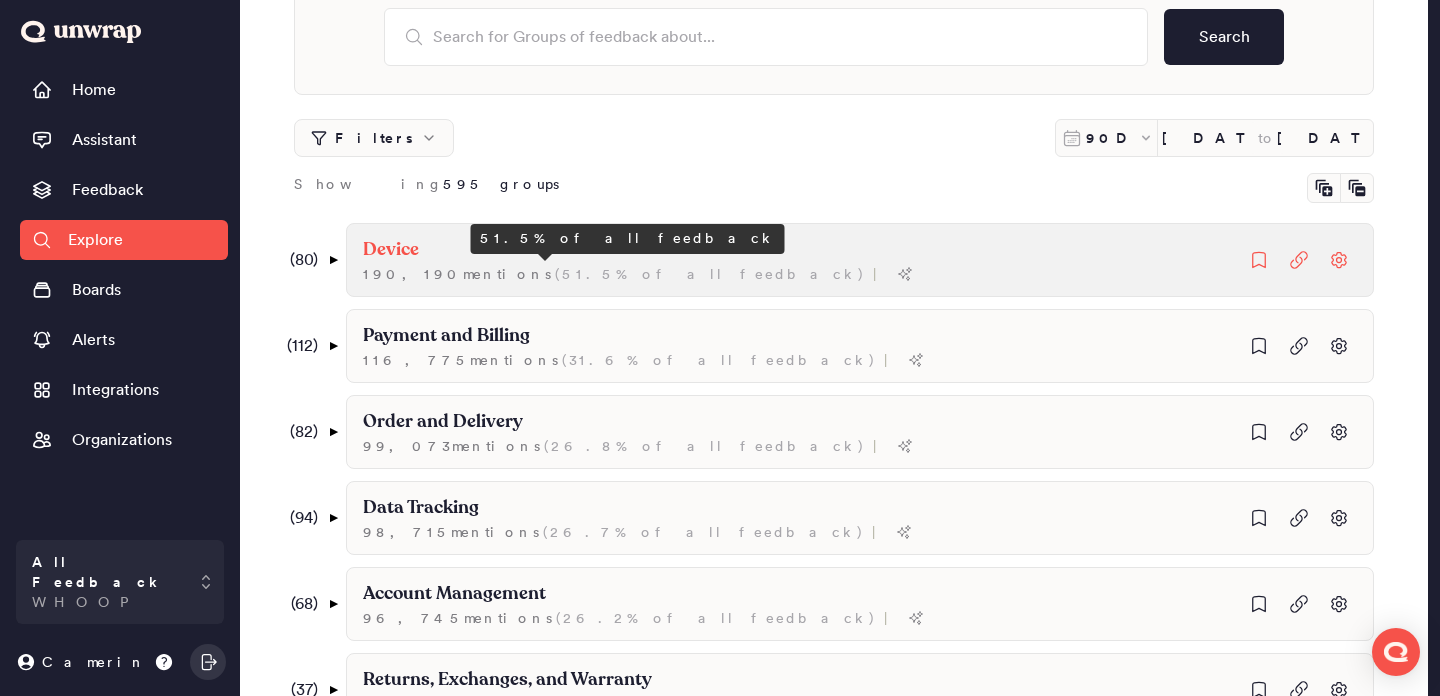 scroll, scrollTop: 135, scrollLeft: 0, axis: vertical 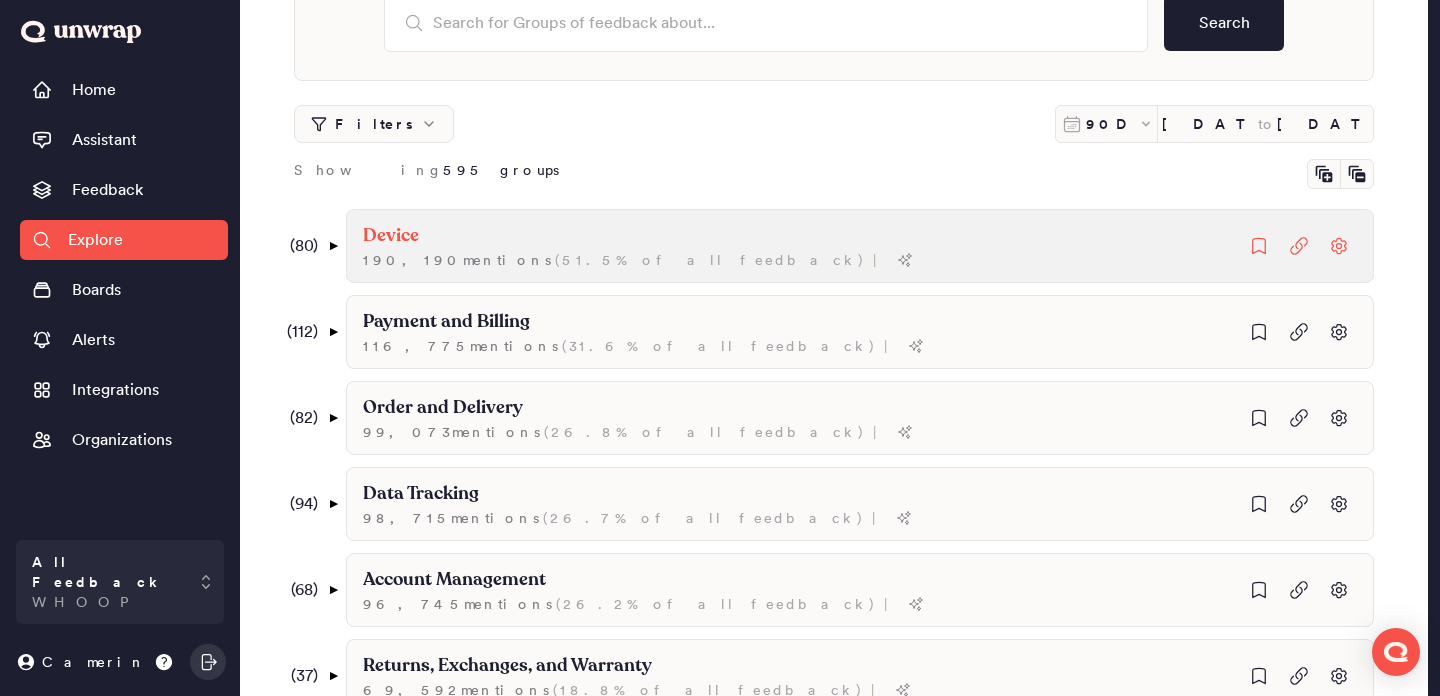 click on "Device" at bounding box center [638, 236] 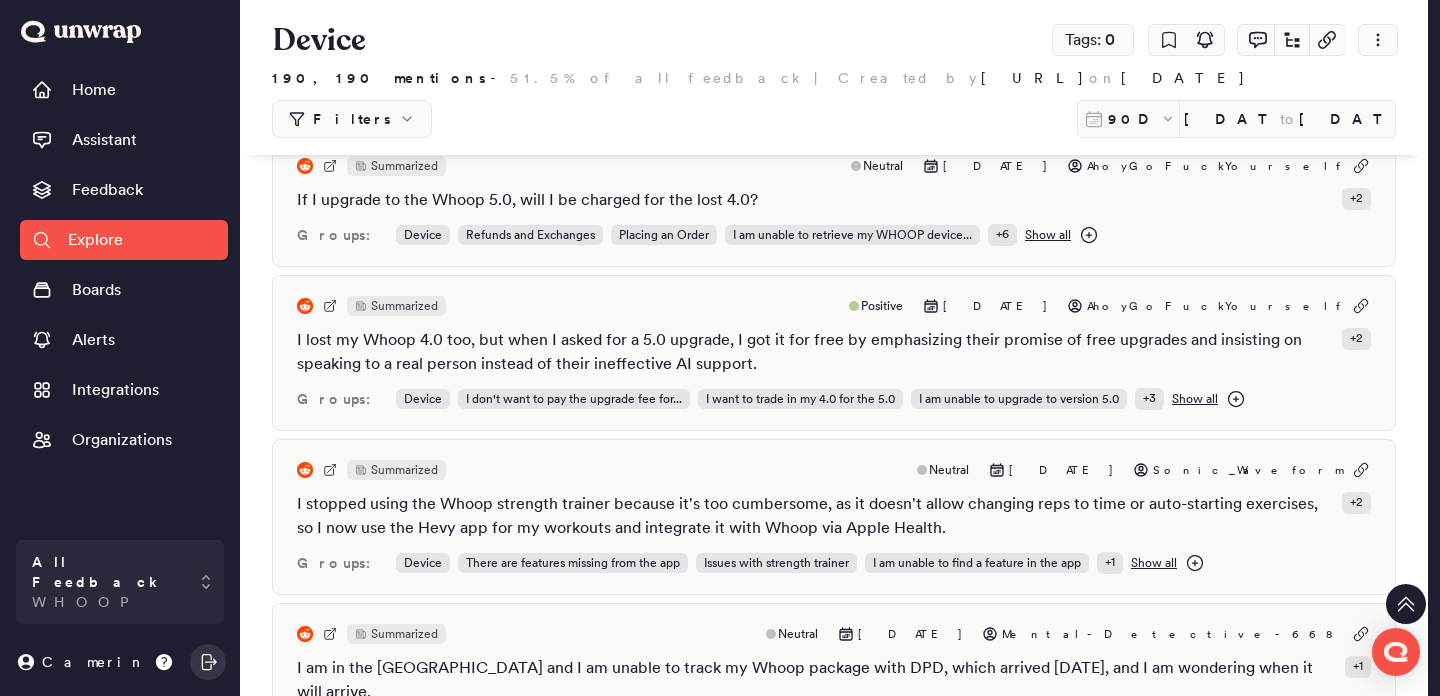 scroll, scrollTop: 0, scrollLeft: 0, axis: both 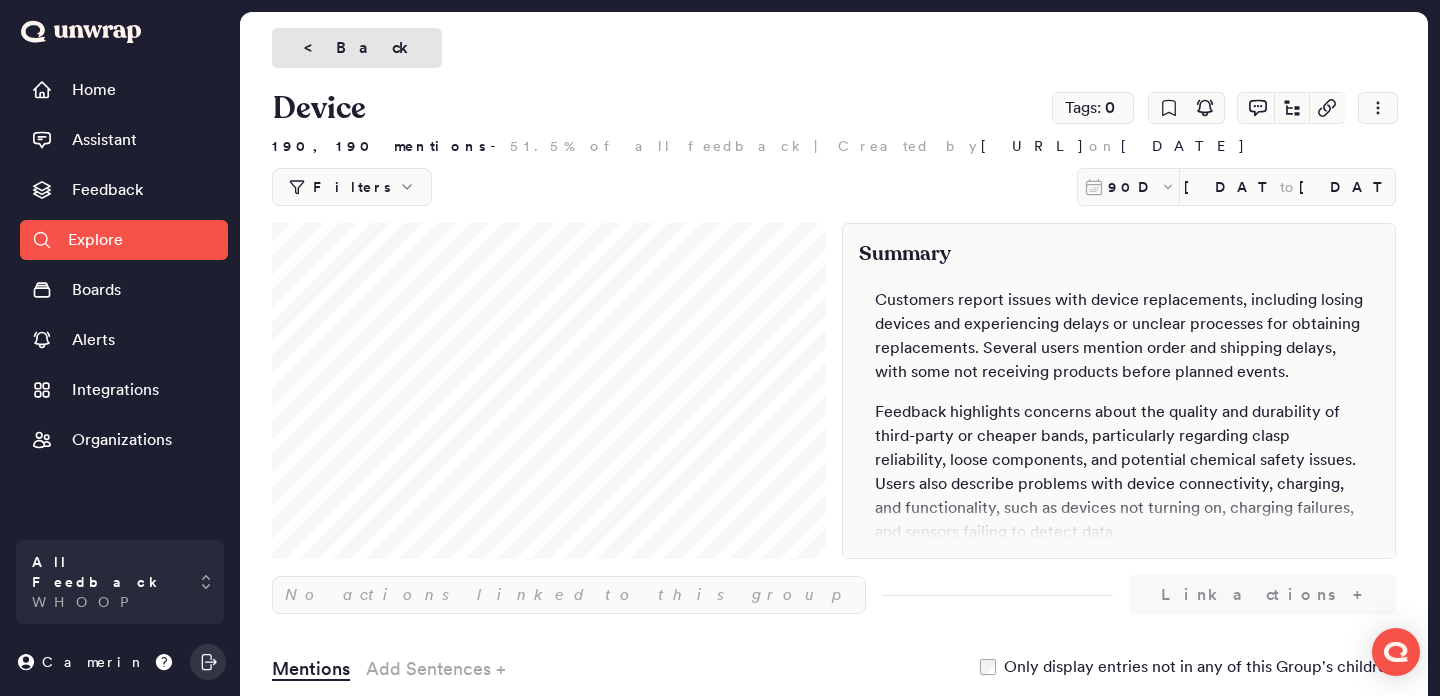 click on "< Back" at bounding box center (357, 48) 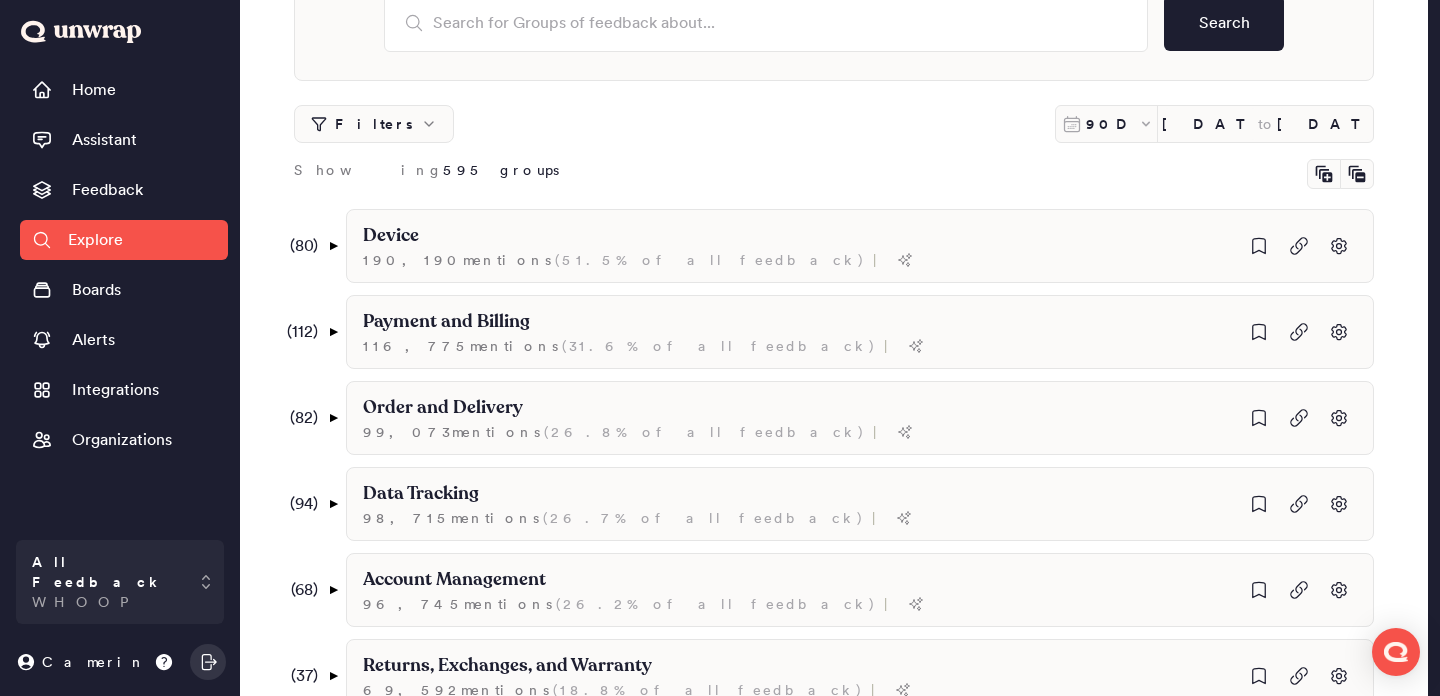 scroll, scrollTop: 0, scrollLeft: 0, axis: both 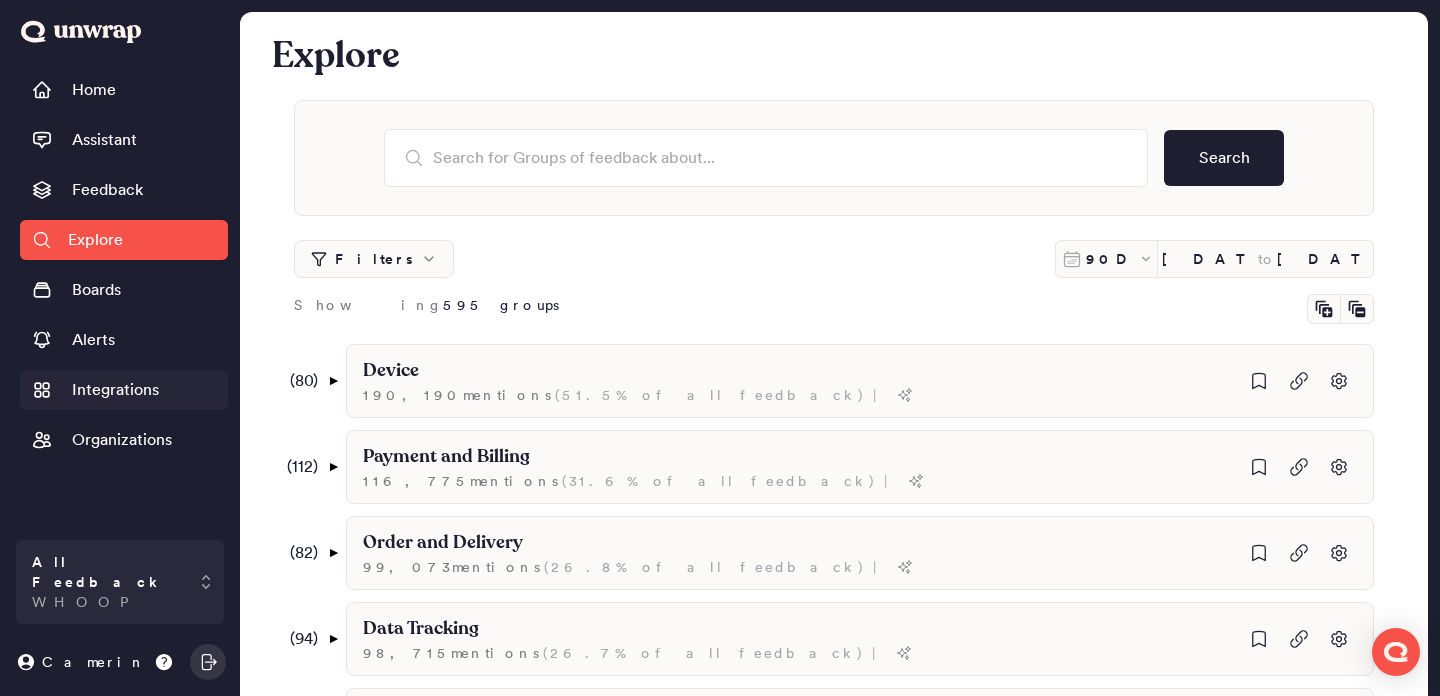 click on "Integrations" at bounding box center [115, 390] 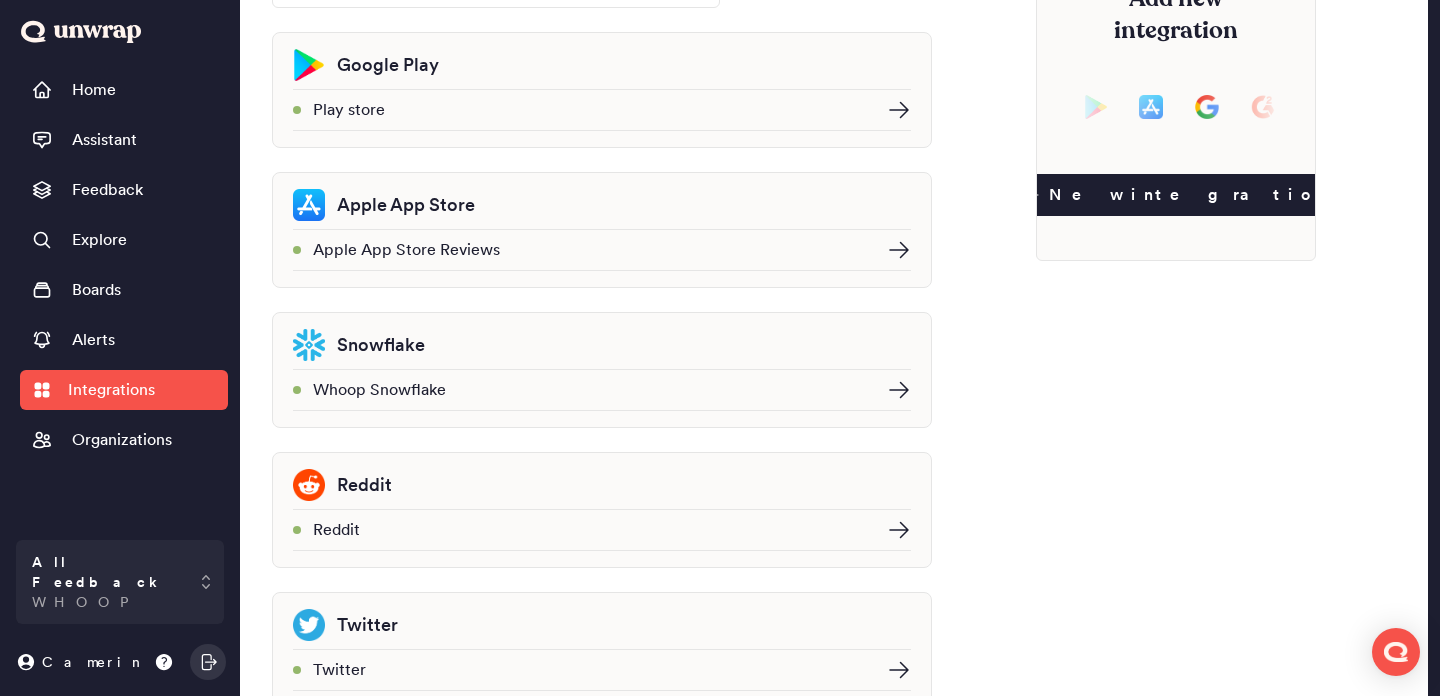 scroll, scrollTop: 149, scrollLeft: 0, axis: vertical 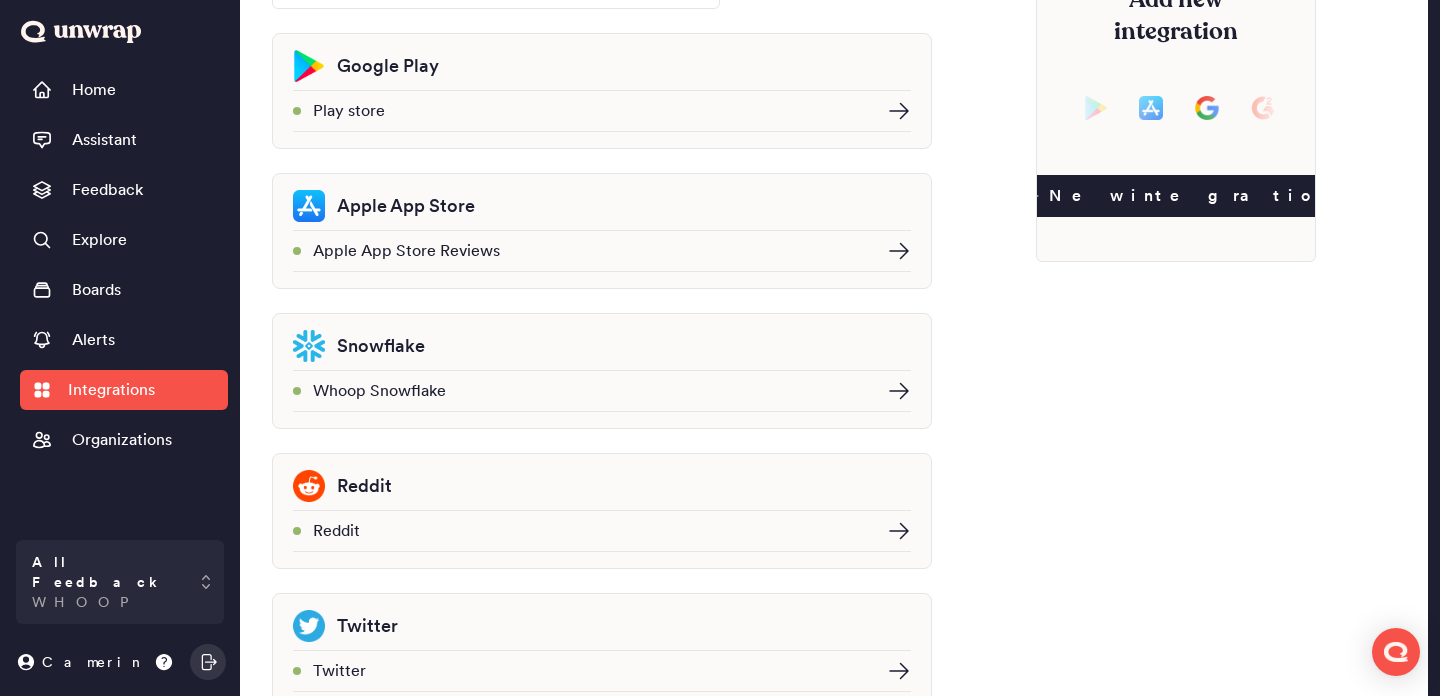 click 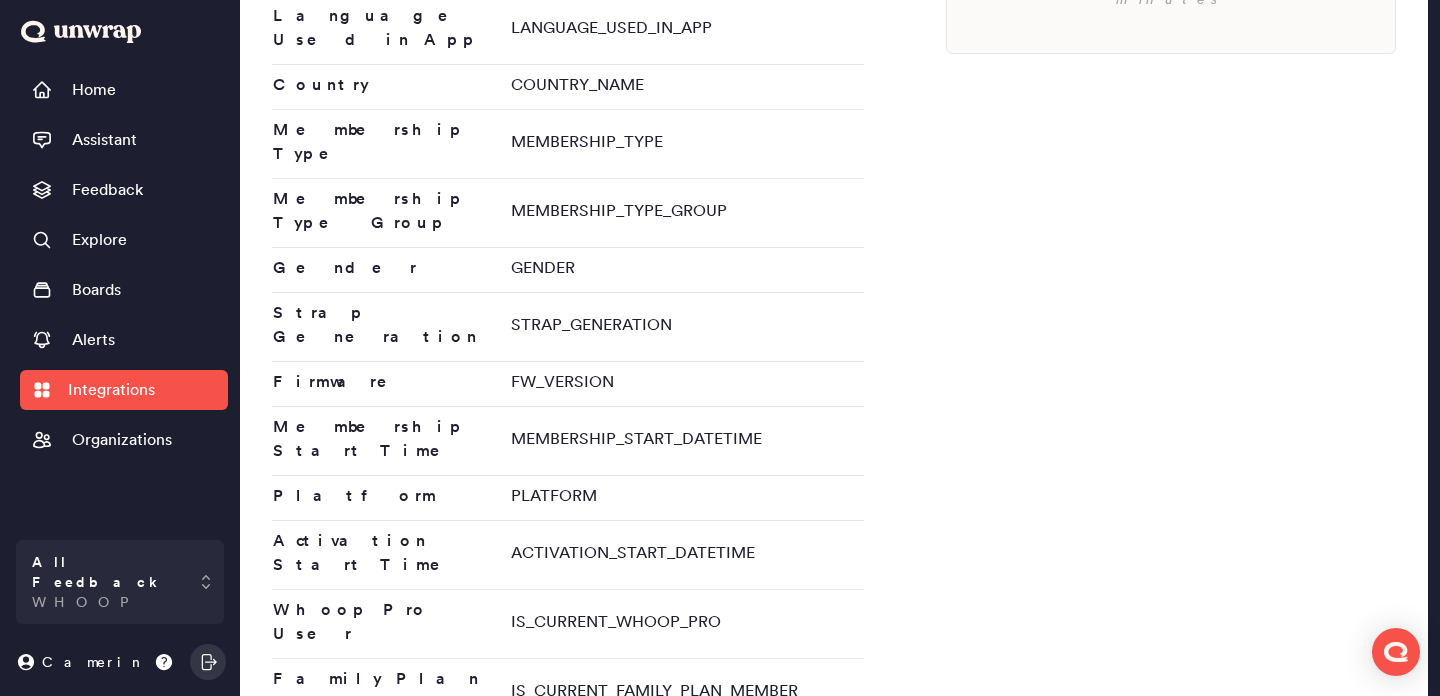 scroll, scrollTop: 0, scrollLeft: 0, axis: both 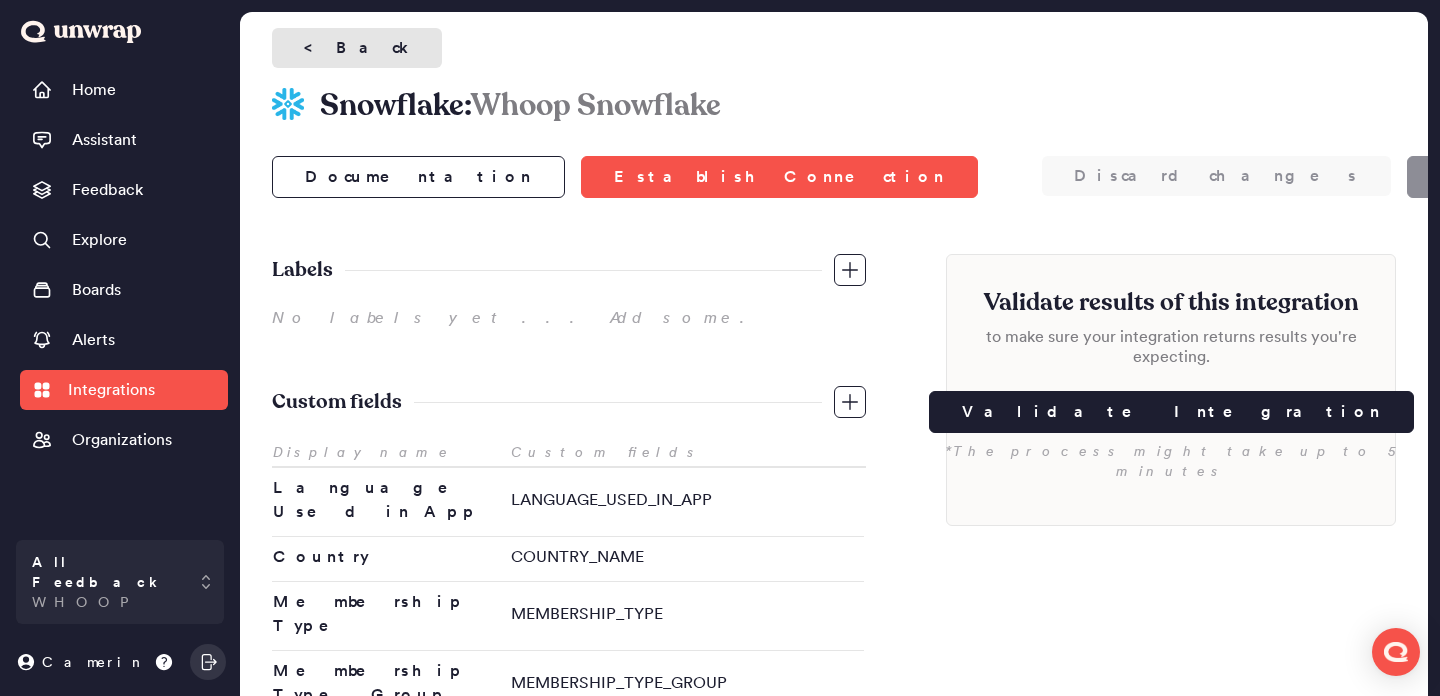 click on "< Back" at bounding box center [357, 48] 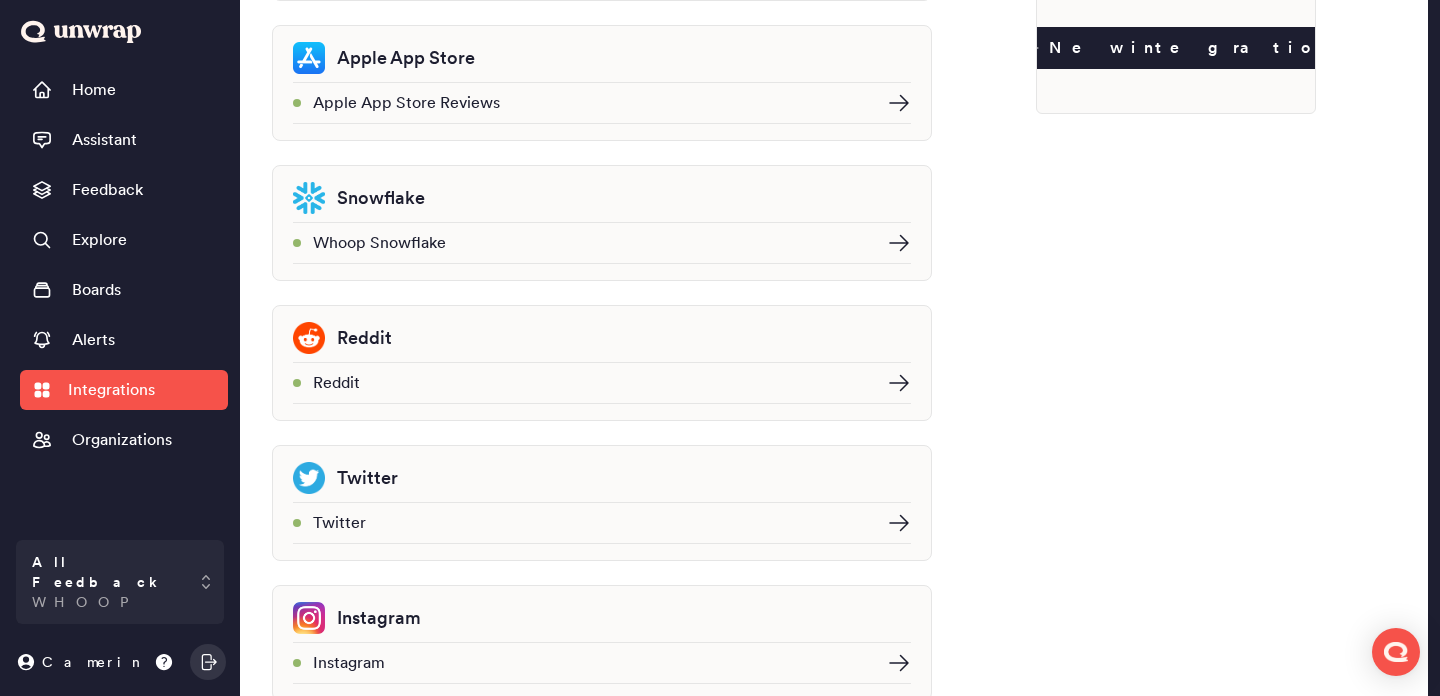 scroll, scrollTop: 322, scrollLeft: 0, axis: vertical 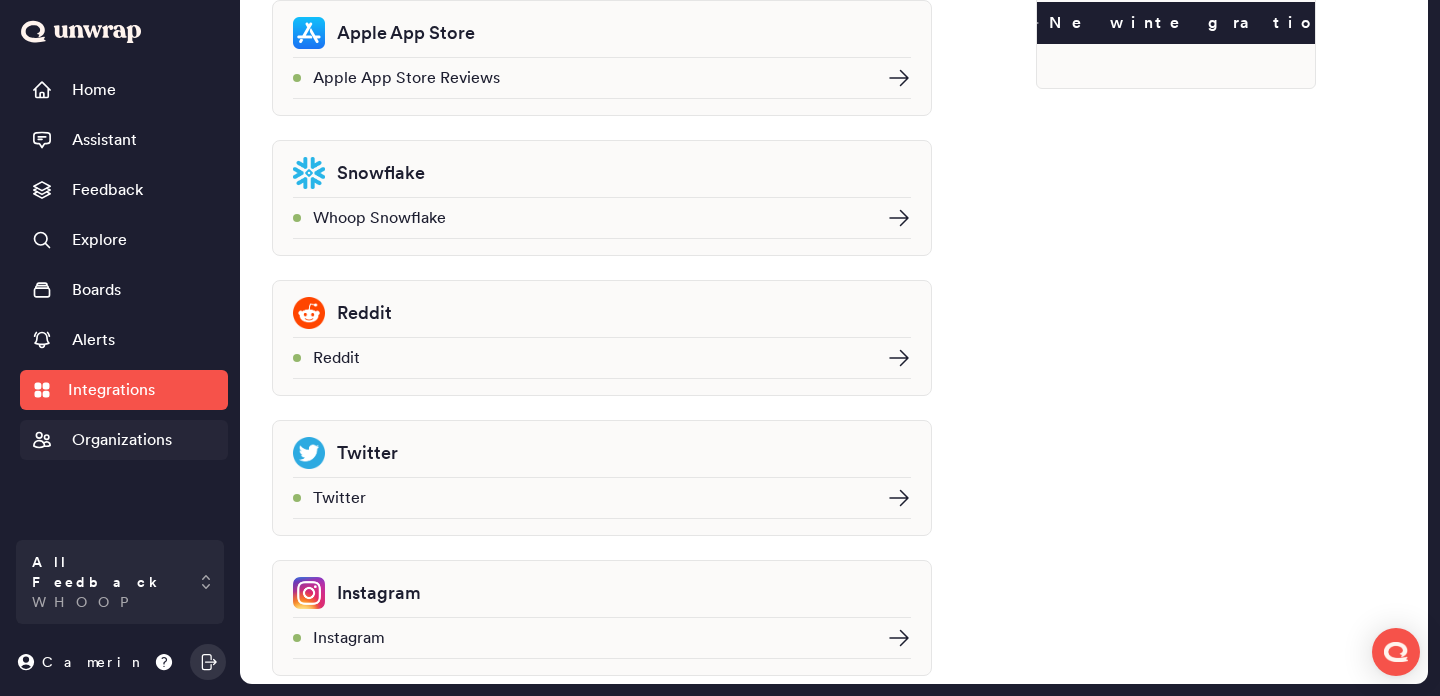 click on "Organizations" at bounding box center (122, 440) 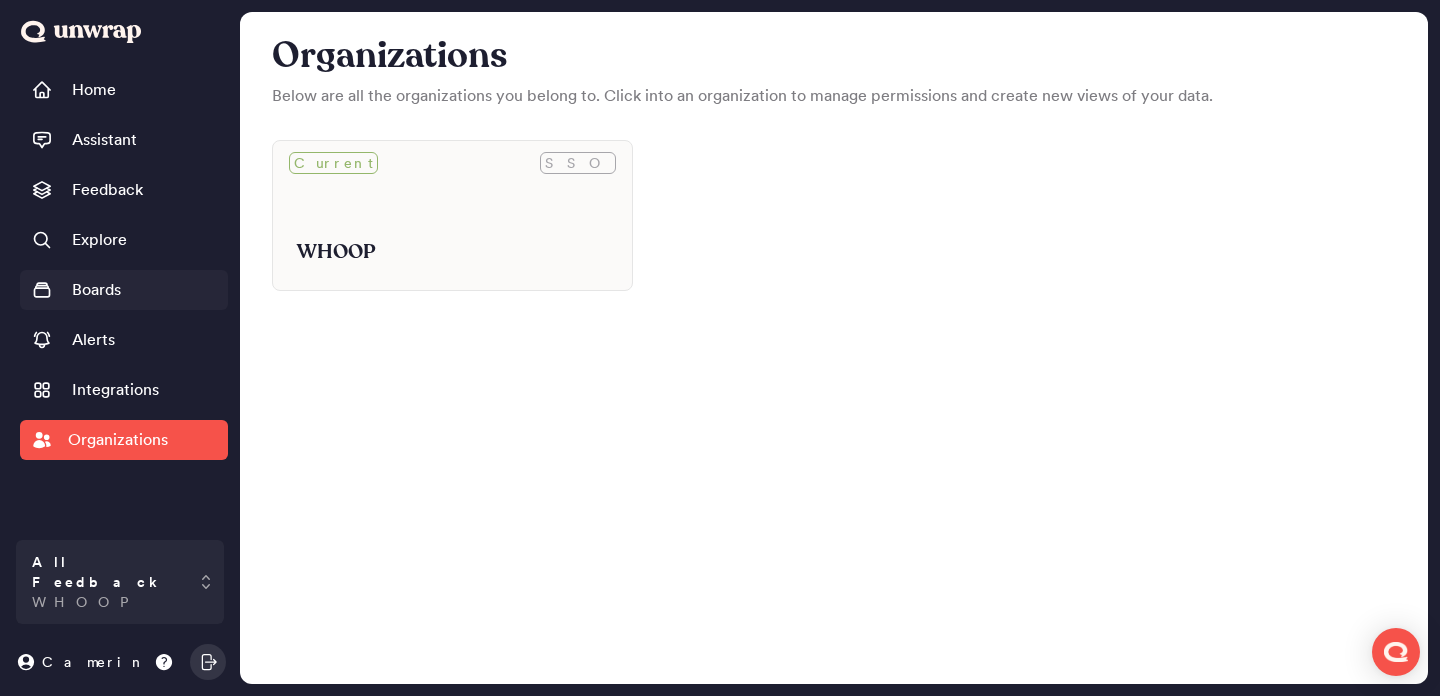 click on "Boards" at bounding box center [96, 290] 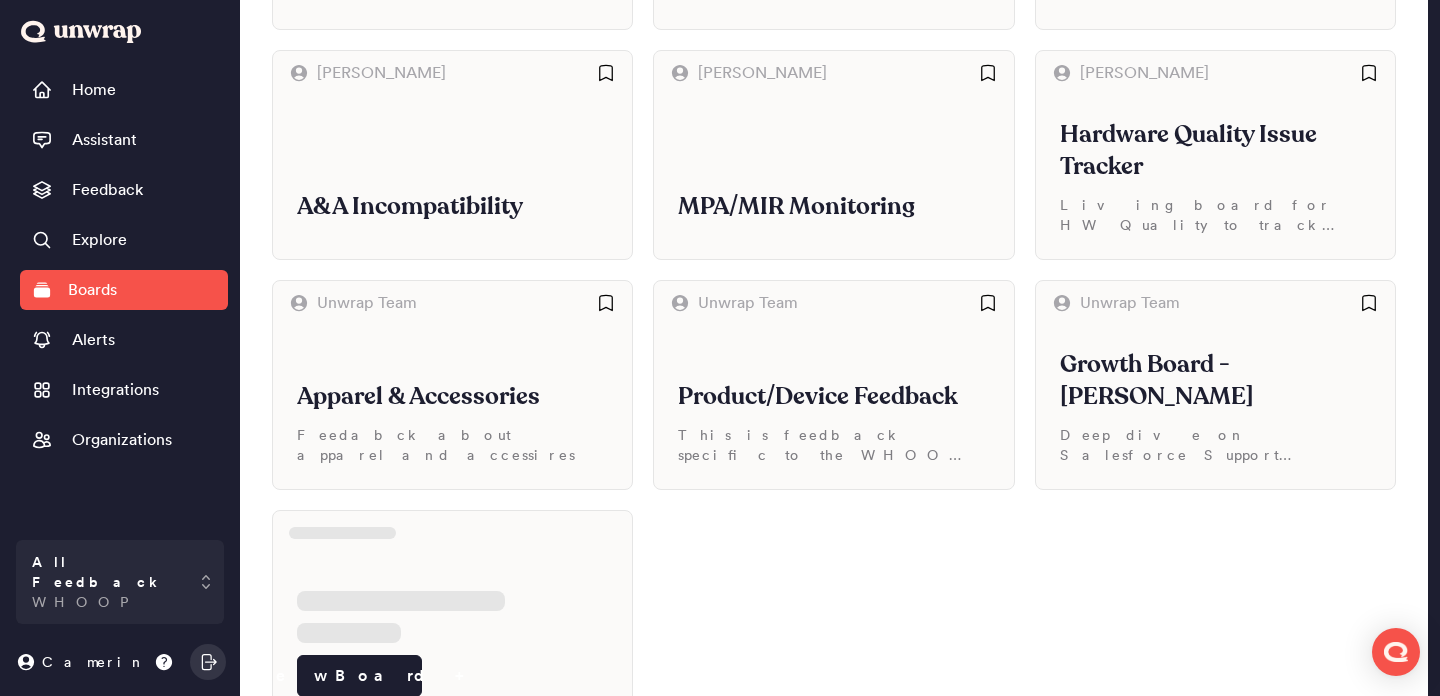 scroll, scrollTop: 1516, scrollLeft: 0, axis: vertical 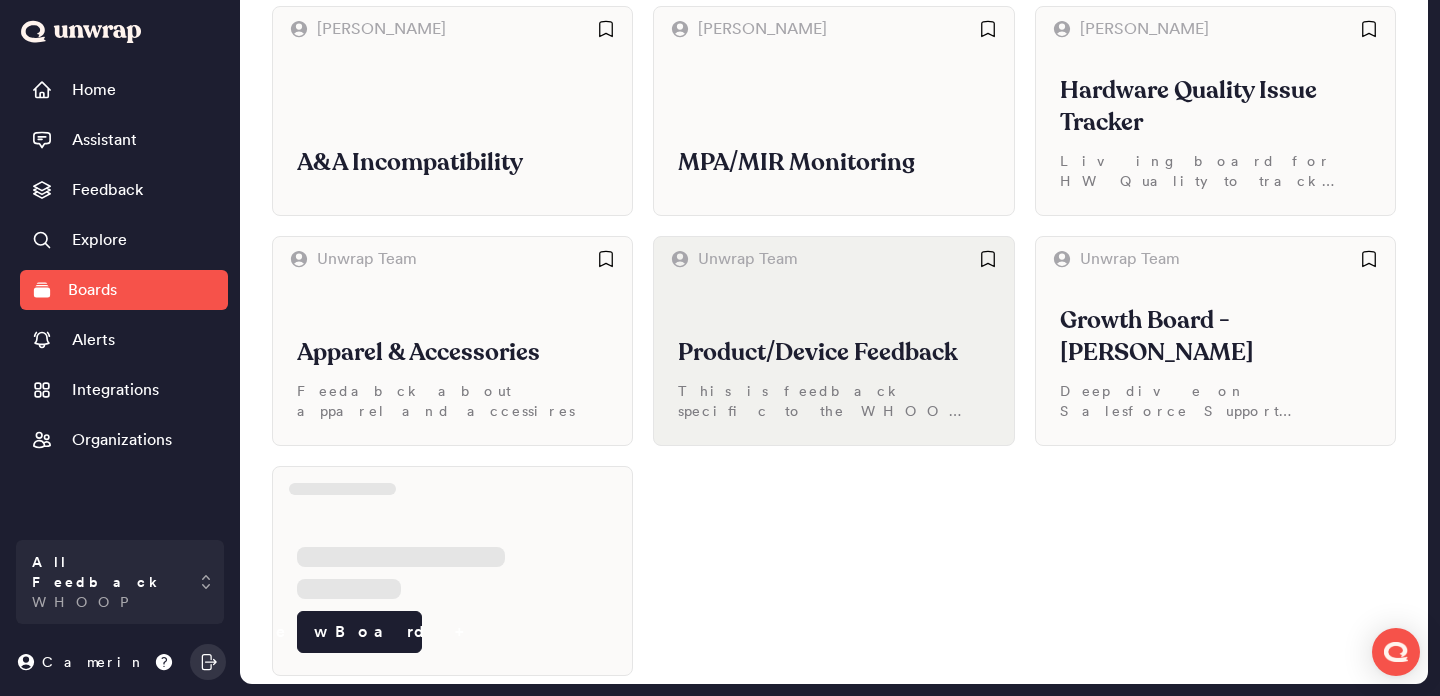 click on "Product/Device Feedback This is feedback specific to the WHOOP Device" at bounding box center (833, 363) 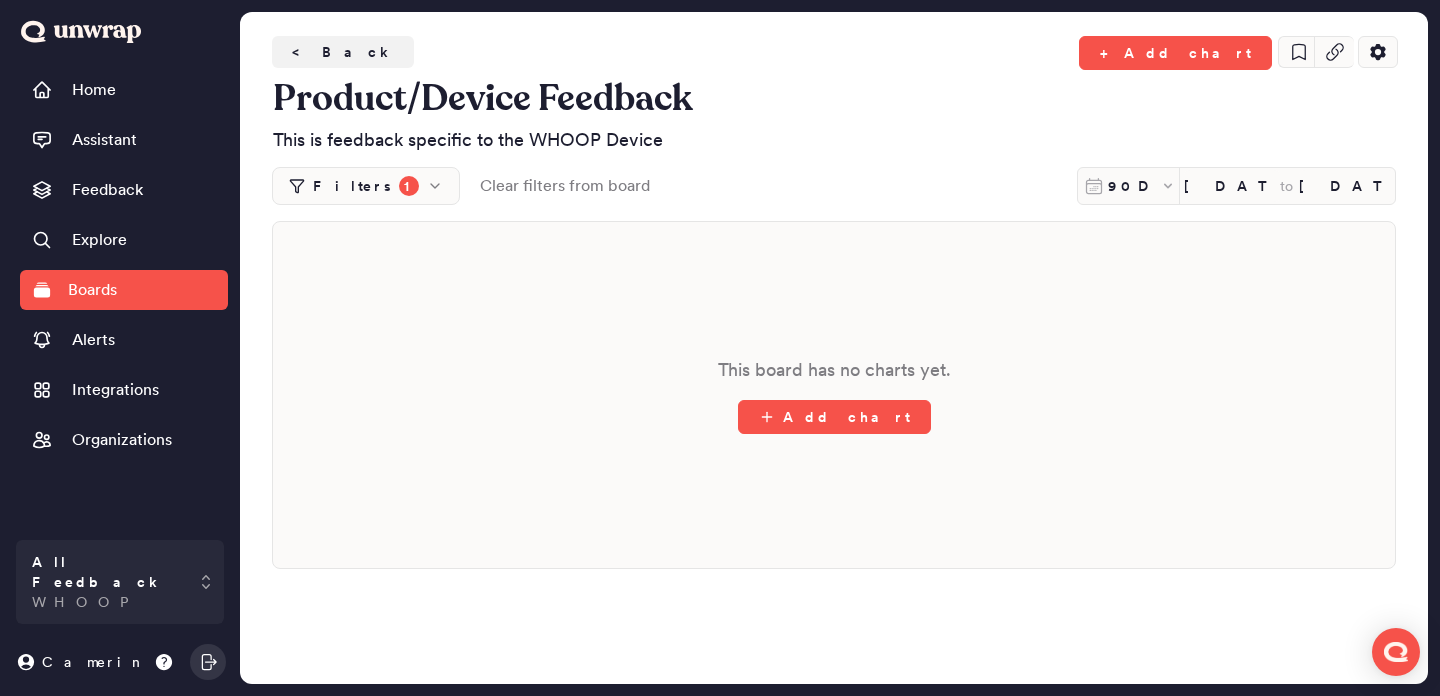 click on "1" at bounding box center (409, 186) 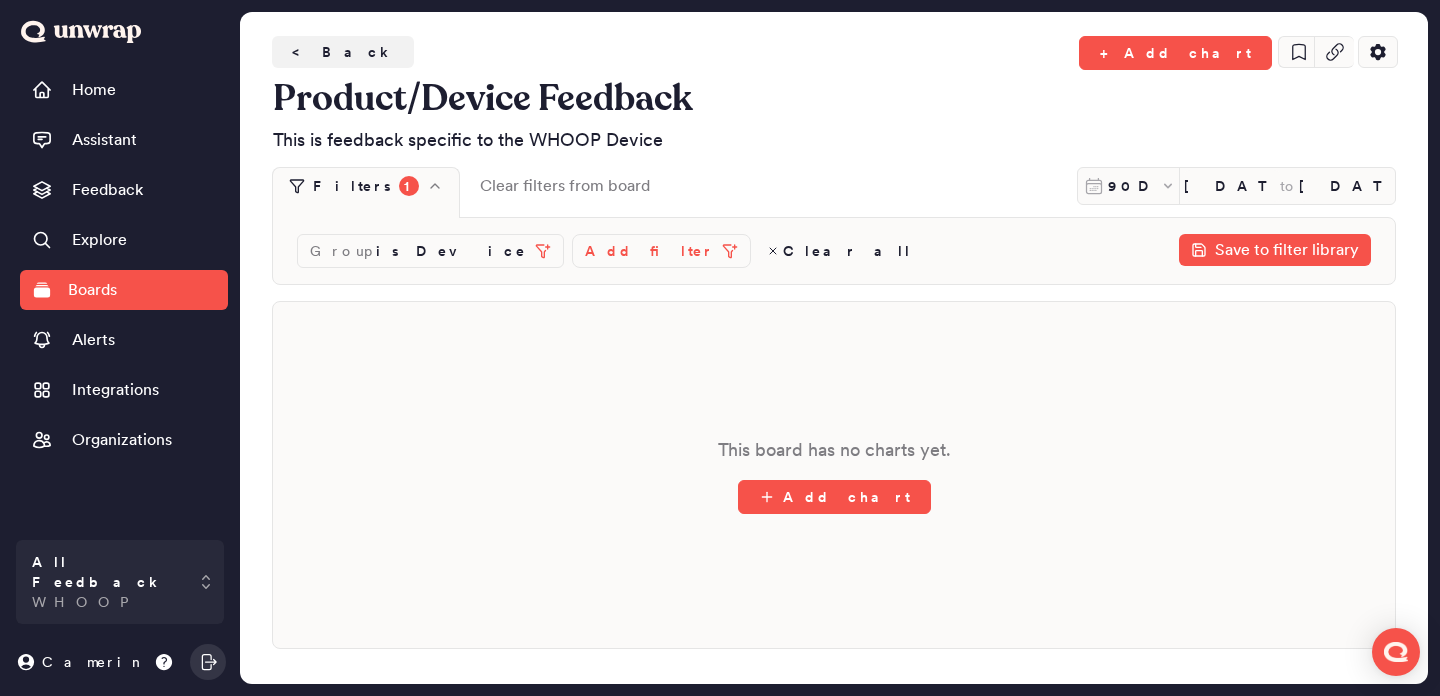 click on "1" at bounding box center (409, 186) 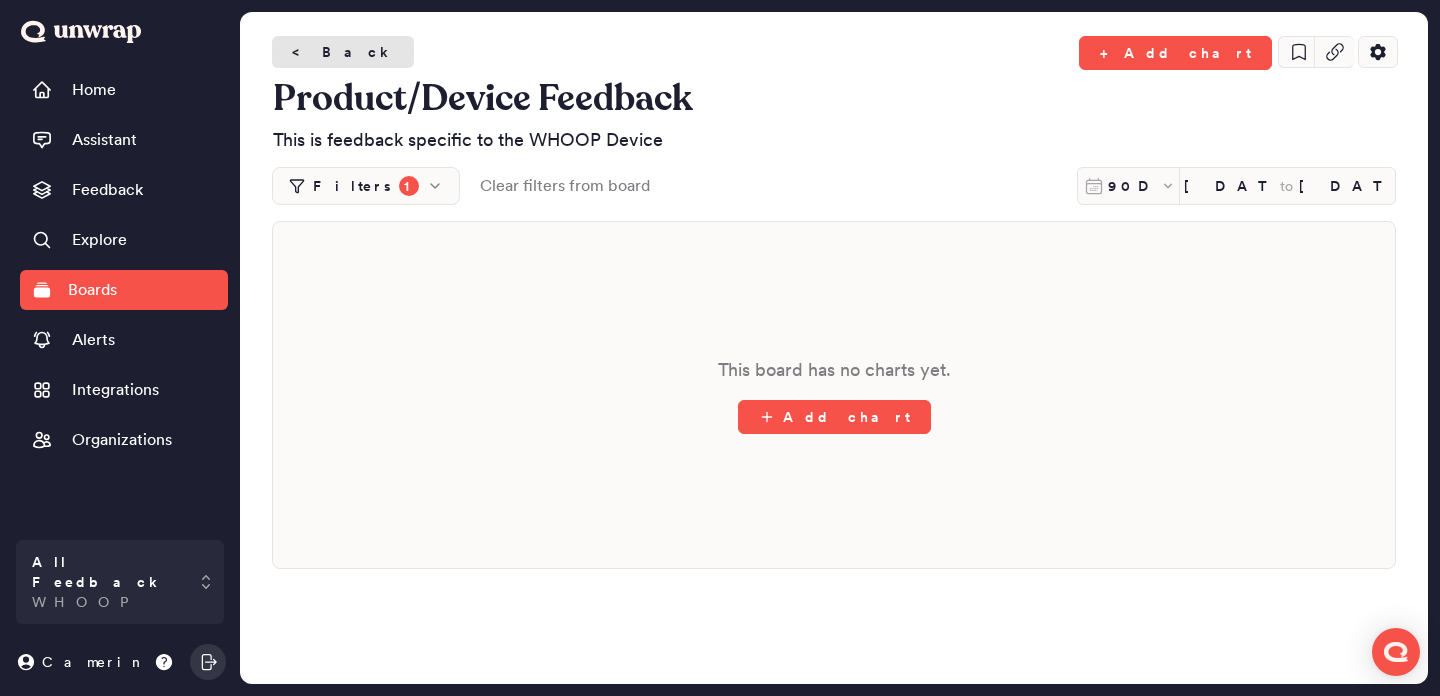 click on "< Back" at bounding box center [343, 52] 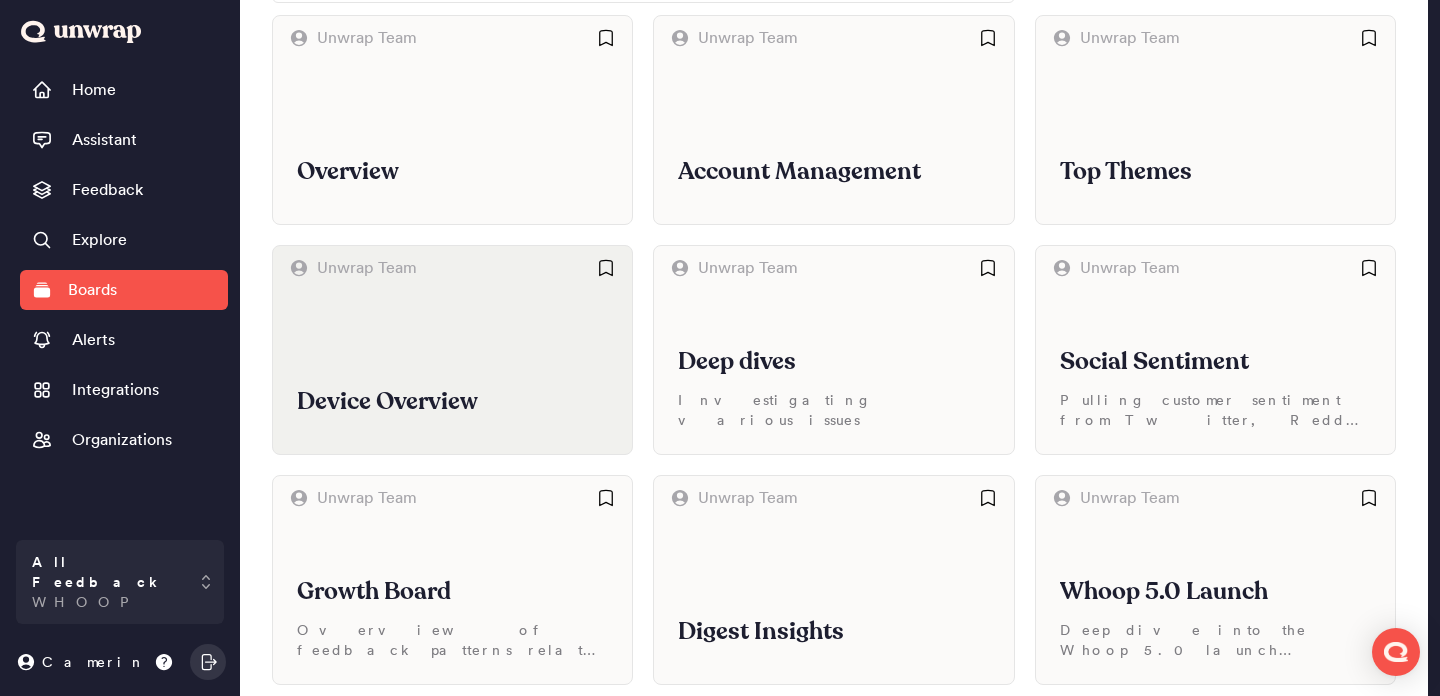 scroll, scrollTop: 0, scrollLeft: 0, axis: both 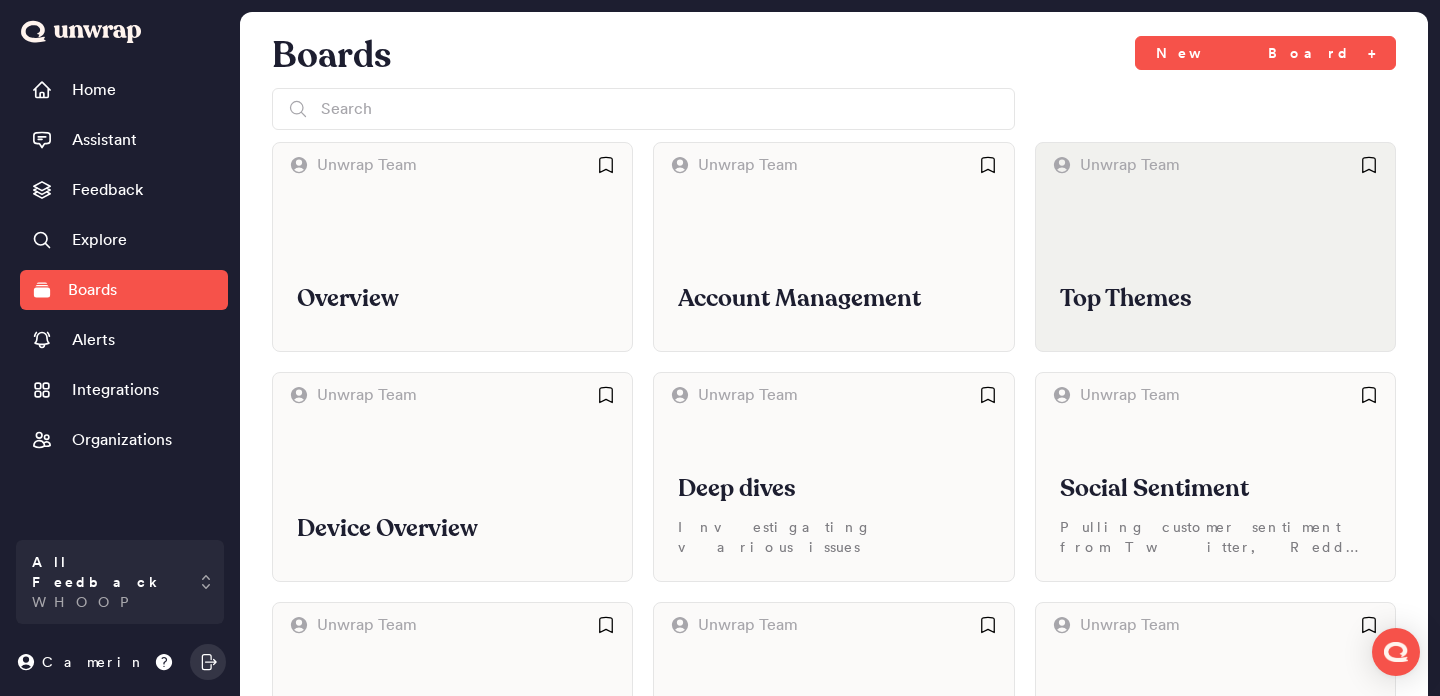 click on "Top Themes" at bounding box center (1215, 269) 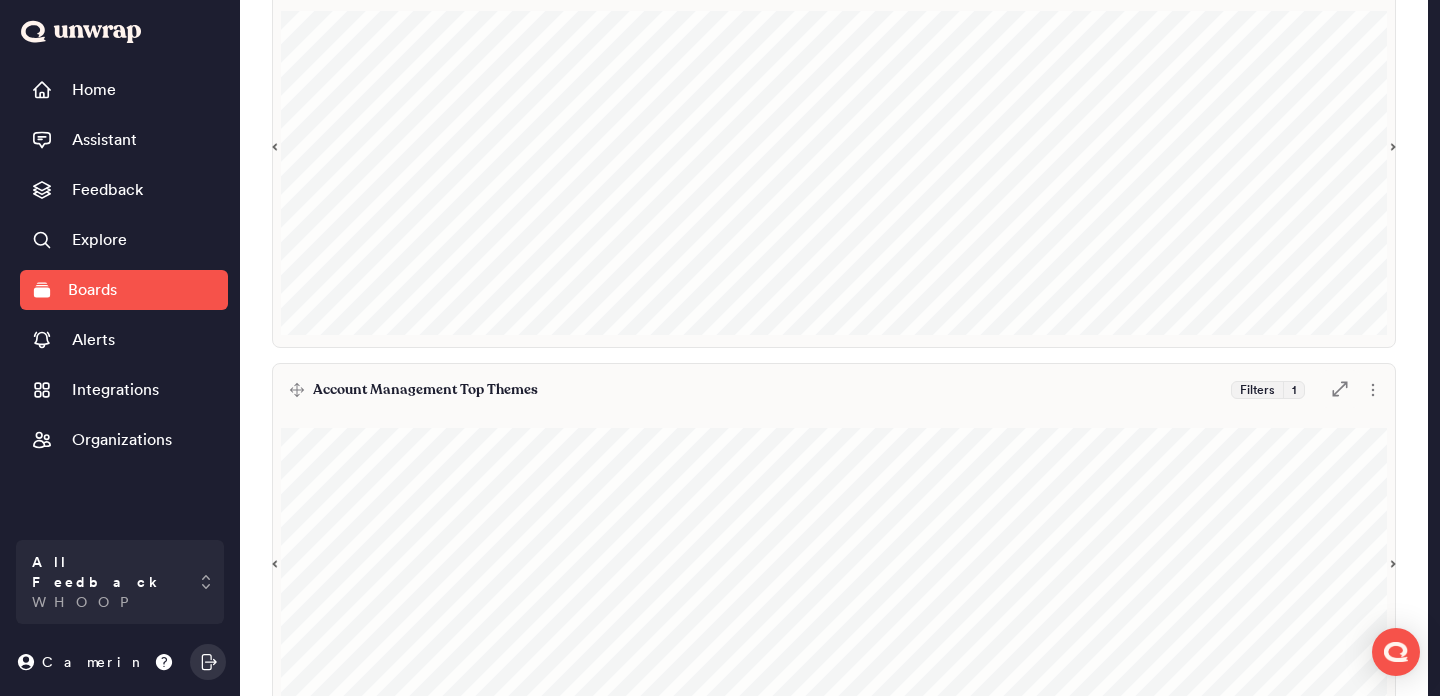 scroll, scrollTop: 0, scrollLeft: 0, axis: both 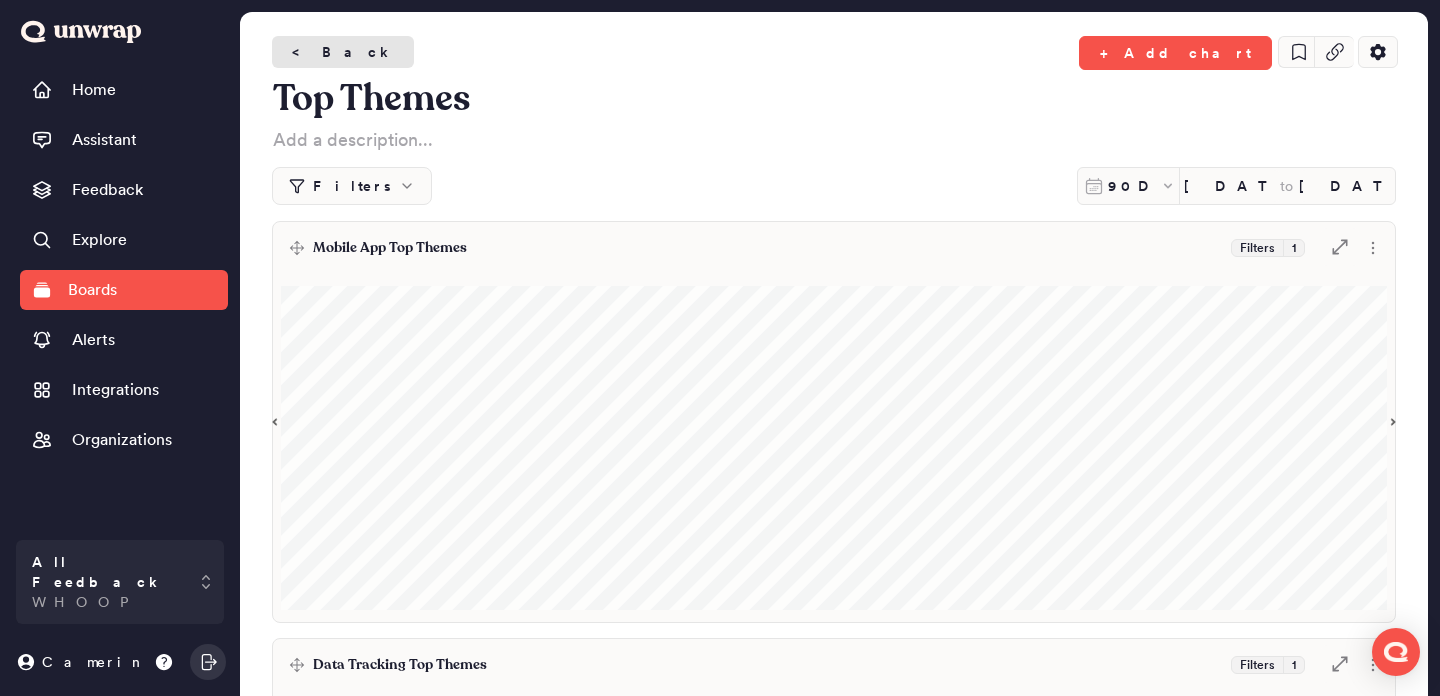 click on "< Back" at bounding box center (343, 52) 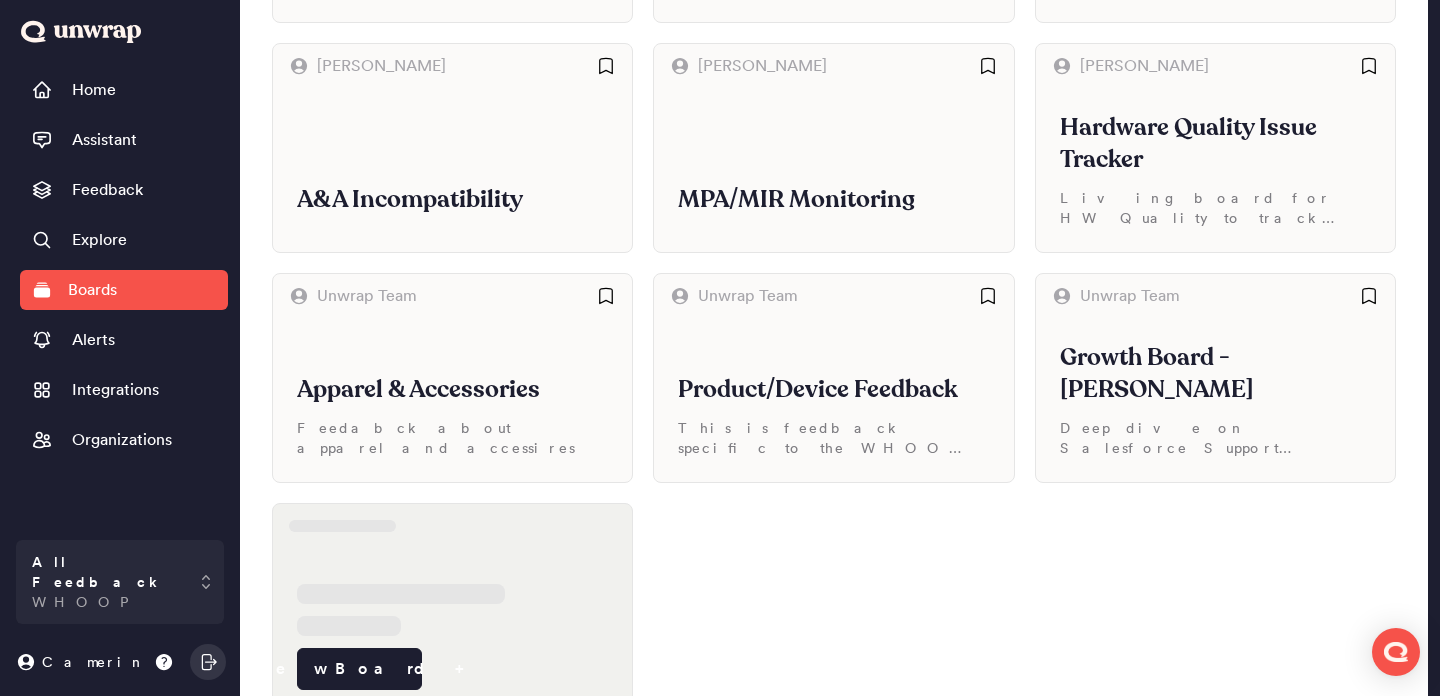 scroll, scrollTop: 1516, scrollLeft: 0, axis: vertical 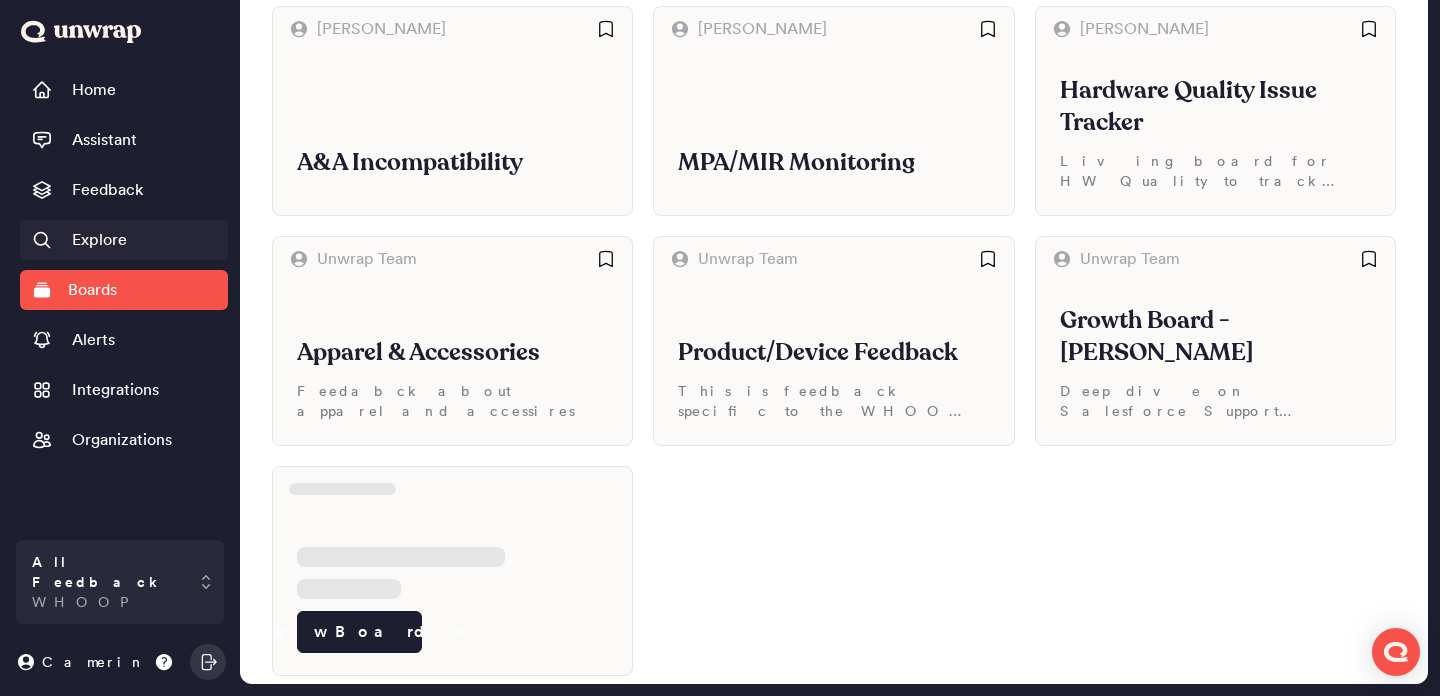 click on "Explore" at bounding box center (124, 240) 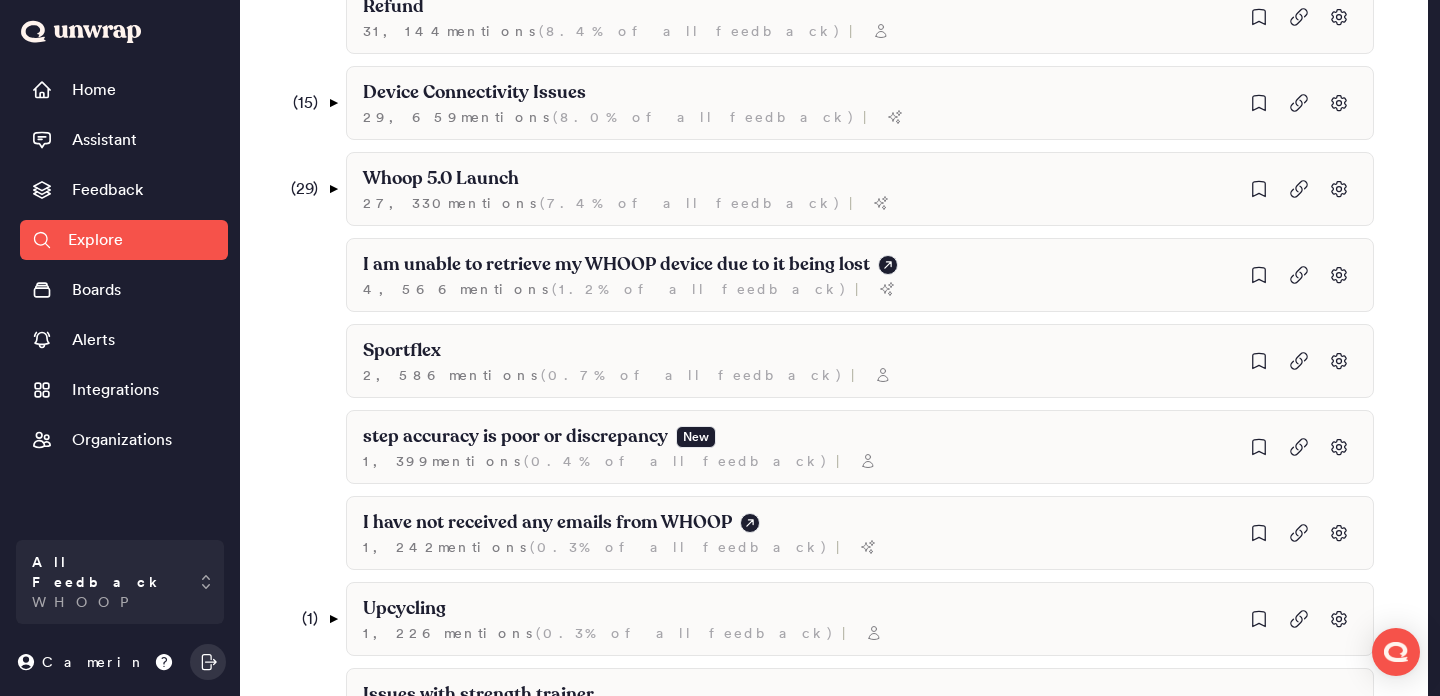 scroll, scrollTop: 1135, scrollLeft: 0, axis: vertical 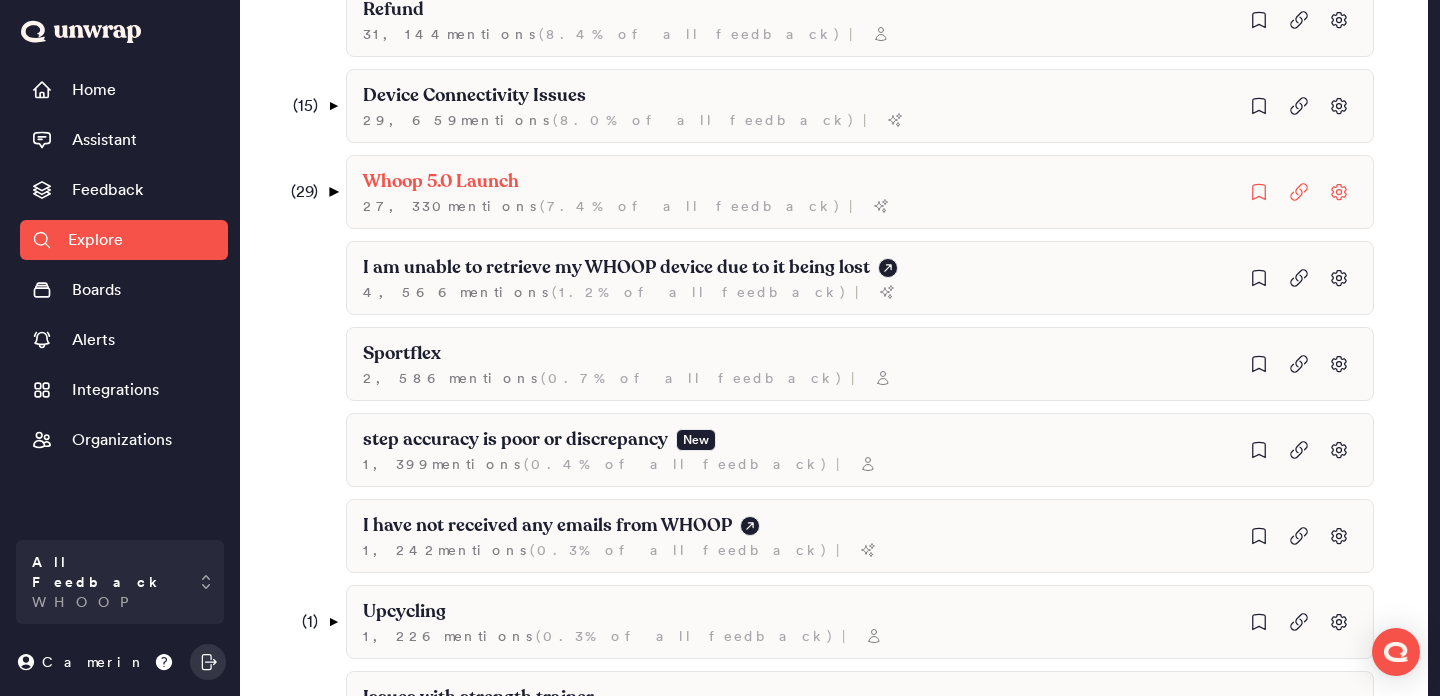 click on "▼" at bounding box center [333, 192] 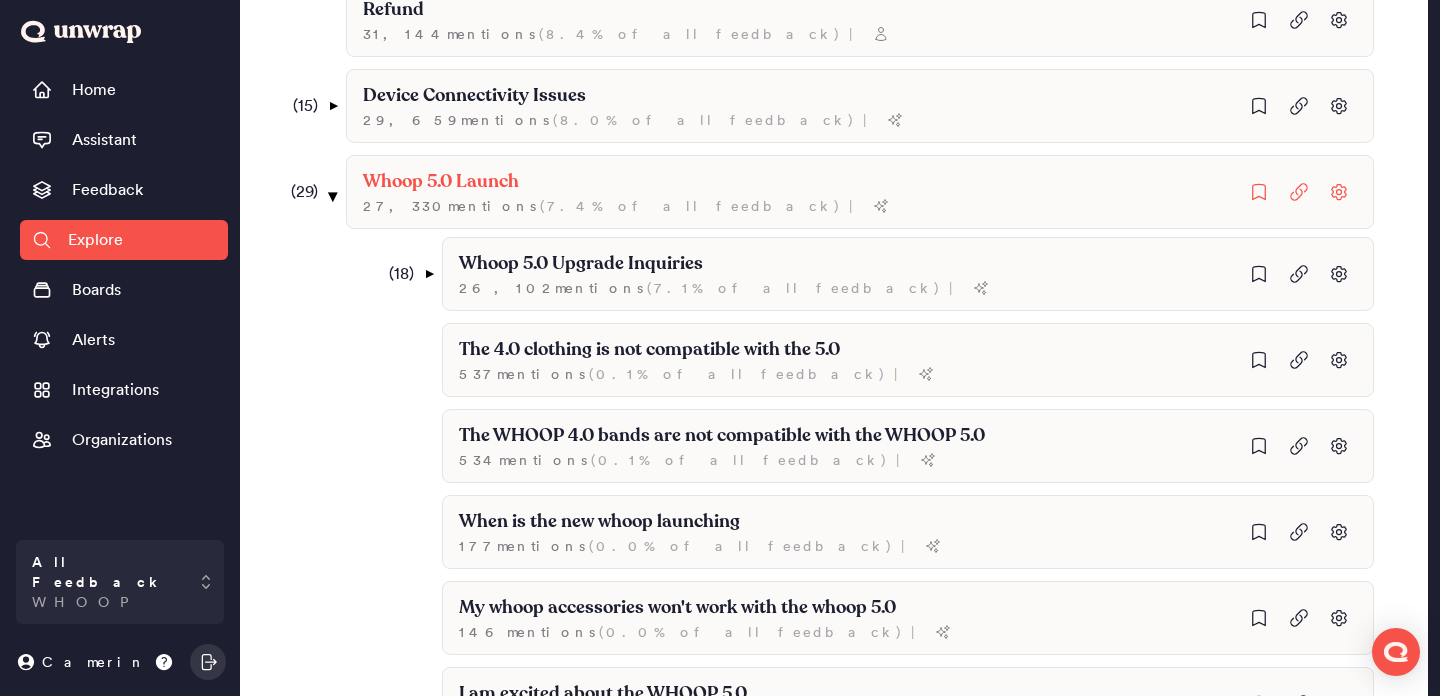 click on "▼" at bounding box center (333, 196) 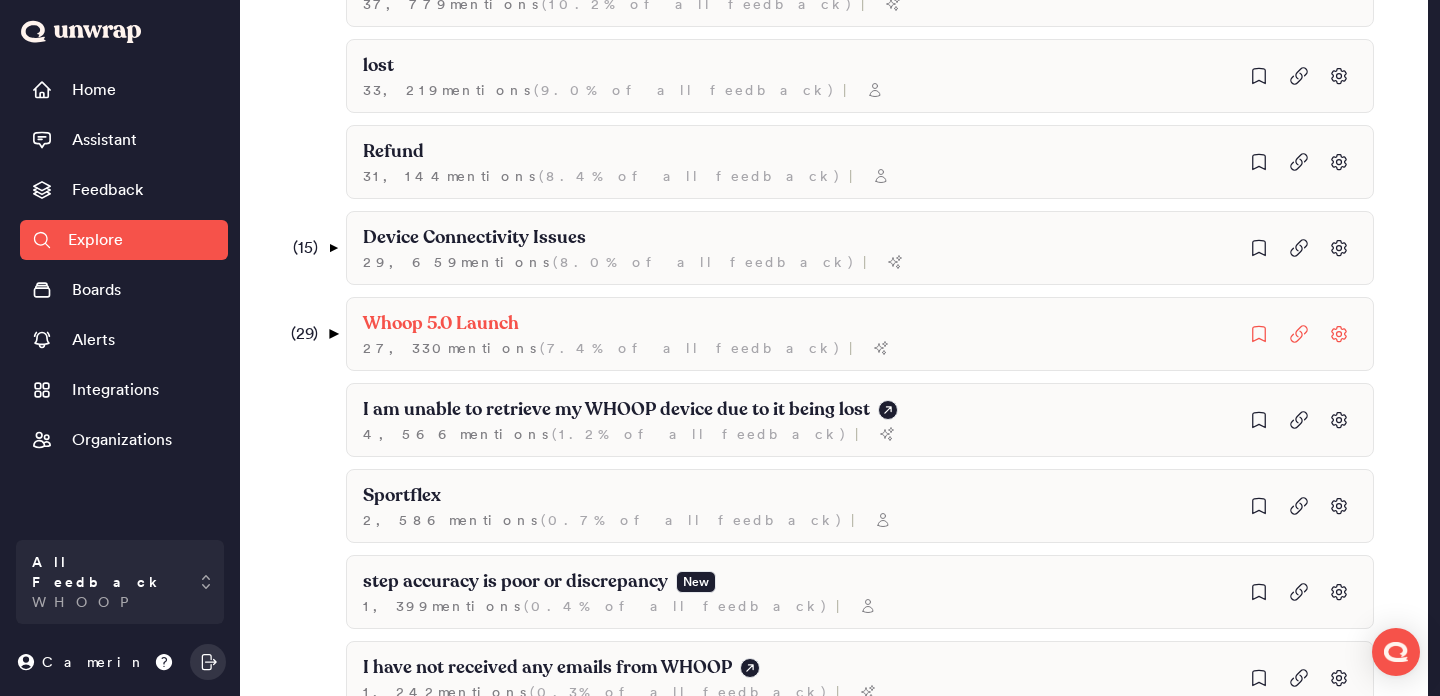scroll, scrollTop: 987, scrollLeft: 0, axis: vertical 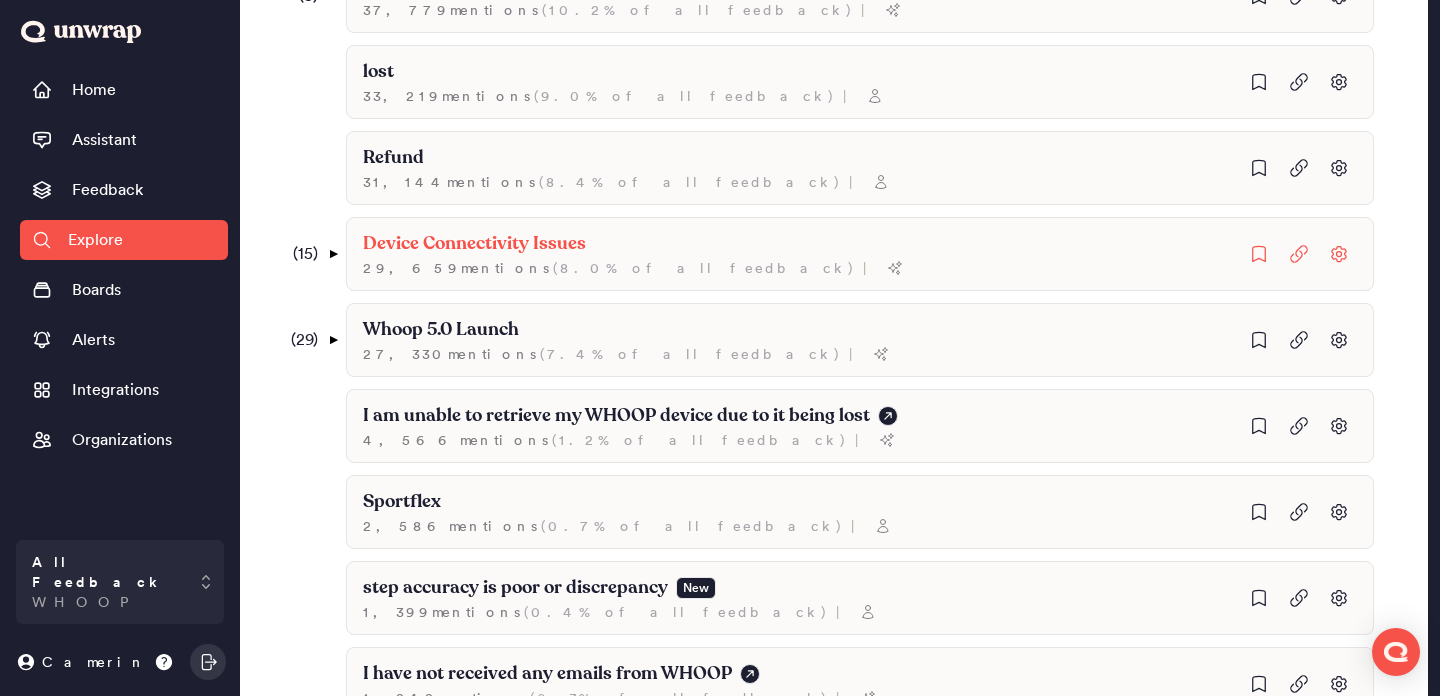 click on "( 15 ) ▼" at bounding box center (311, 254) 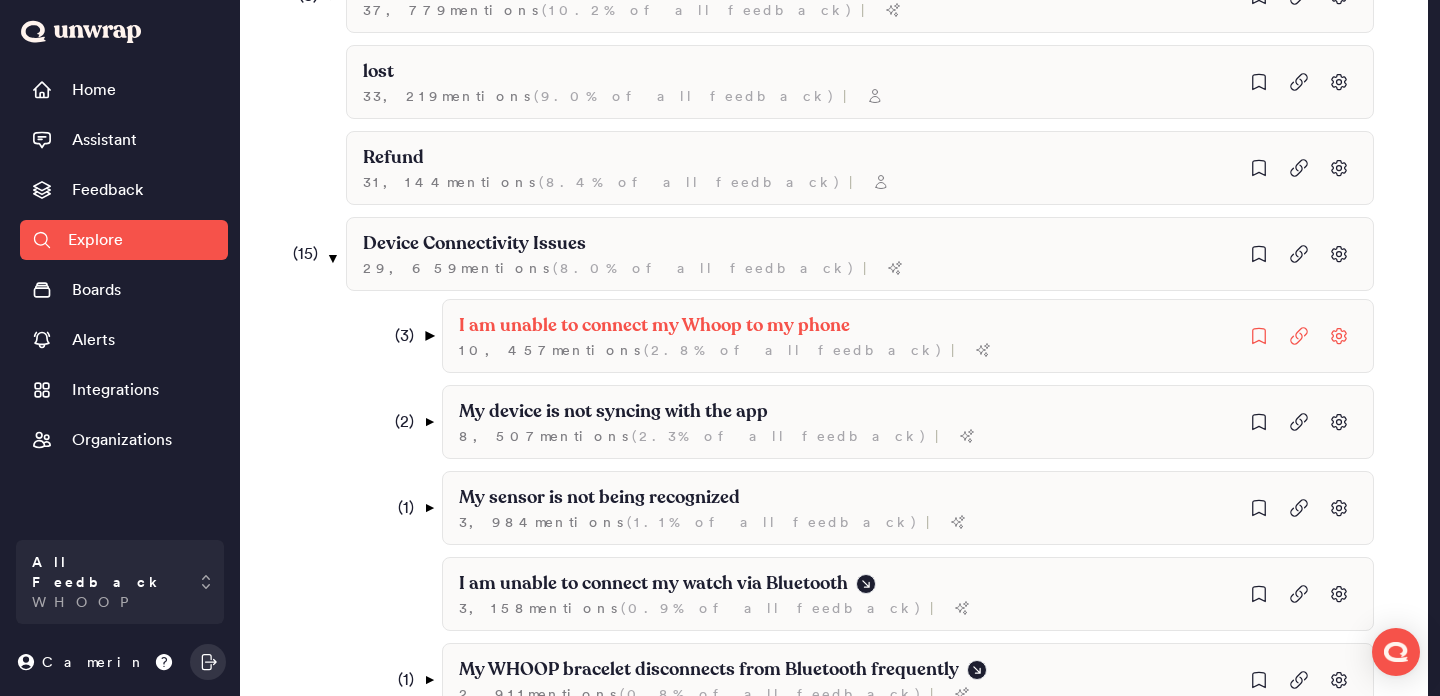 click on "▼" at bounding box center (429, 336) 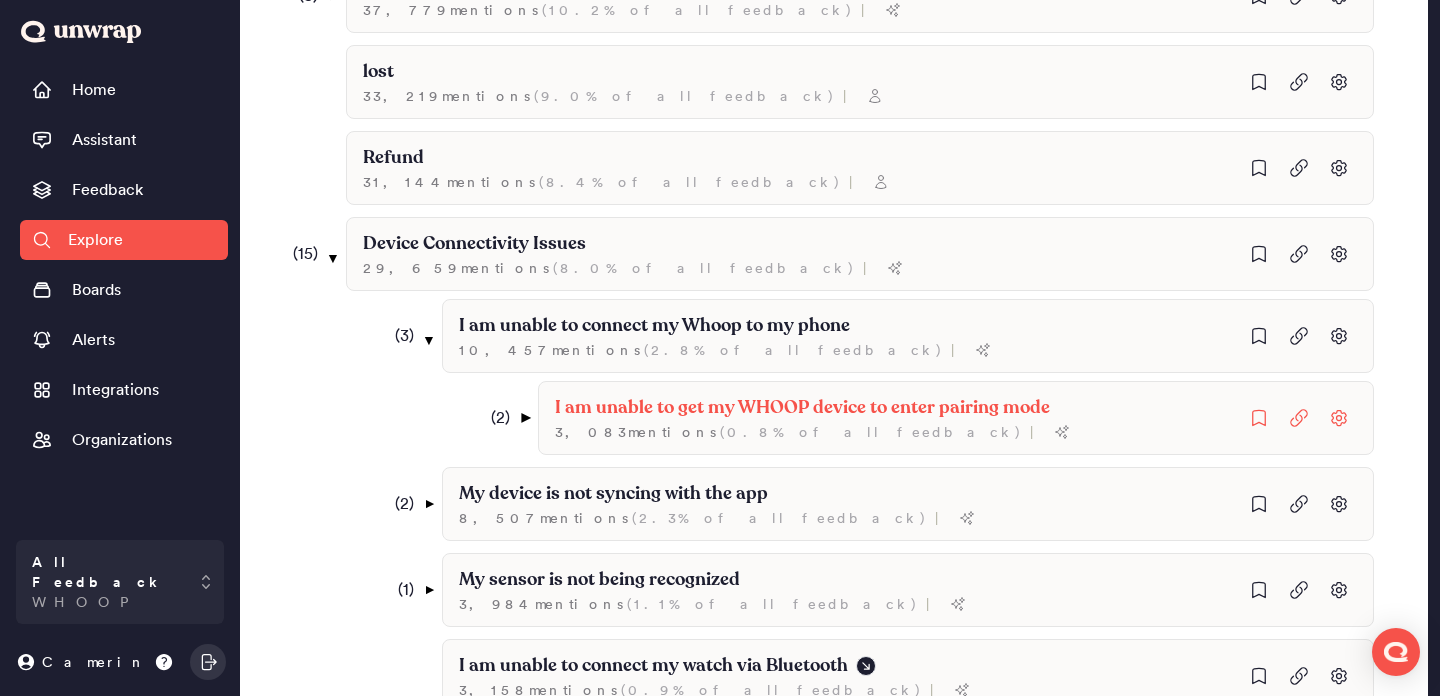 click on "▼" at bounding box center [525, 418] 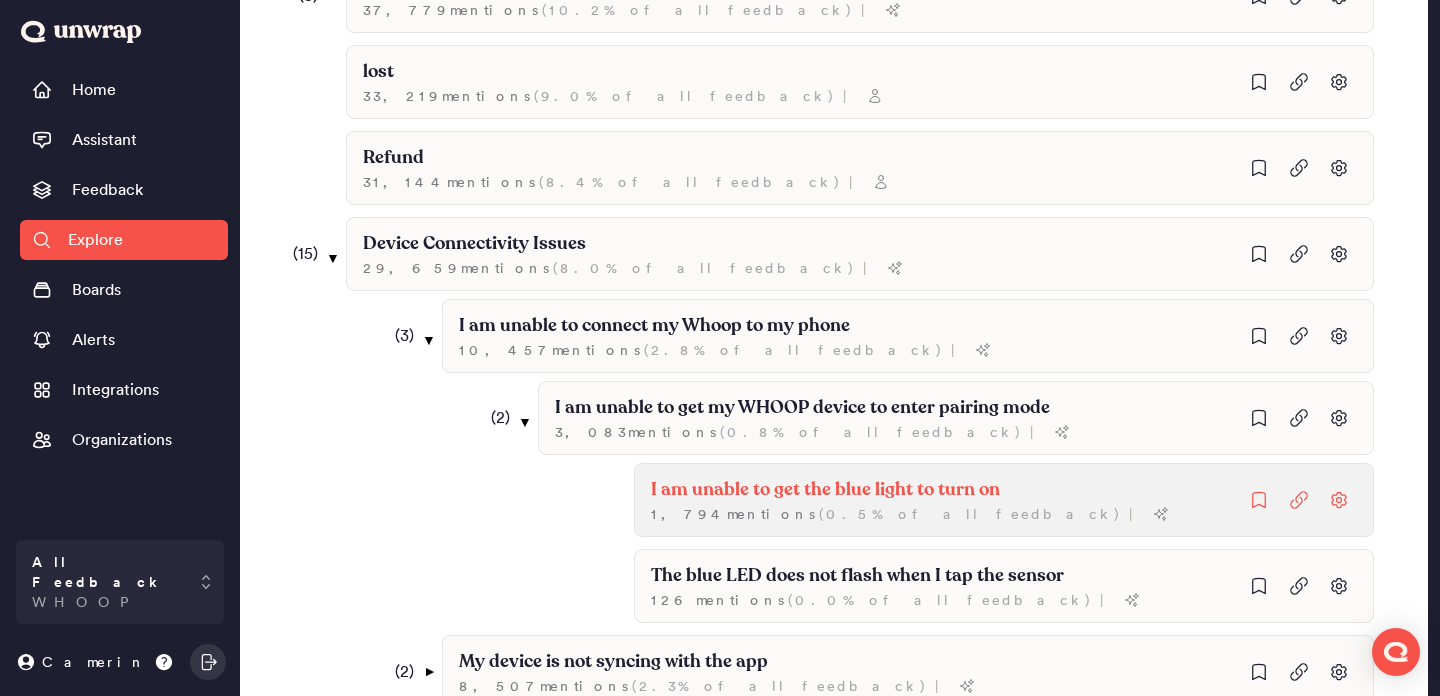 click on "I am unable to get the blue light to turn on" at bounding box center [825, 490] 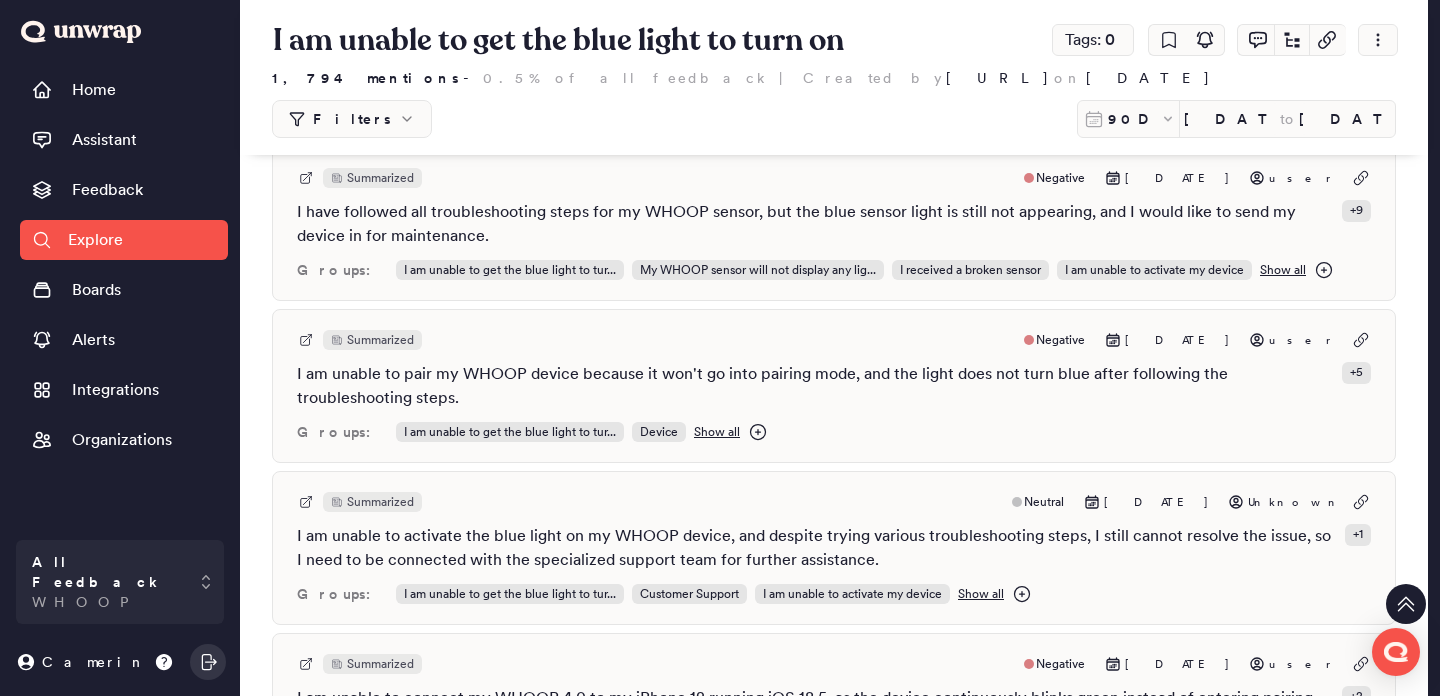 scroll, scrollTop: 591, scrollLeft: 0, axis: vertical 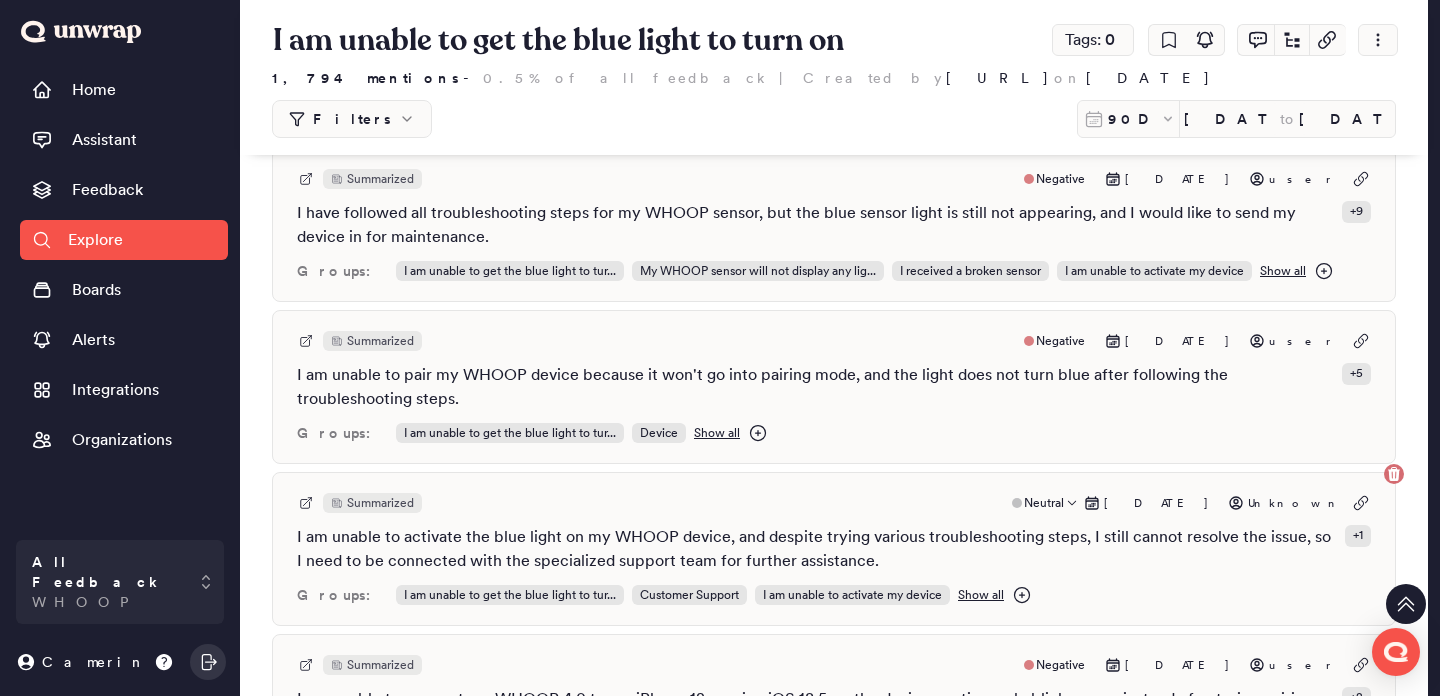 click on "Unknown" at bounding box center [1295, 503] 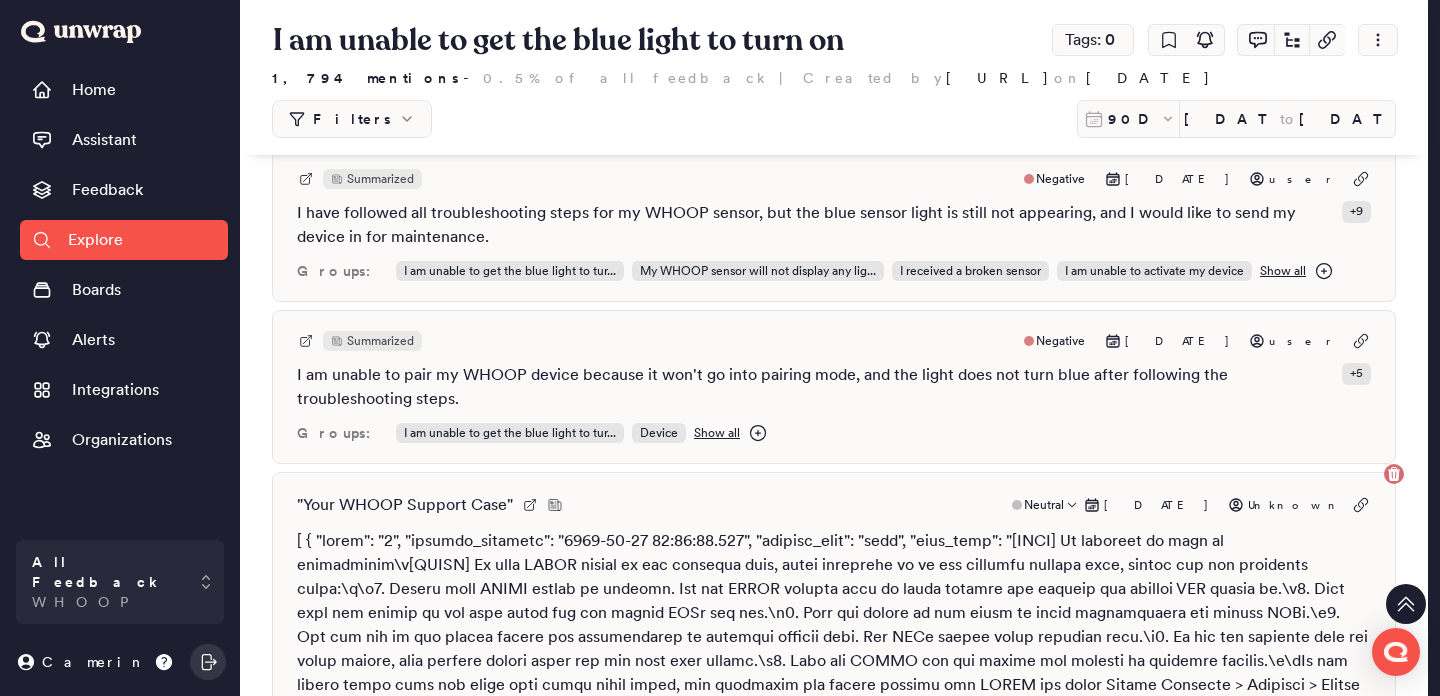 click on "Unknown" at bounding box center (1295, 505) 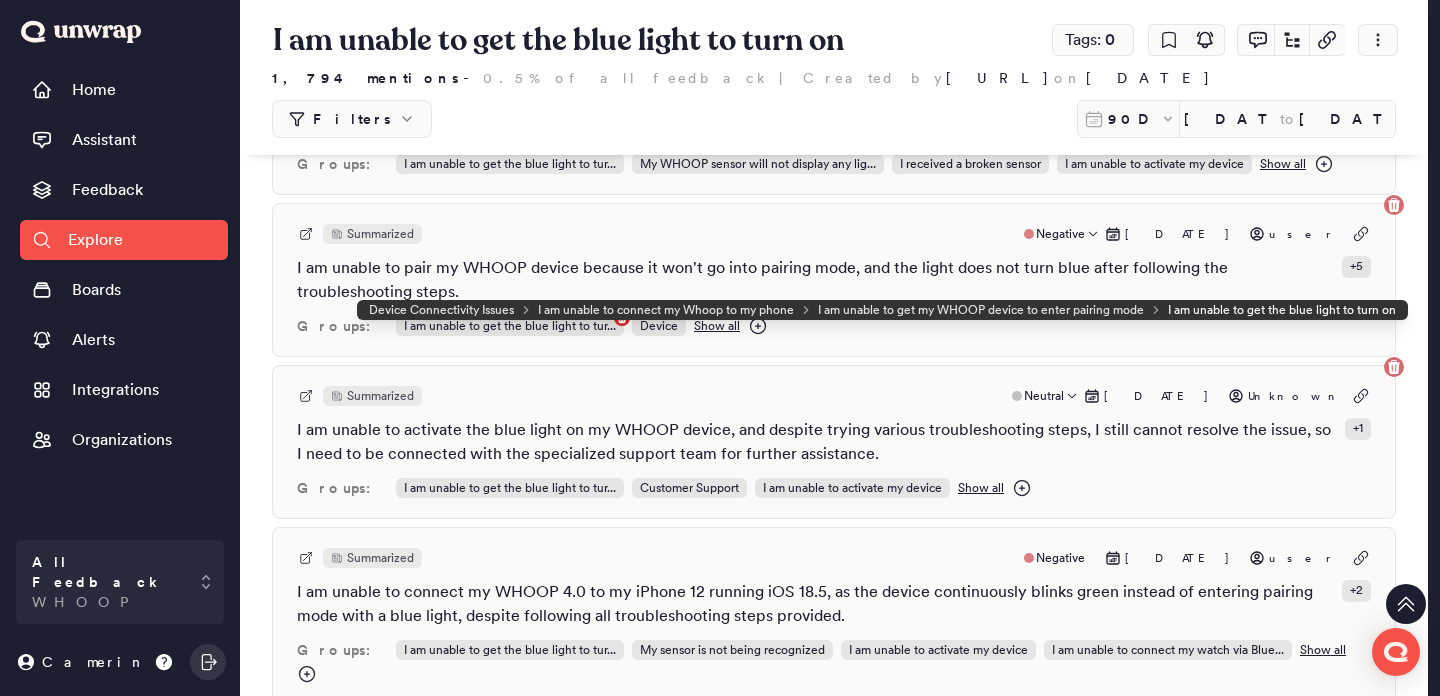 scroll, scrollTop: 0, scrollLeft: 0, axis: both 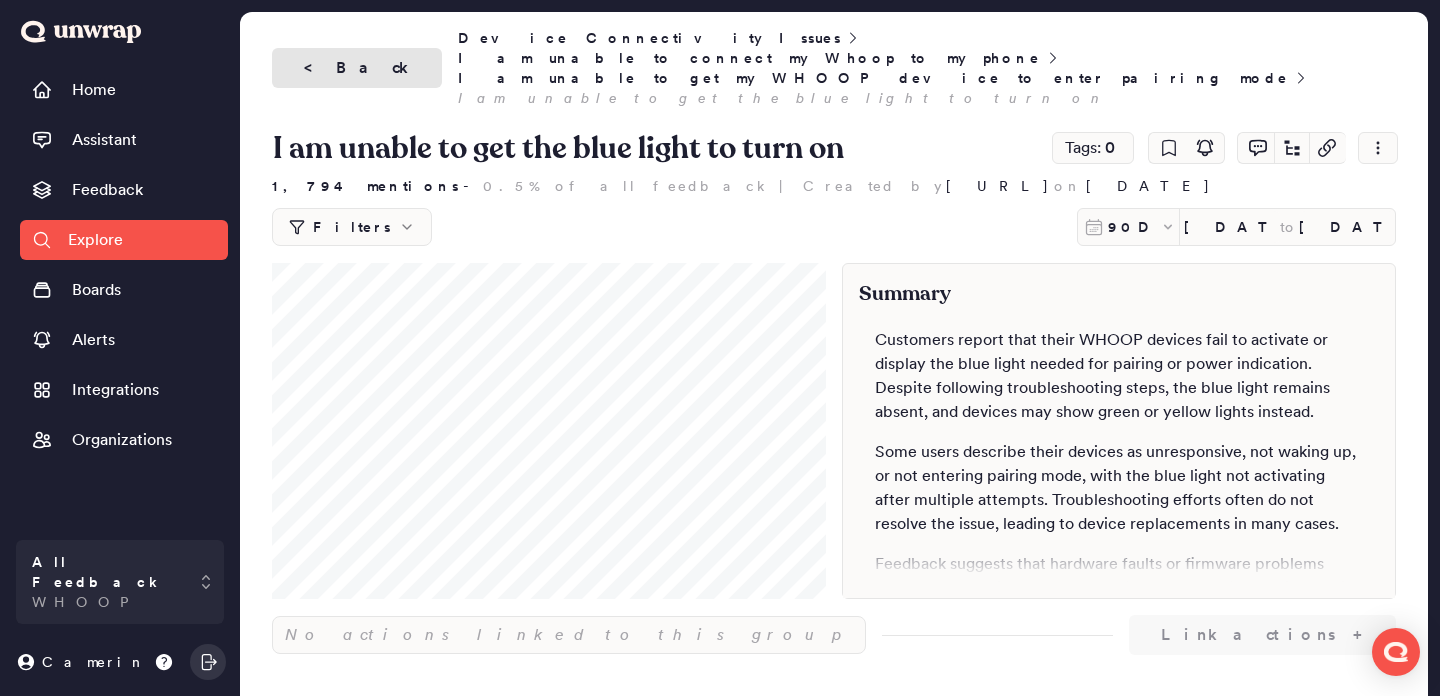 click on "< Back" at bounding box center [357, 68] 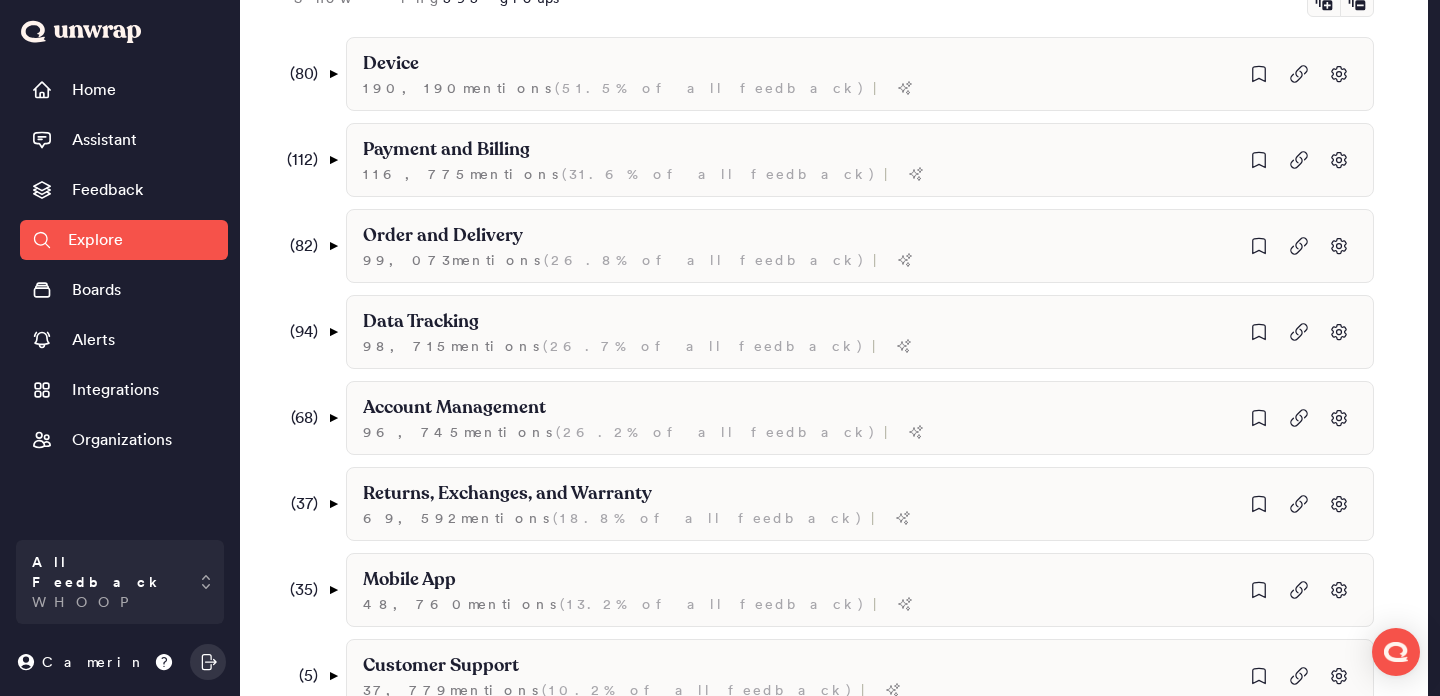 scroll, scrollTop: 0, scrollLeft: 0, axis: both 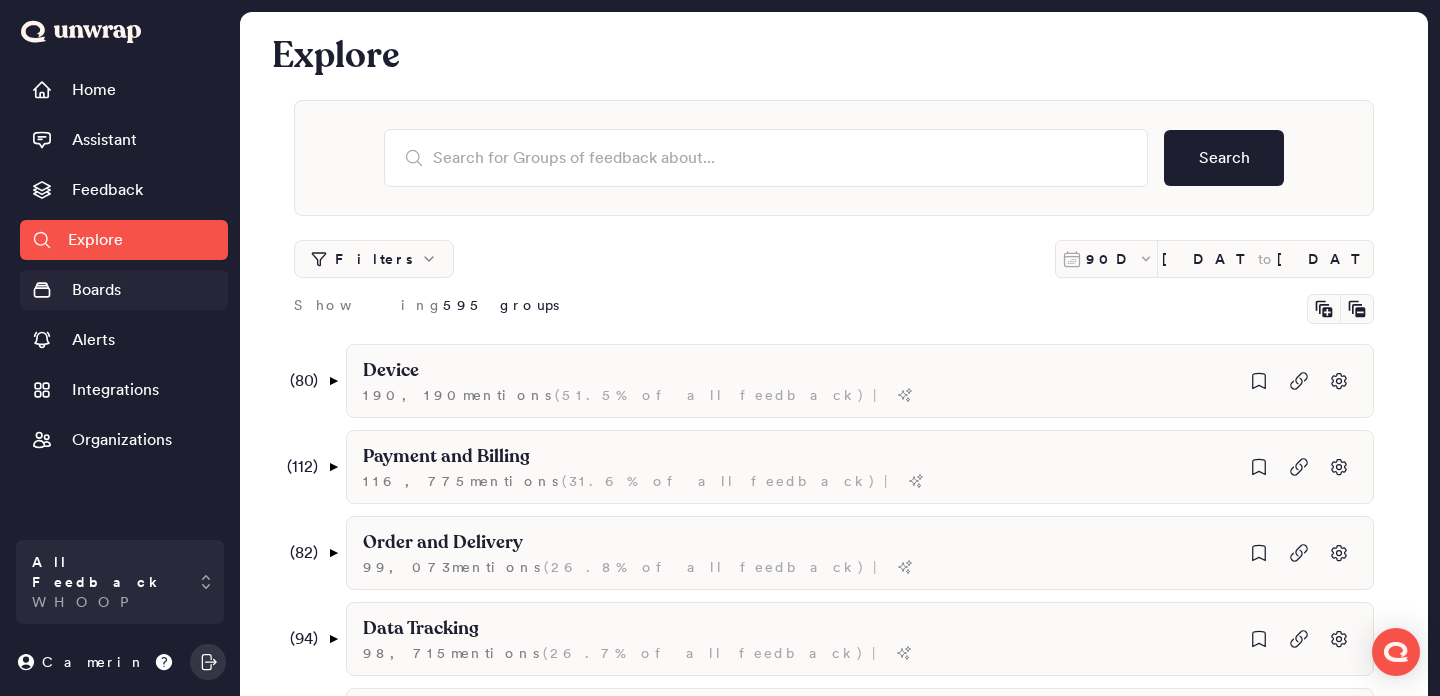 click on "Boards" at bounding box center [124, 290] 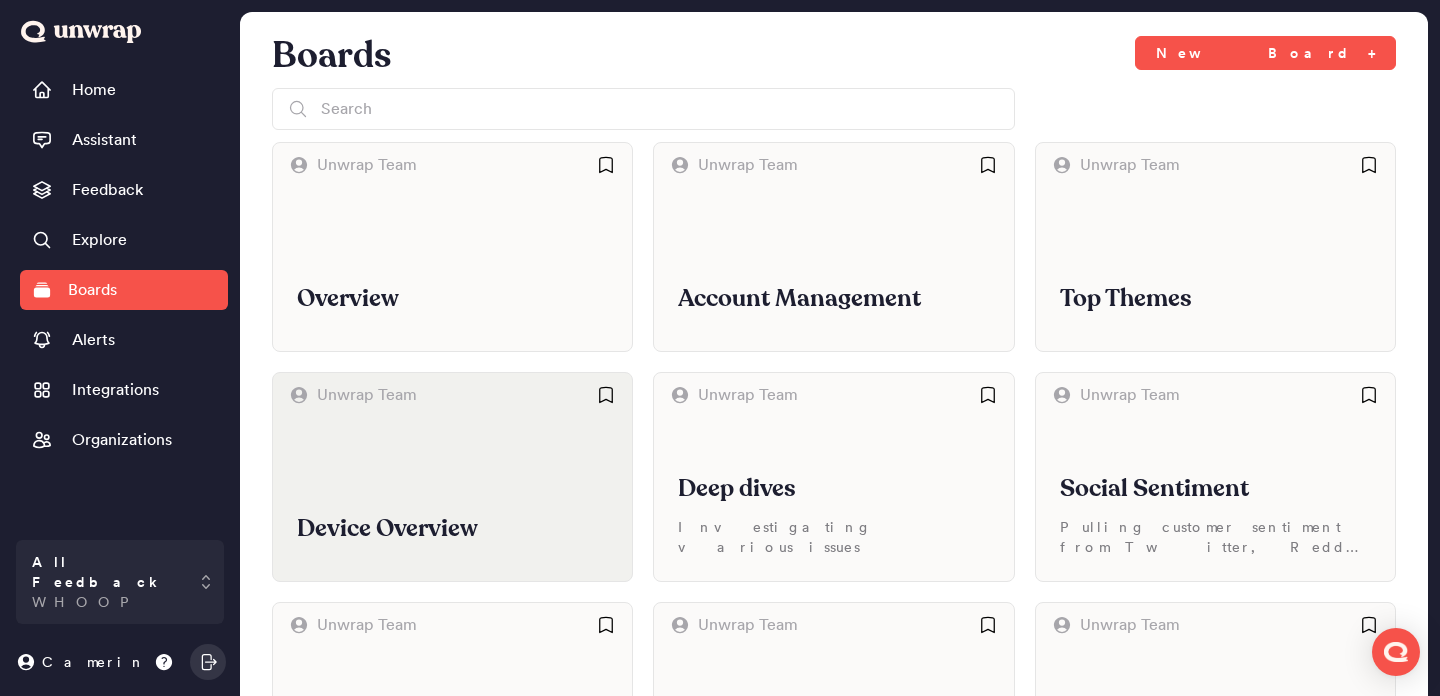 scroll, scrollTop: 1516, scrollLeft: 0, axis: vertical 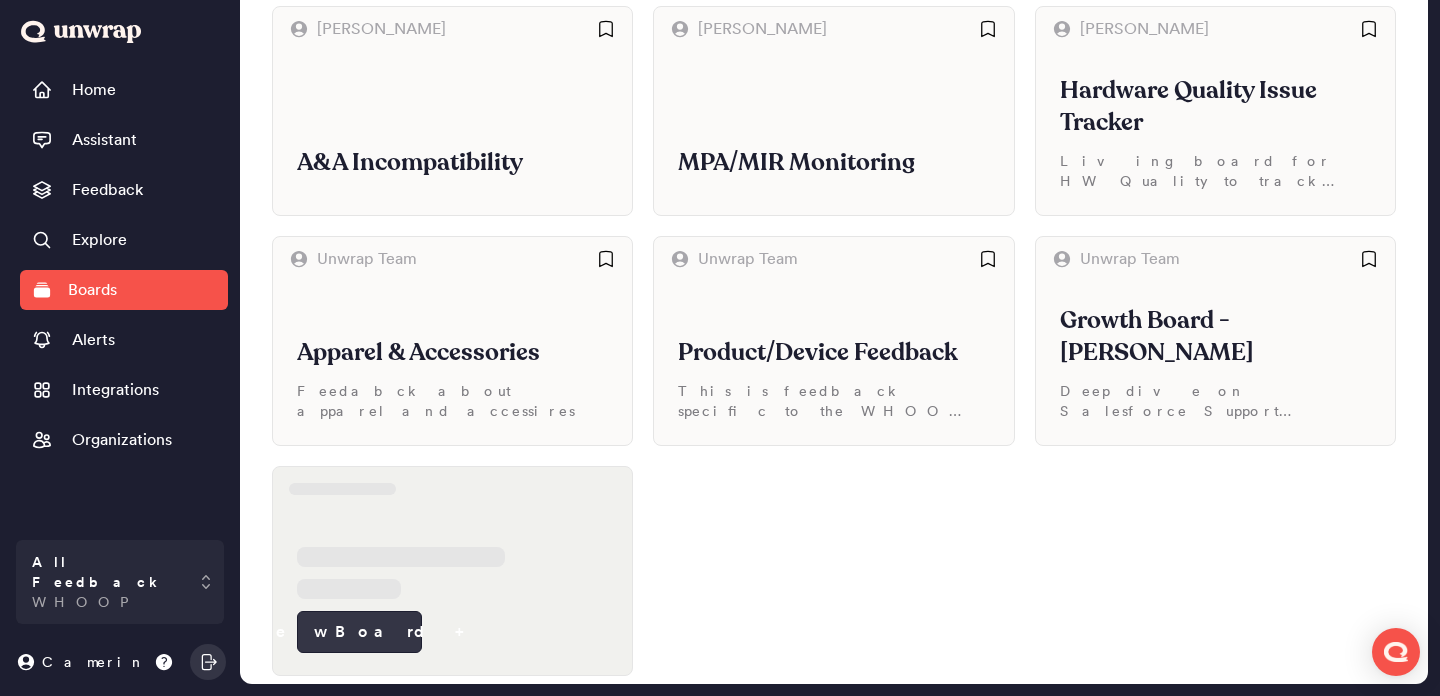 click on "New Board +" at bounding box center [359, 632] 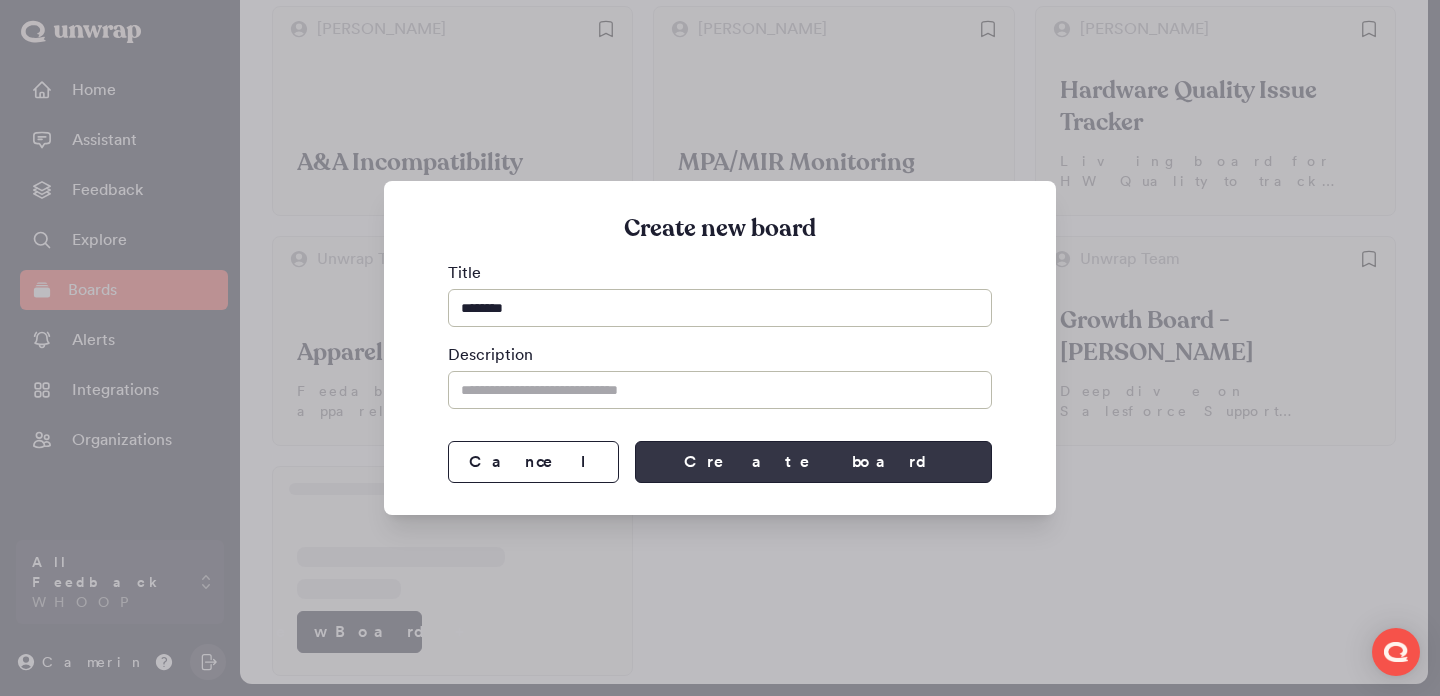 type on "********" 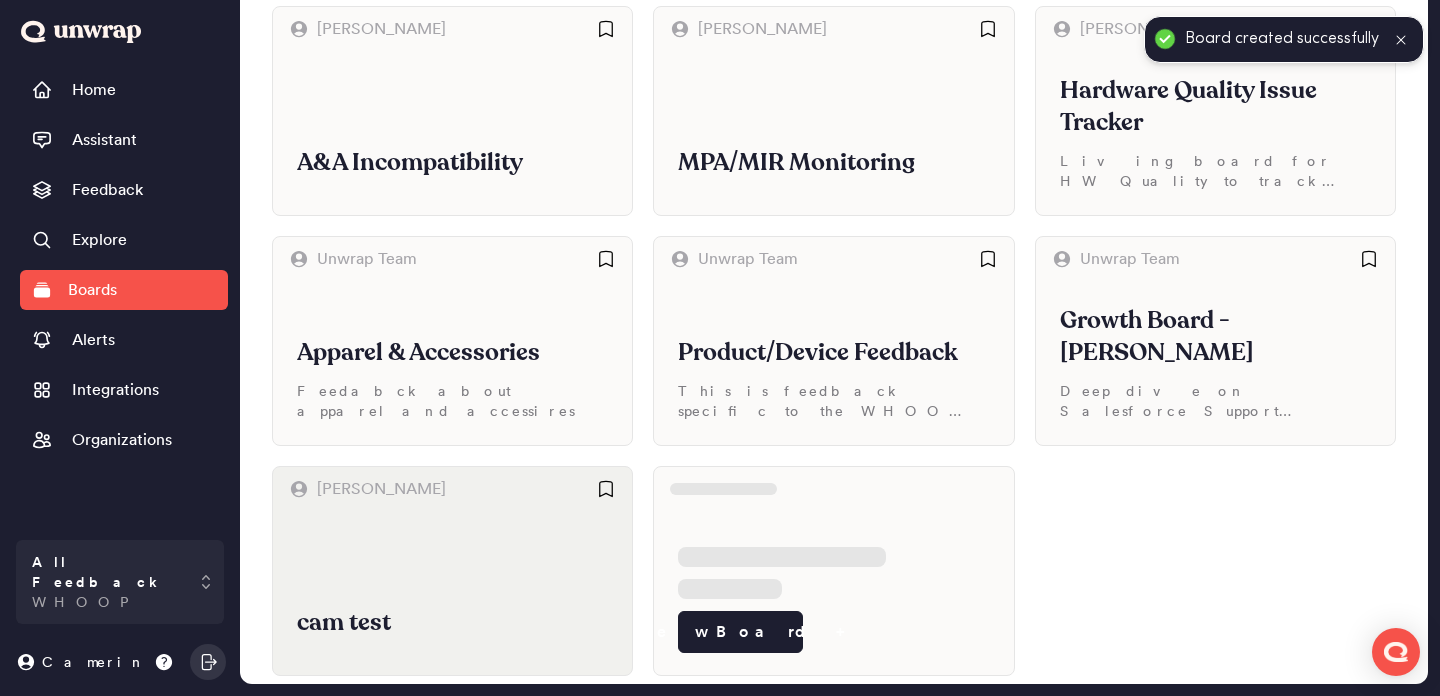 click on "cam test" at bounding box center (452, 593) 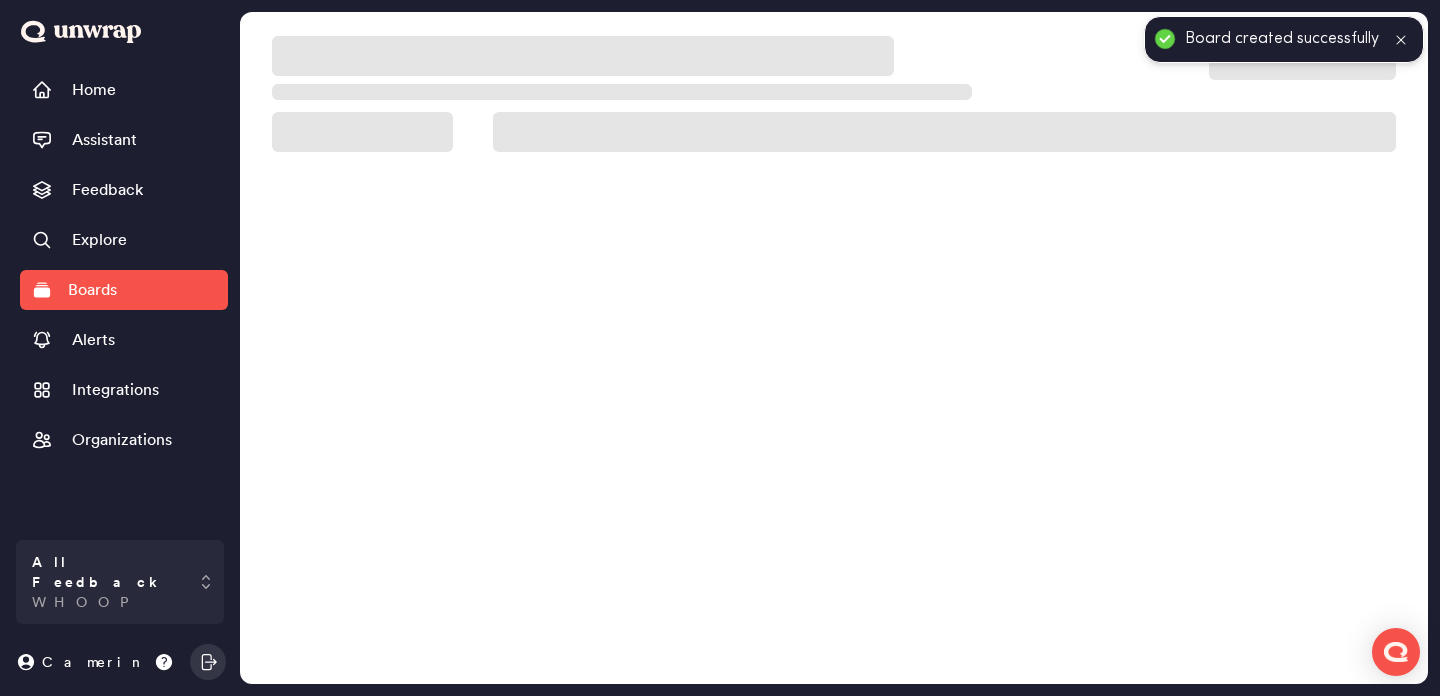 scroll, scrollTop: 0, scrollLeft: 0, axis: both 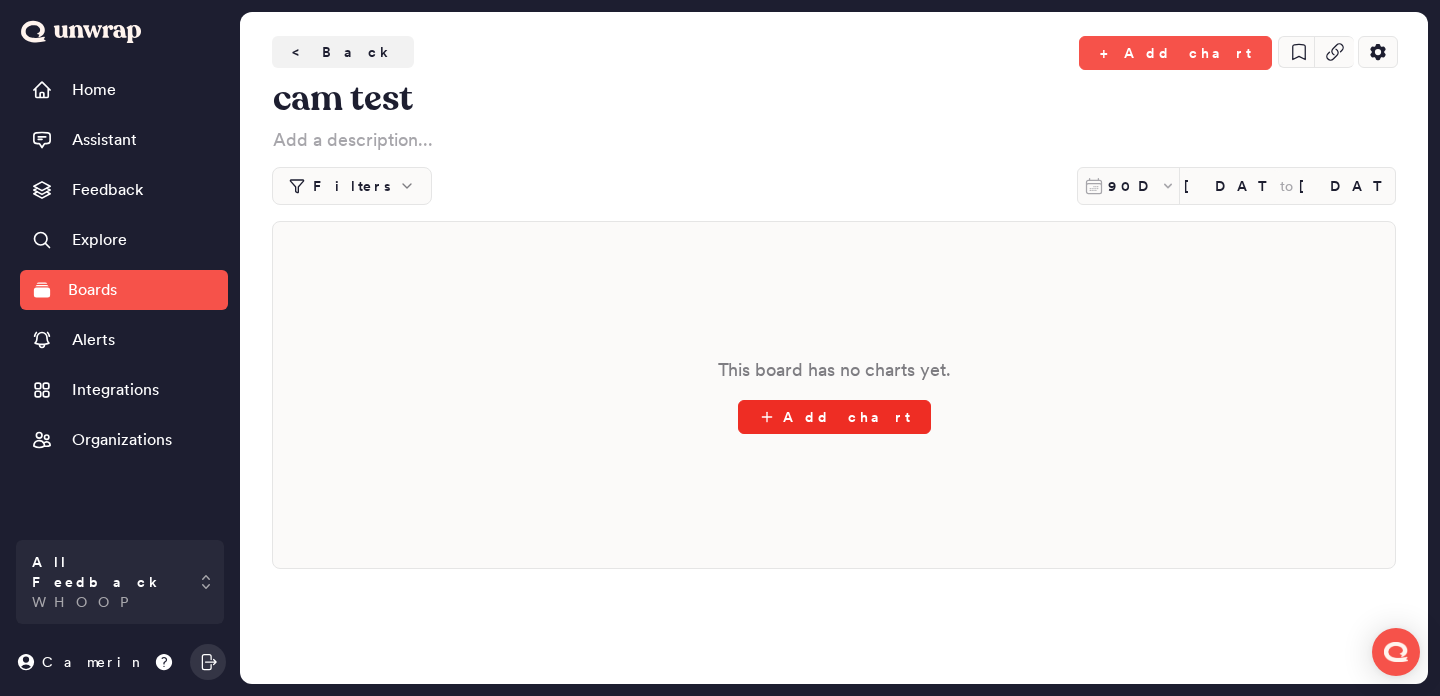 click on "Add chart" at bounding box center (834, 417) 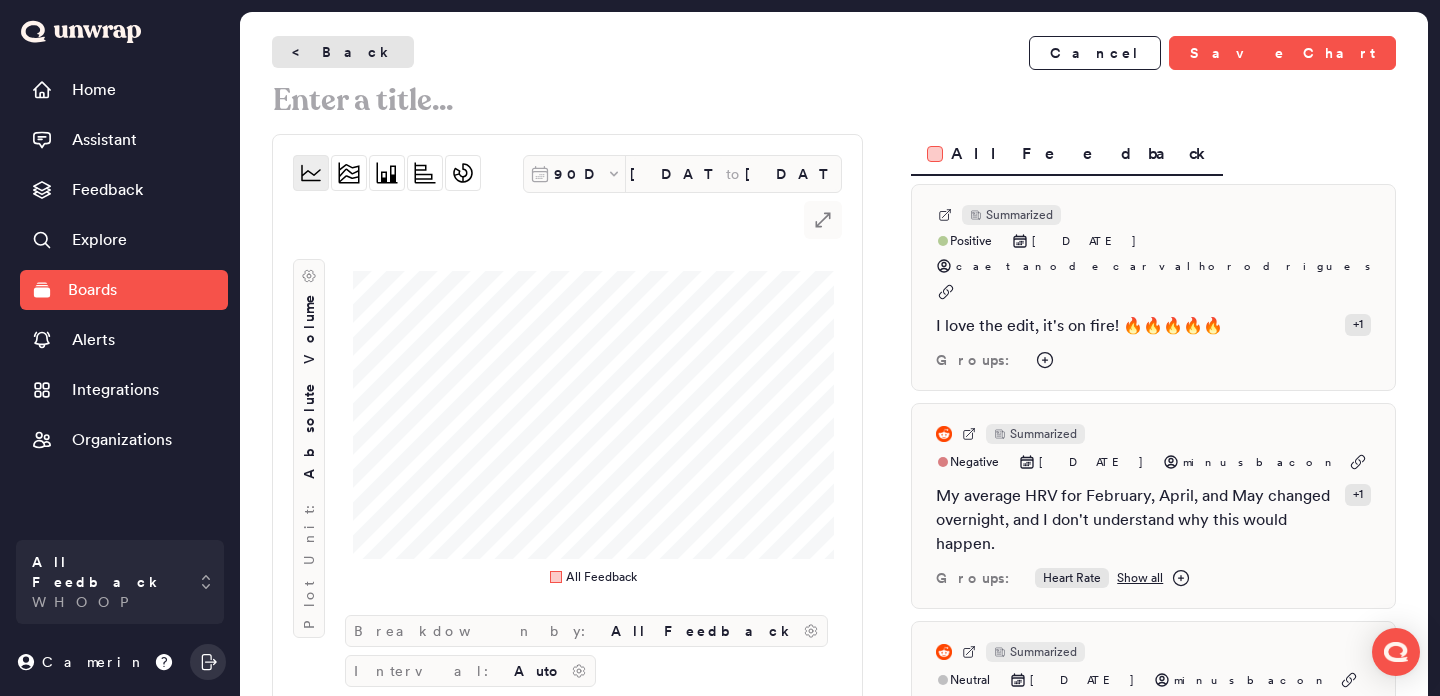 click on "< Back" at bounding box center [343, 52] 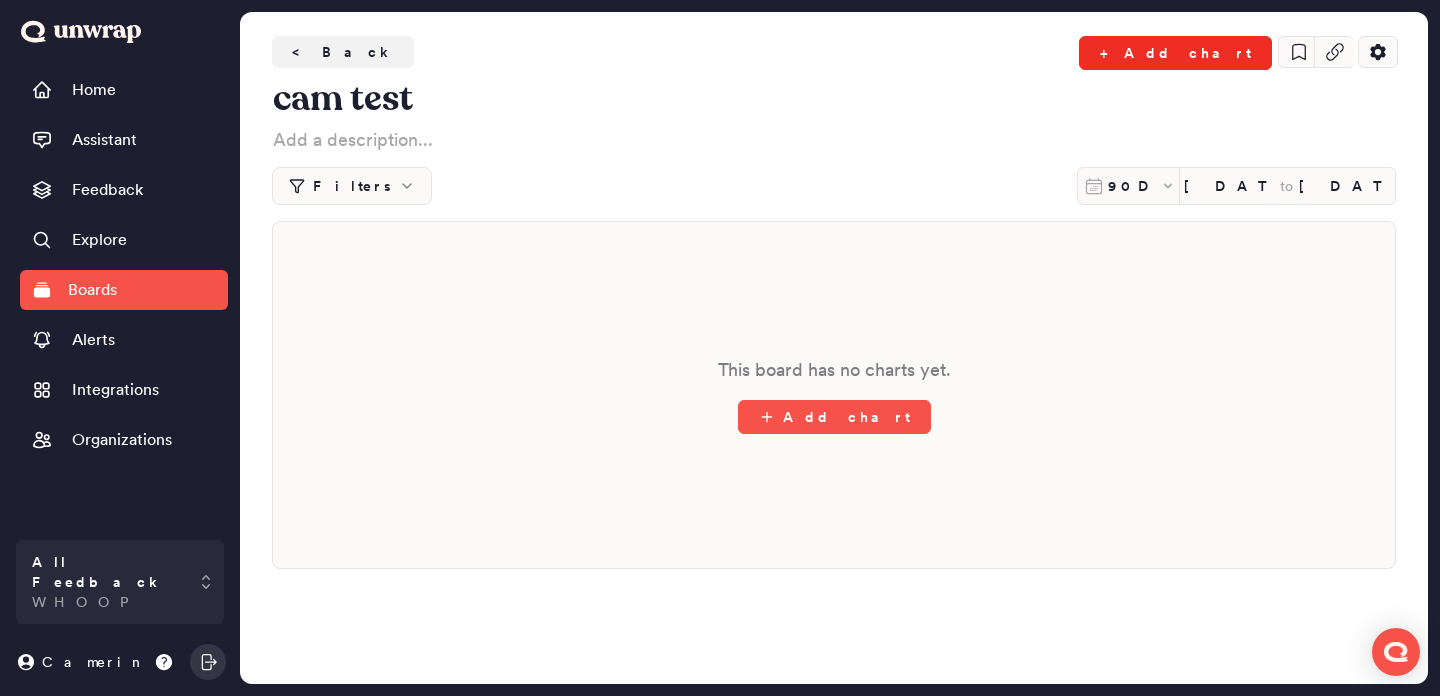 click on "+ Add chart" at bounding box center (1175, 53) 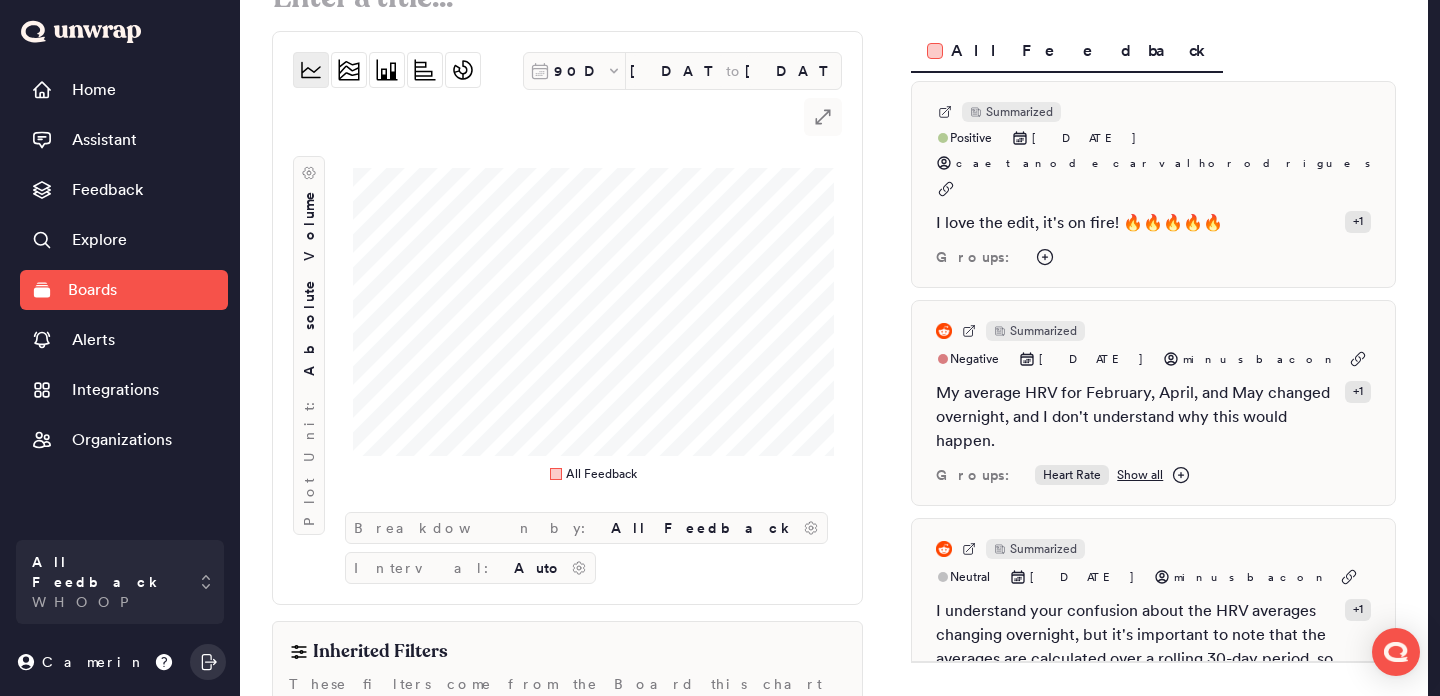 scroll, scrollTop: 0, scrollLeft: 0, axis: both 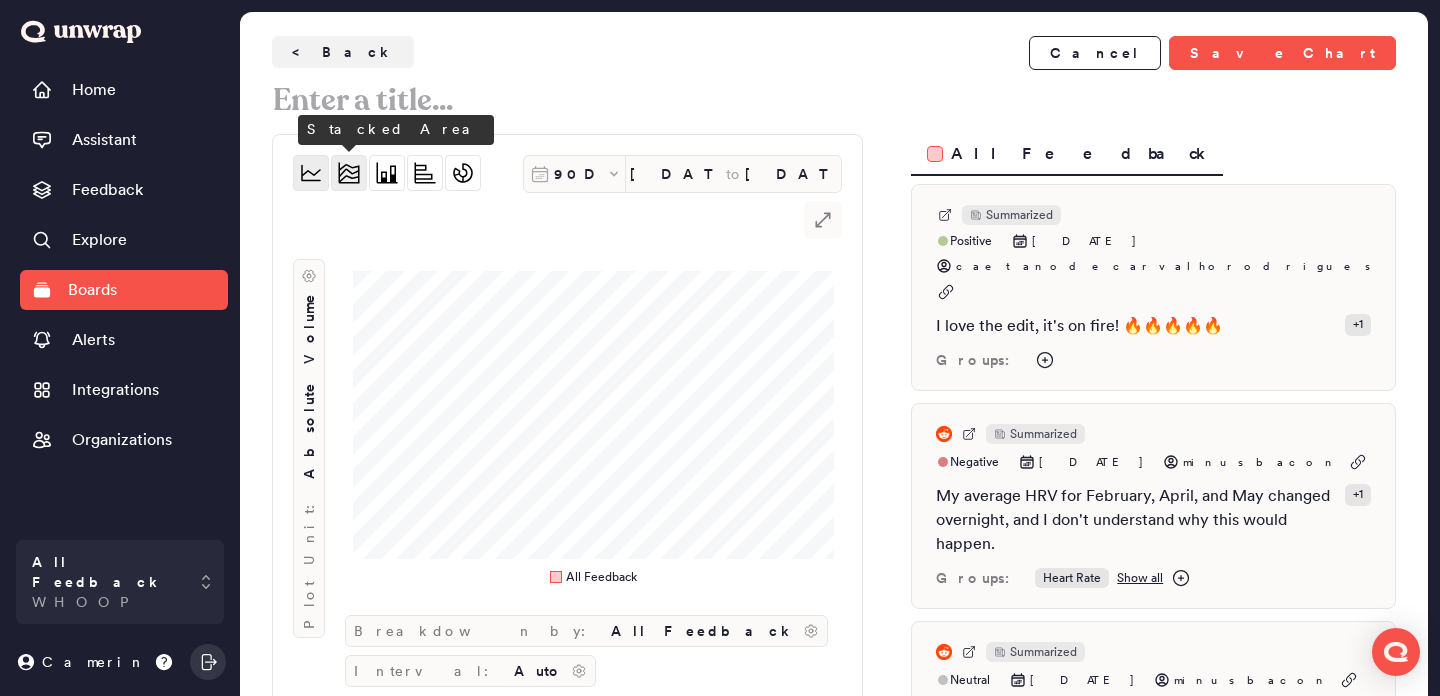 click 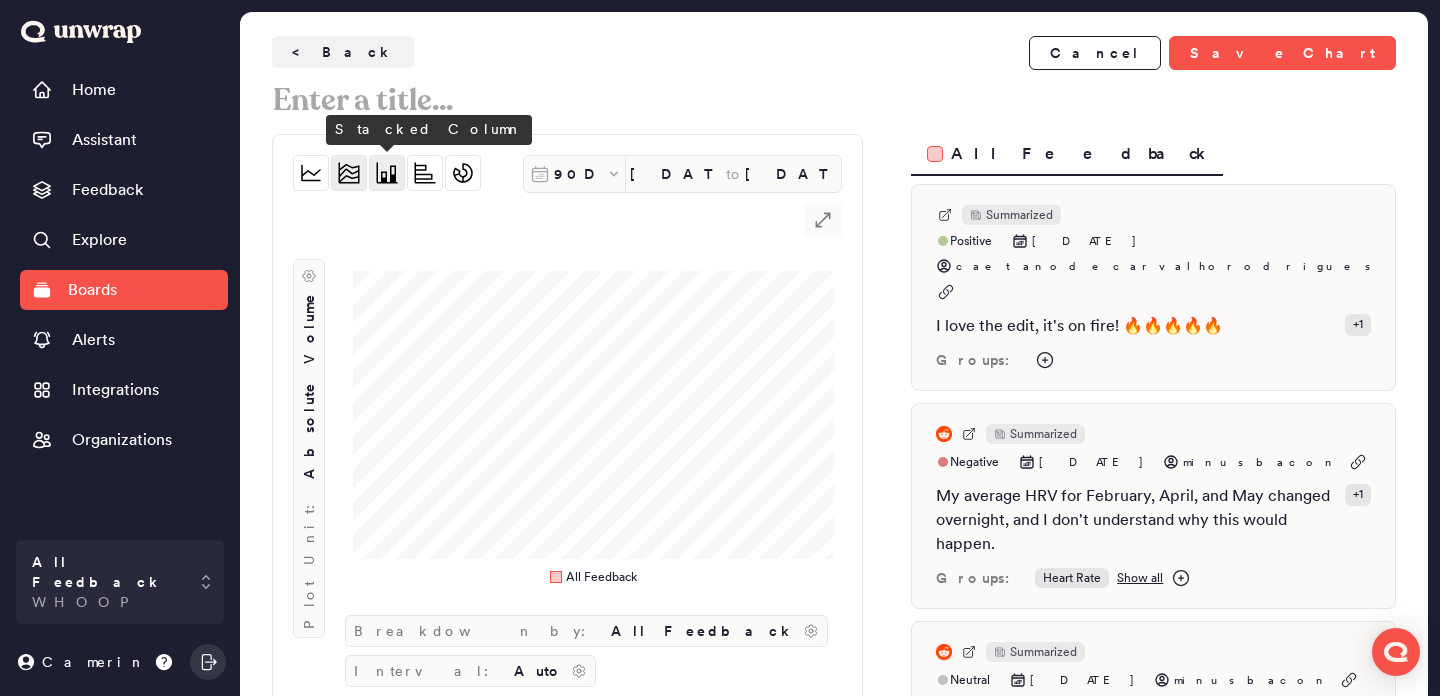 click 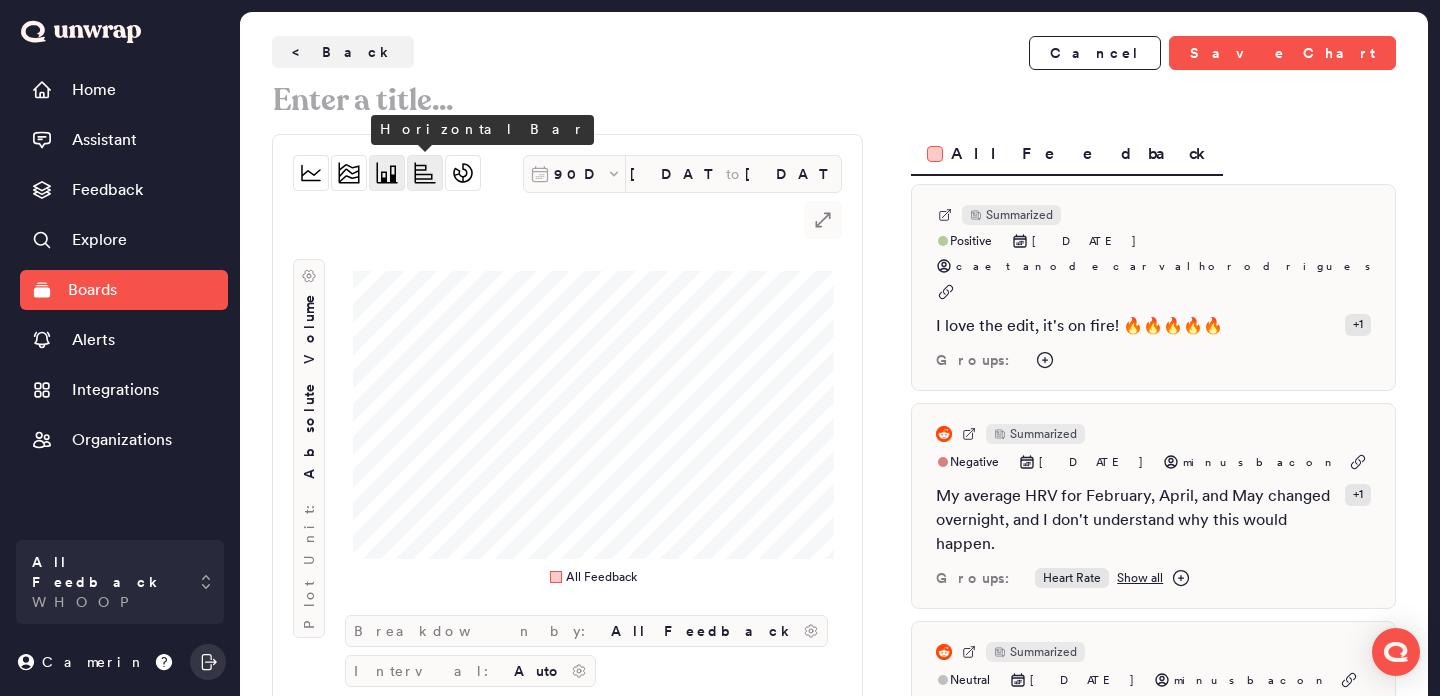click 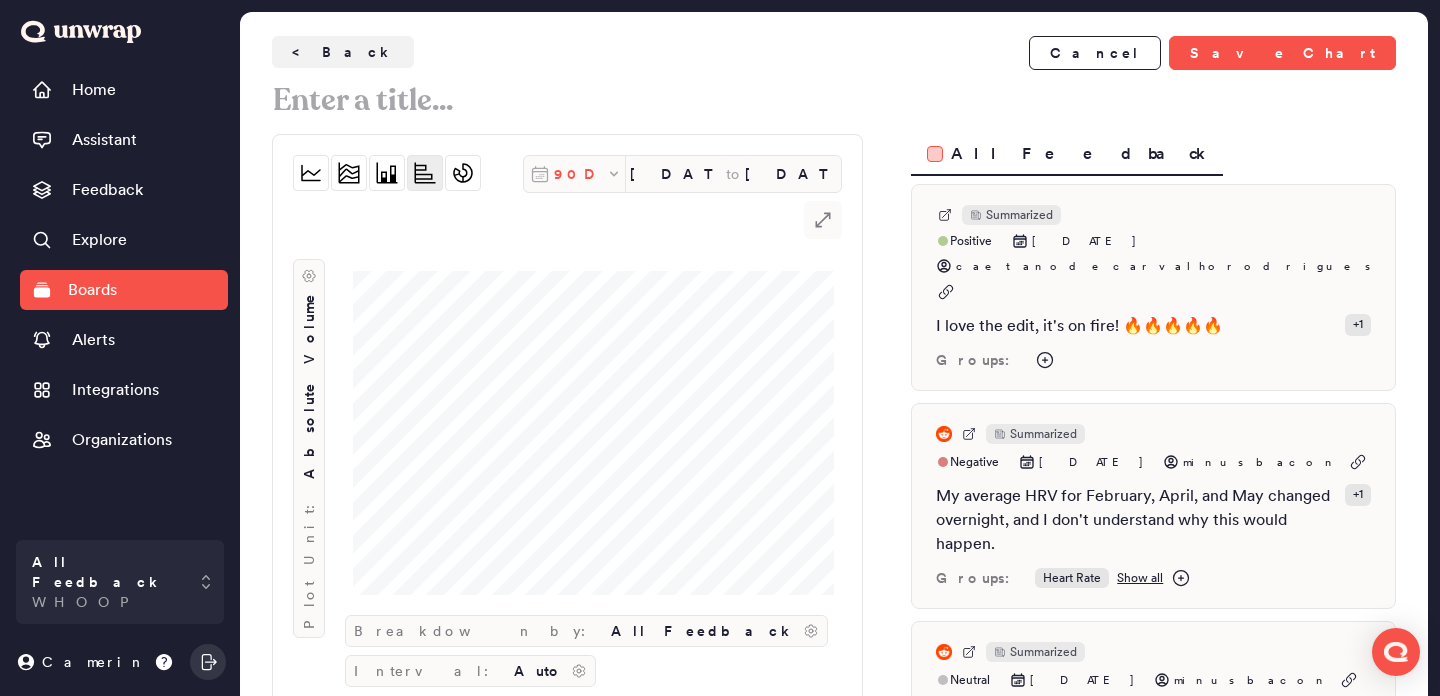 click on "90D" at bounding box center [580, 174] 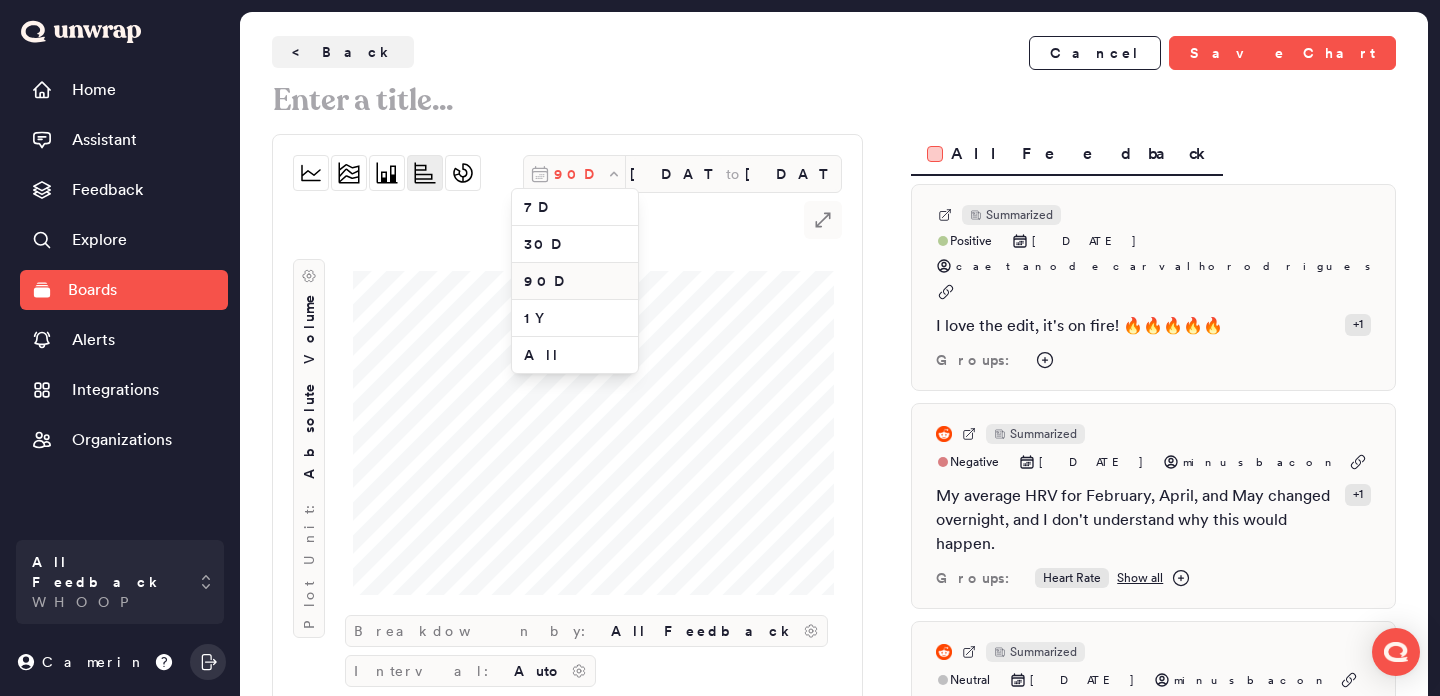 click on "90D" at bounding box center (580, 174) 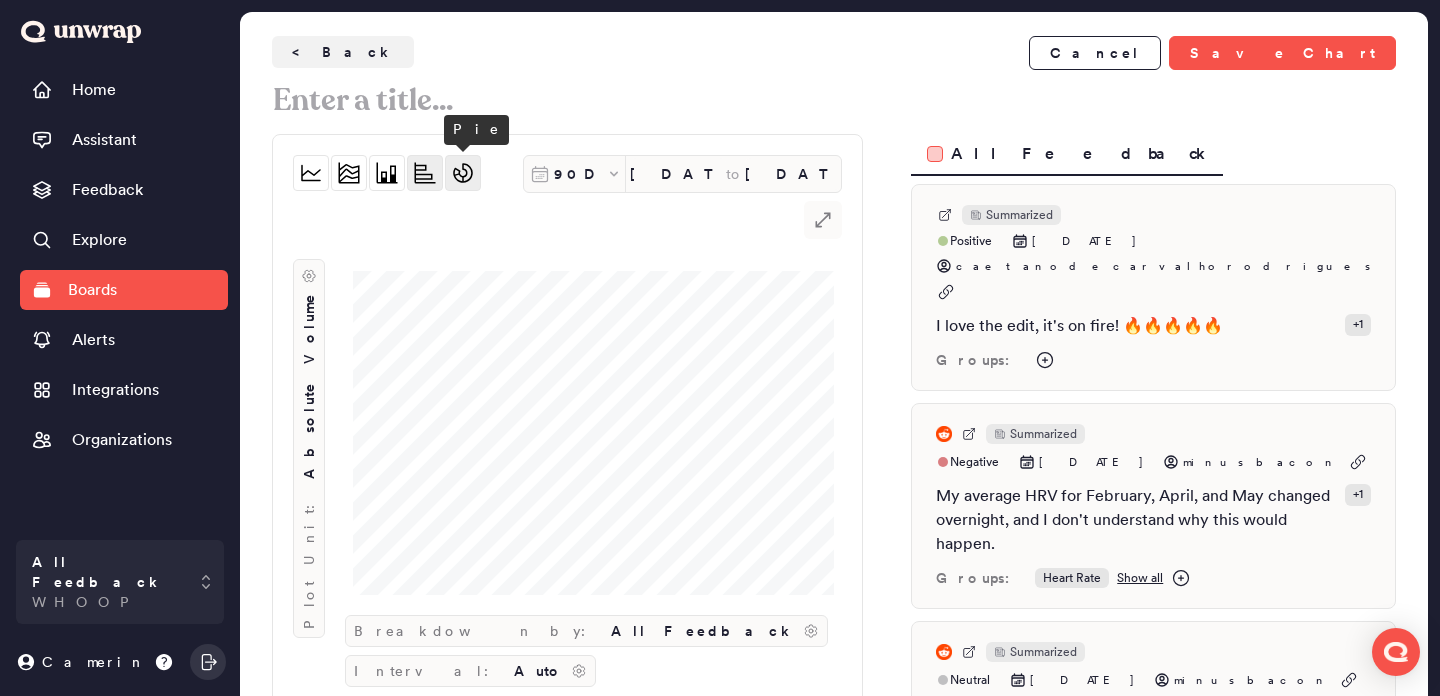 click 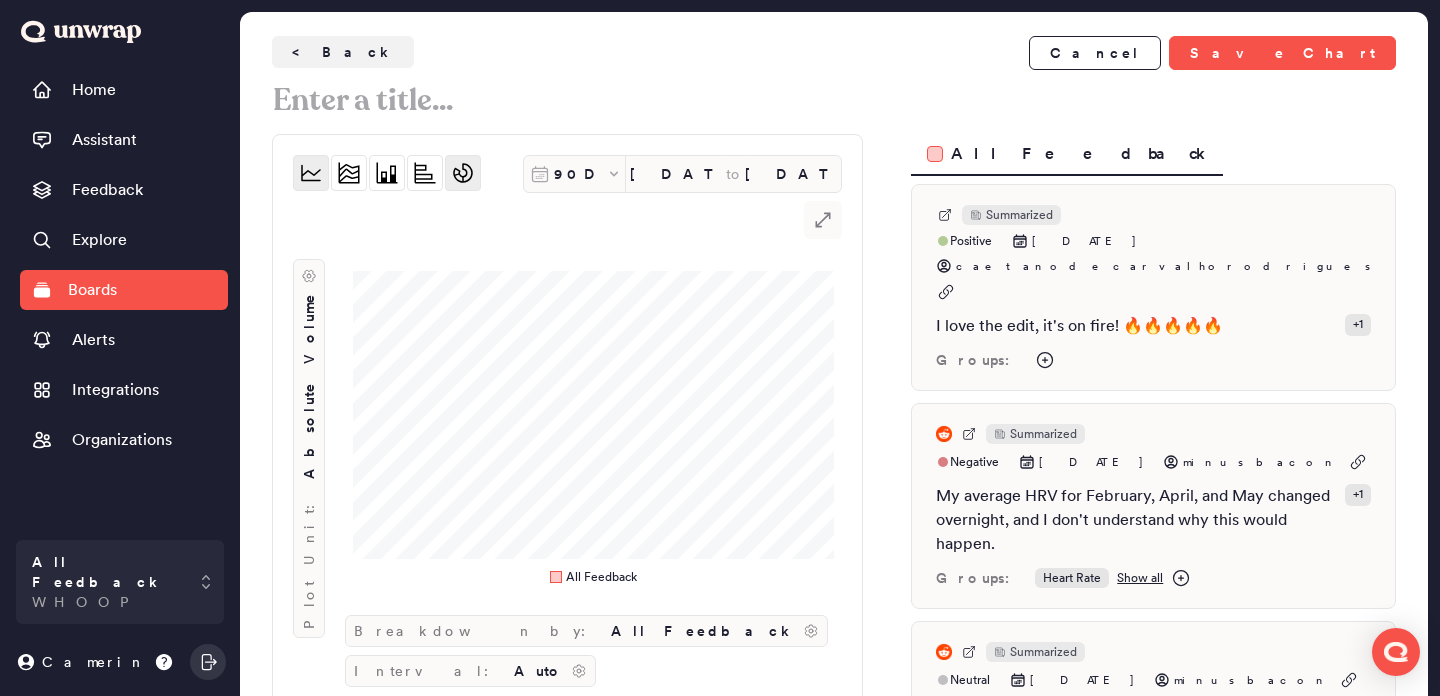 click 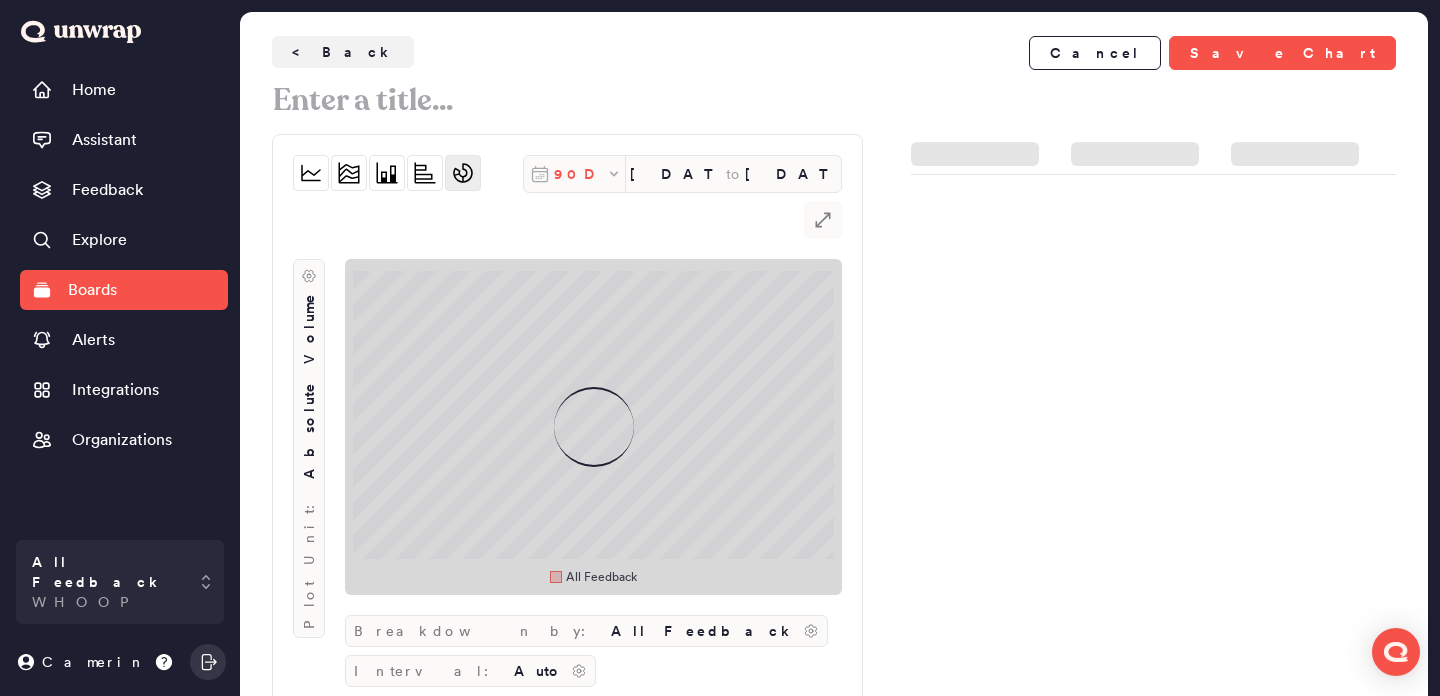 click on "90D" at bounding box center (580, 174) 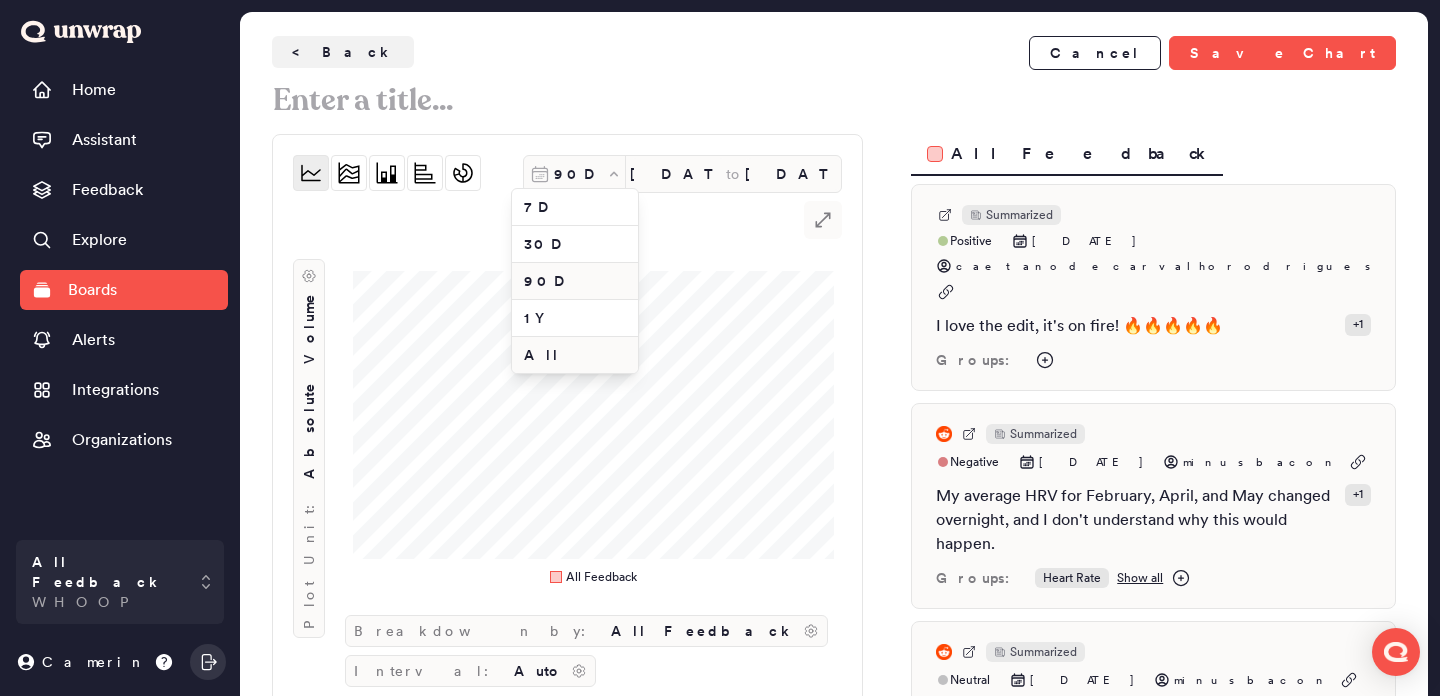click on "All" at bounding box center [575, 355] 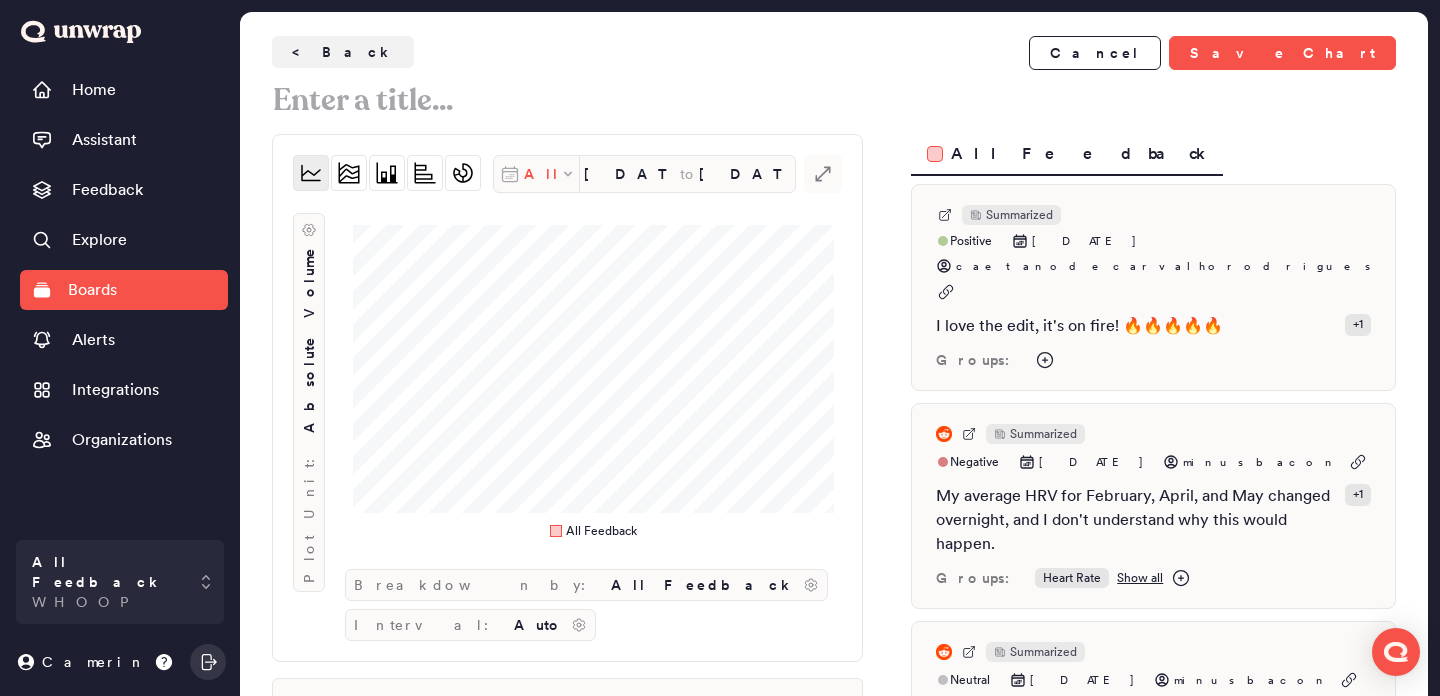 click on "All" at bounding box center [542, 174] 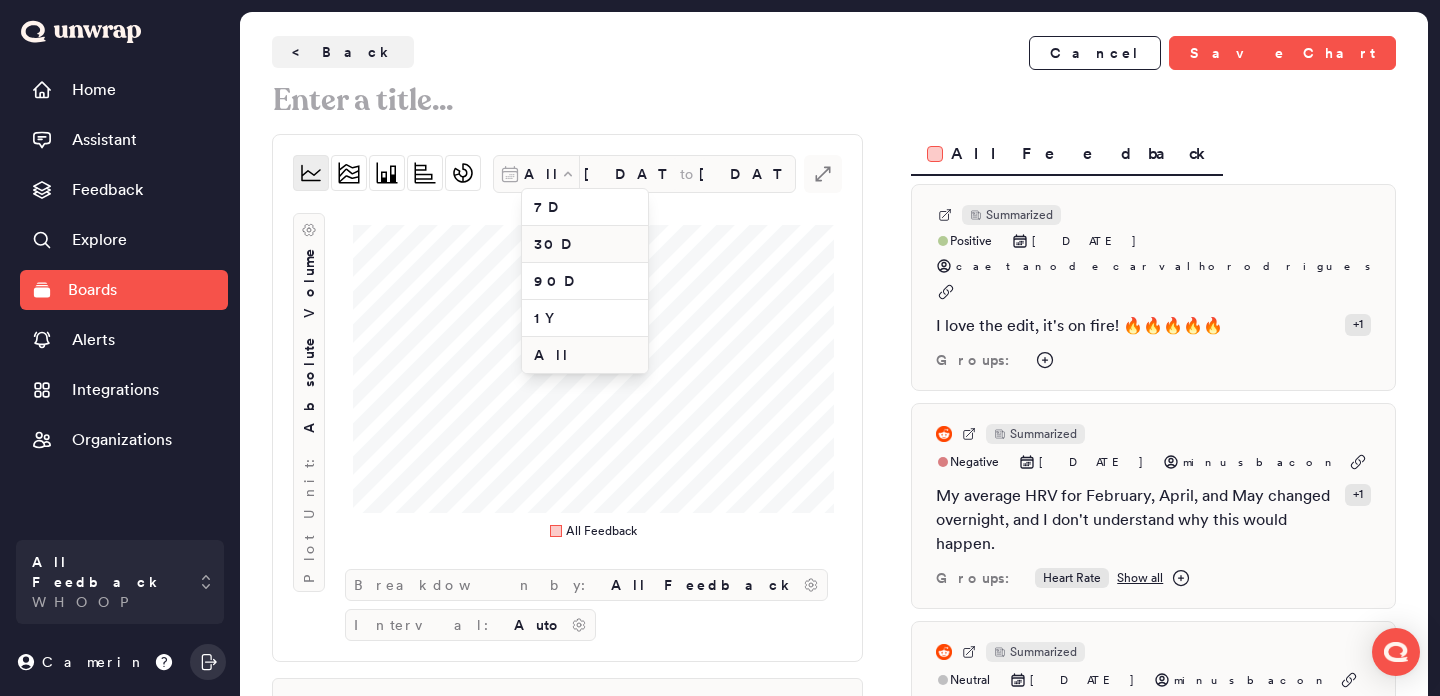 click on "30D" at bounding box center (585, 244) 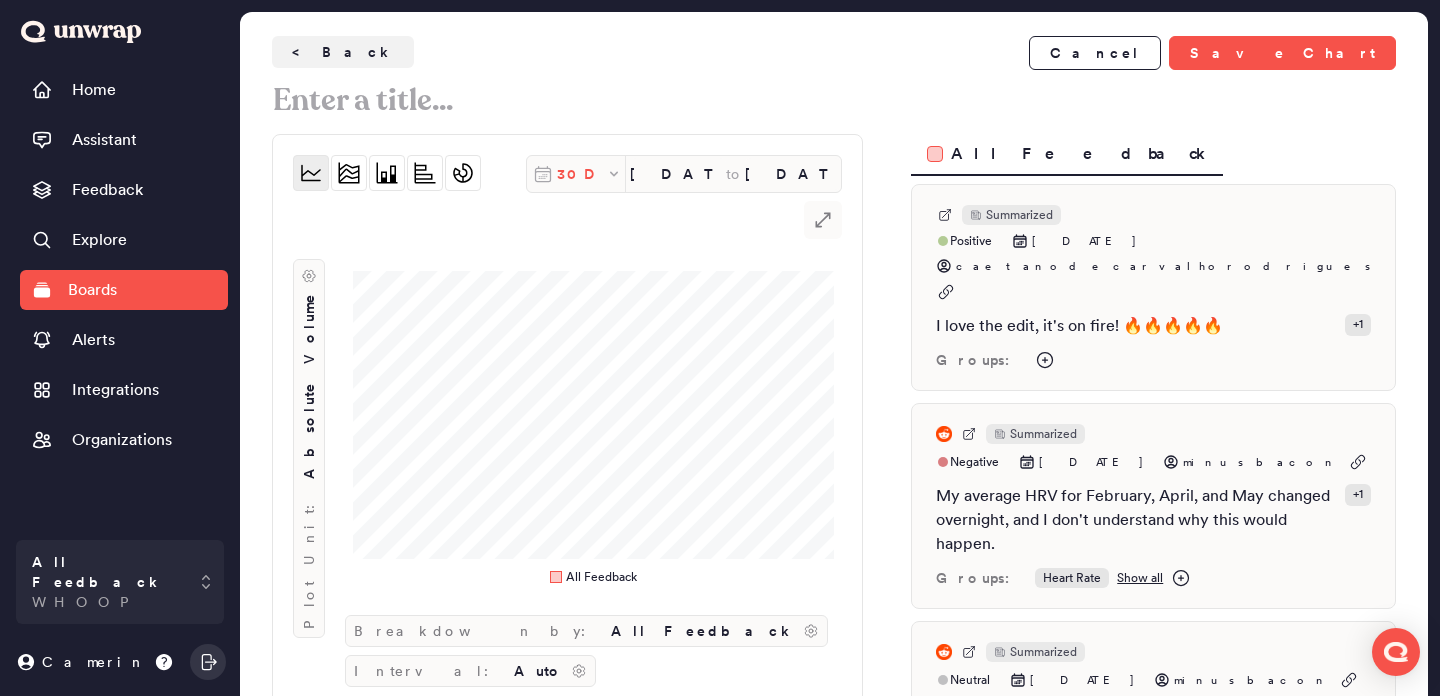 click on "30D" at bounding box center [581, 174] 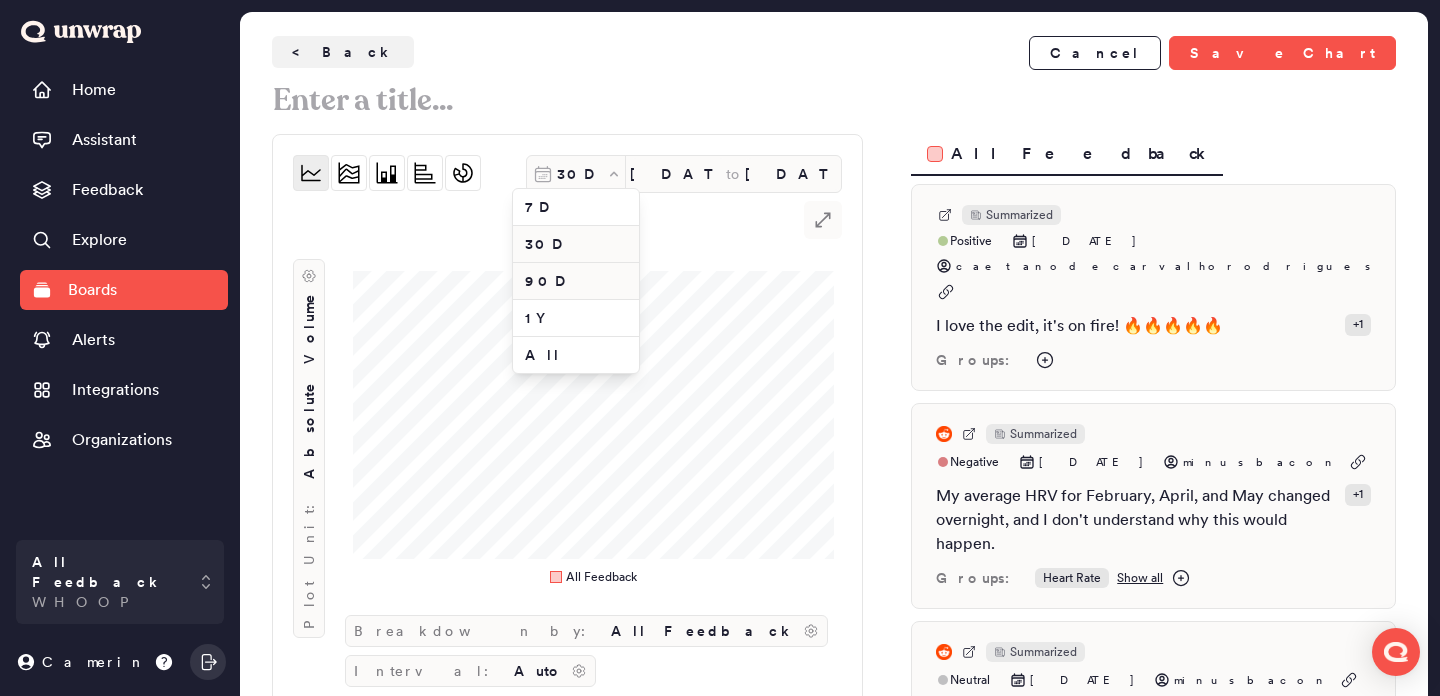 click on "90D" at bounding box center [576, 281] 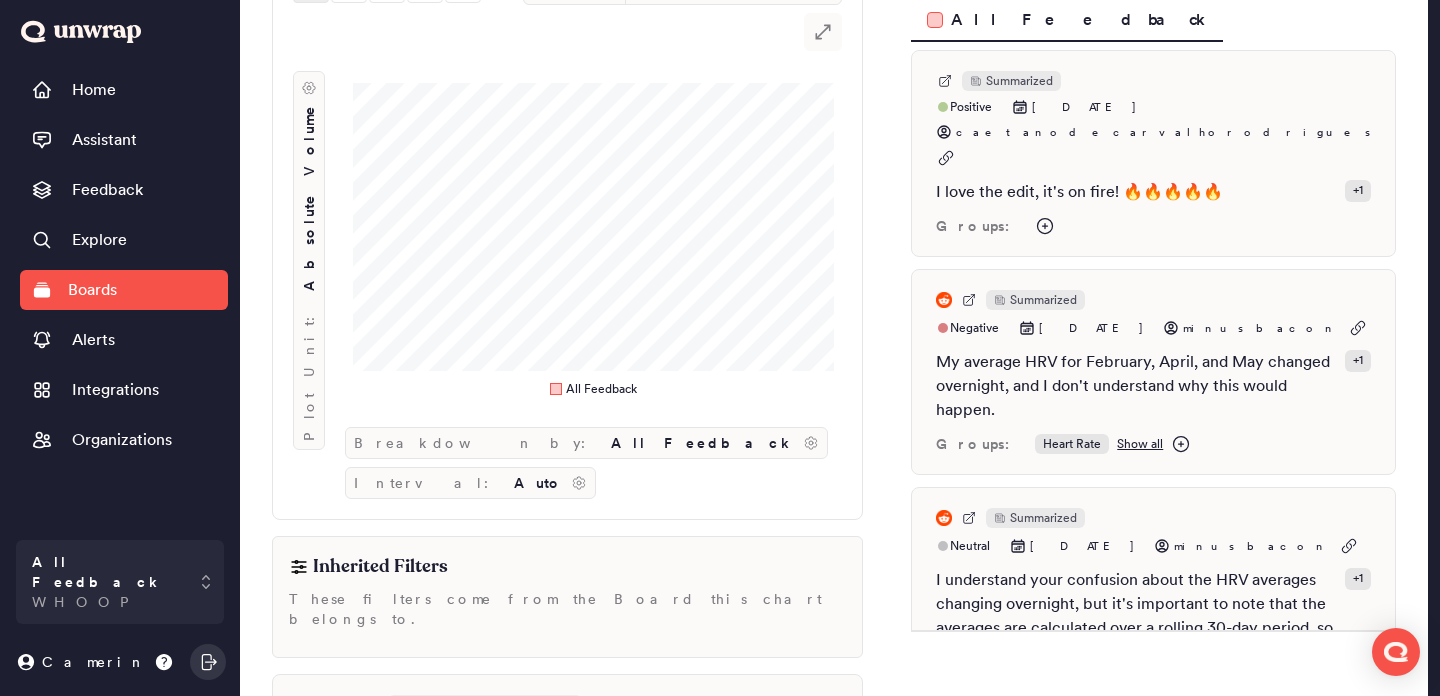 scroll, scrollTop: 208, scrollLeft: 0, axis: vertical 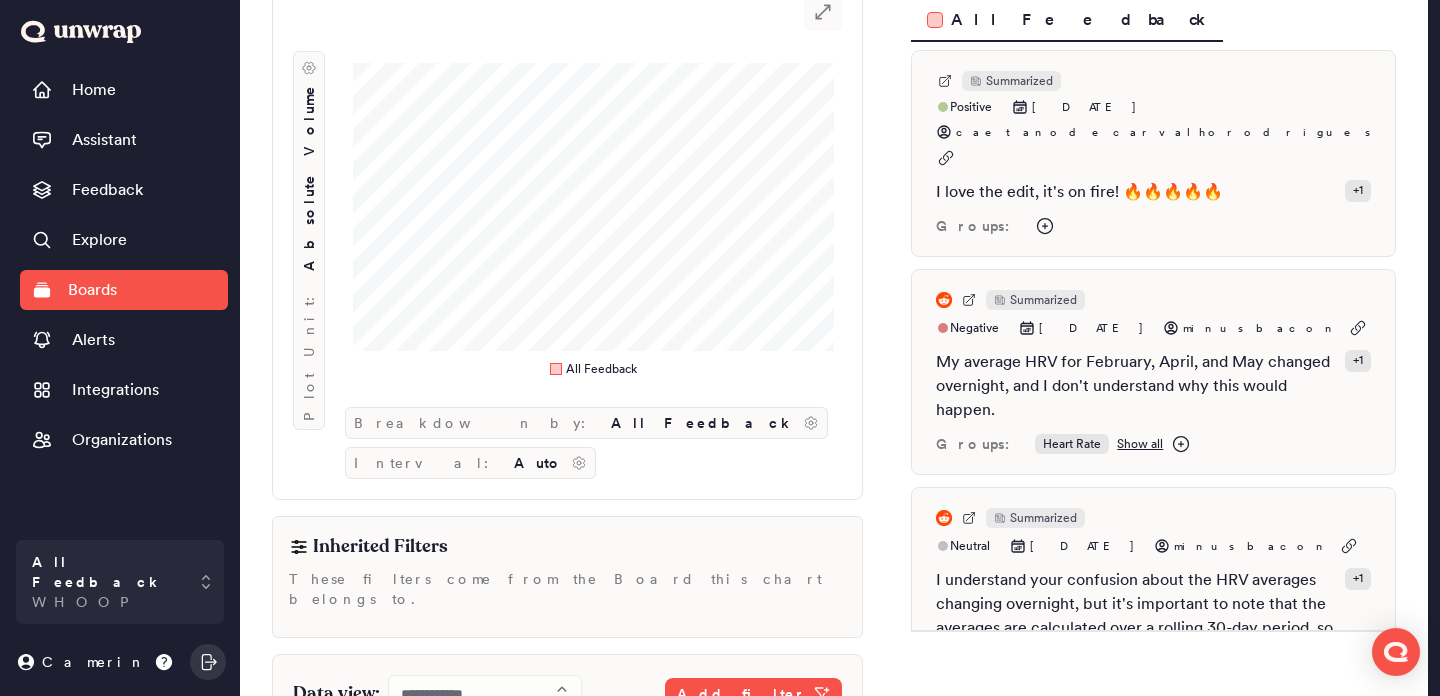 click on "+ Add data view" at bounding box center (443, 764) 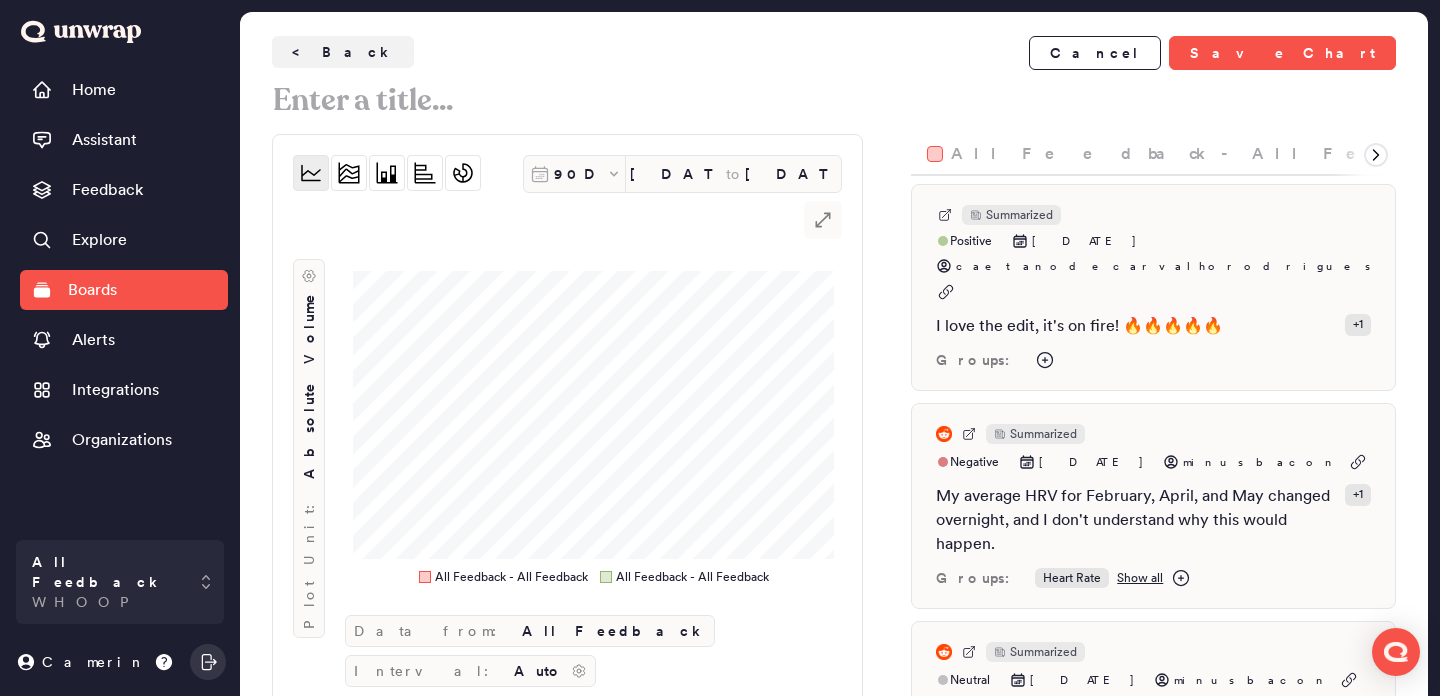 scroll, scrollTop: 300, scrollLeft: 0, axis: vertical 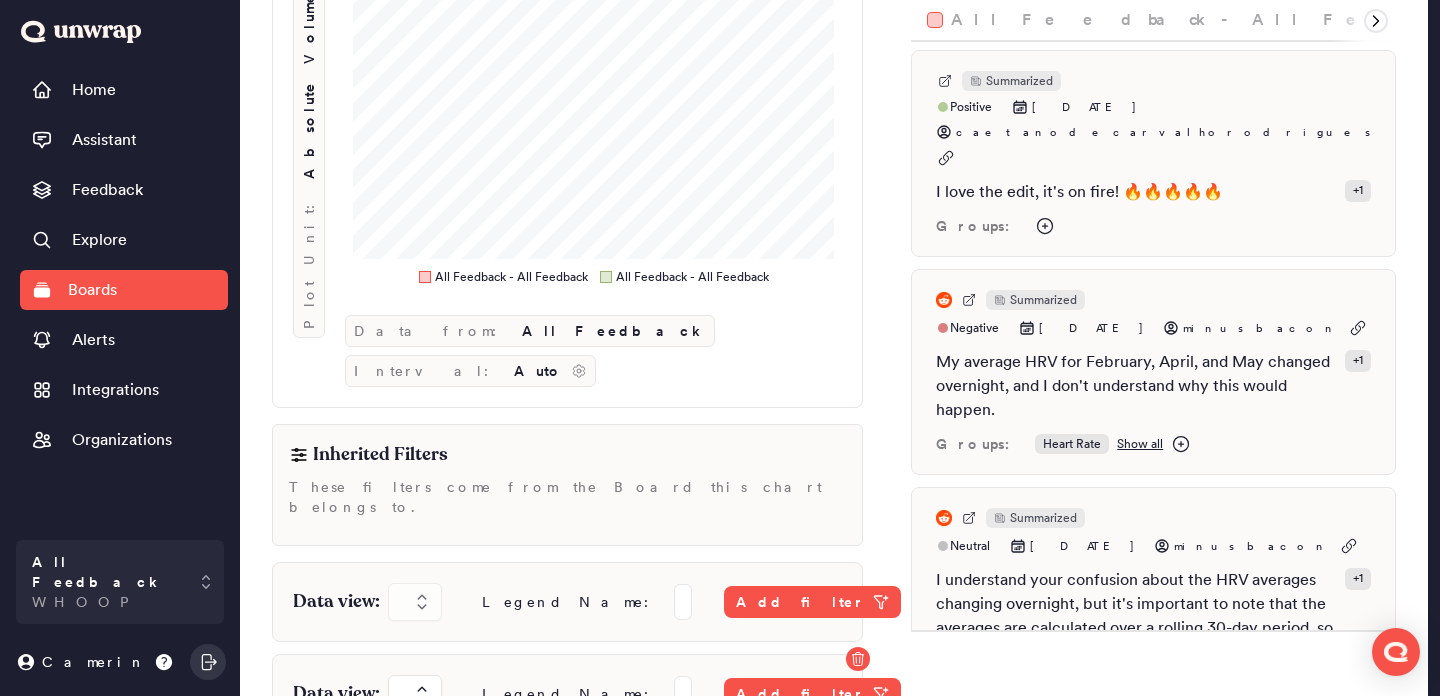 click at bounding box center [415, 694] 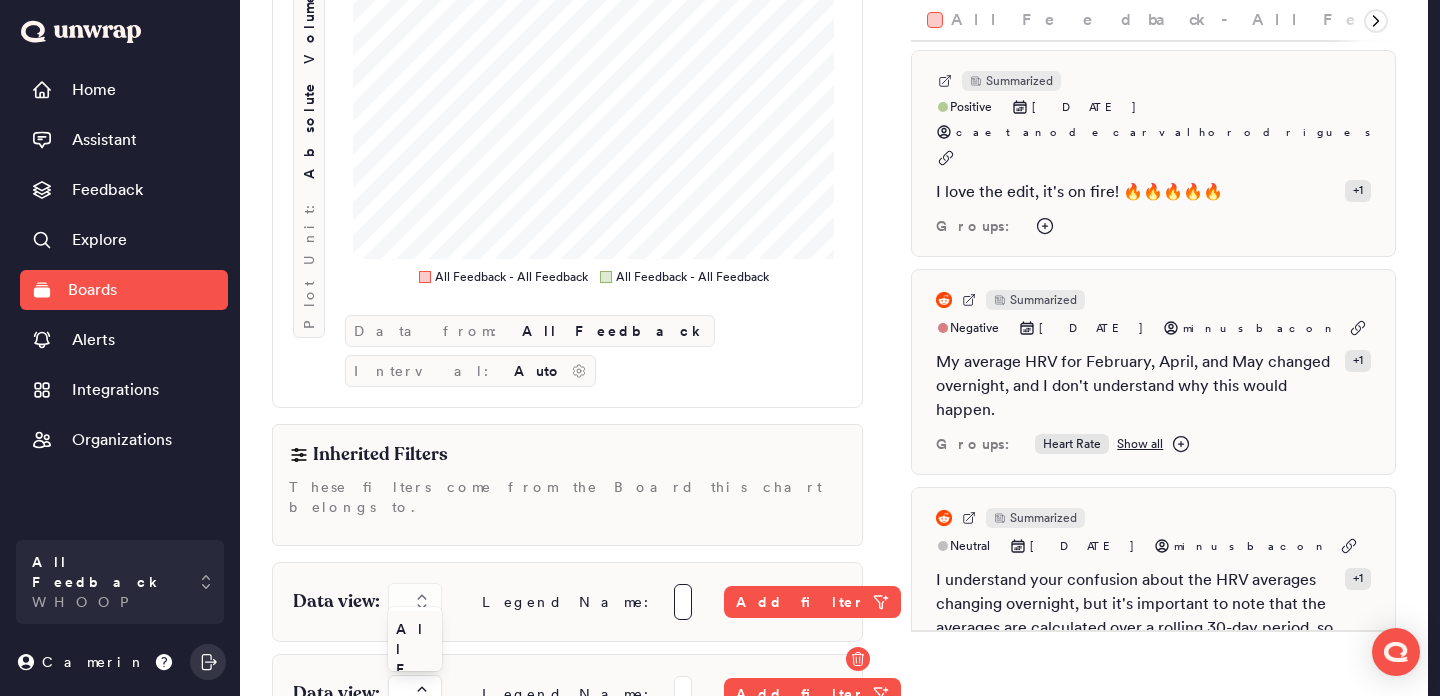 type on "**********" 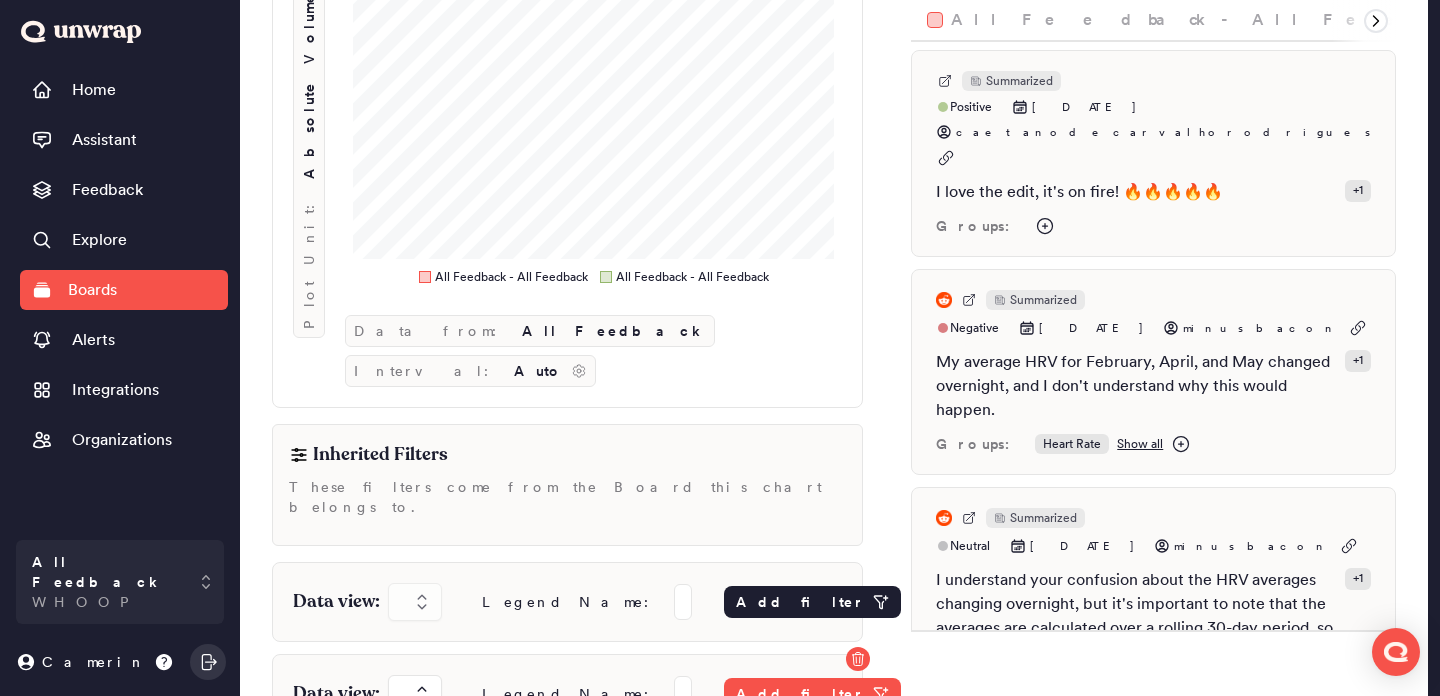 click 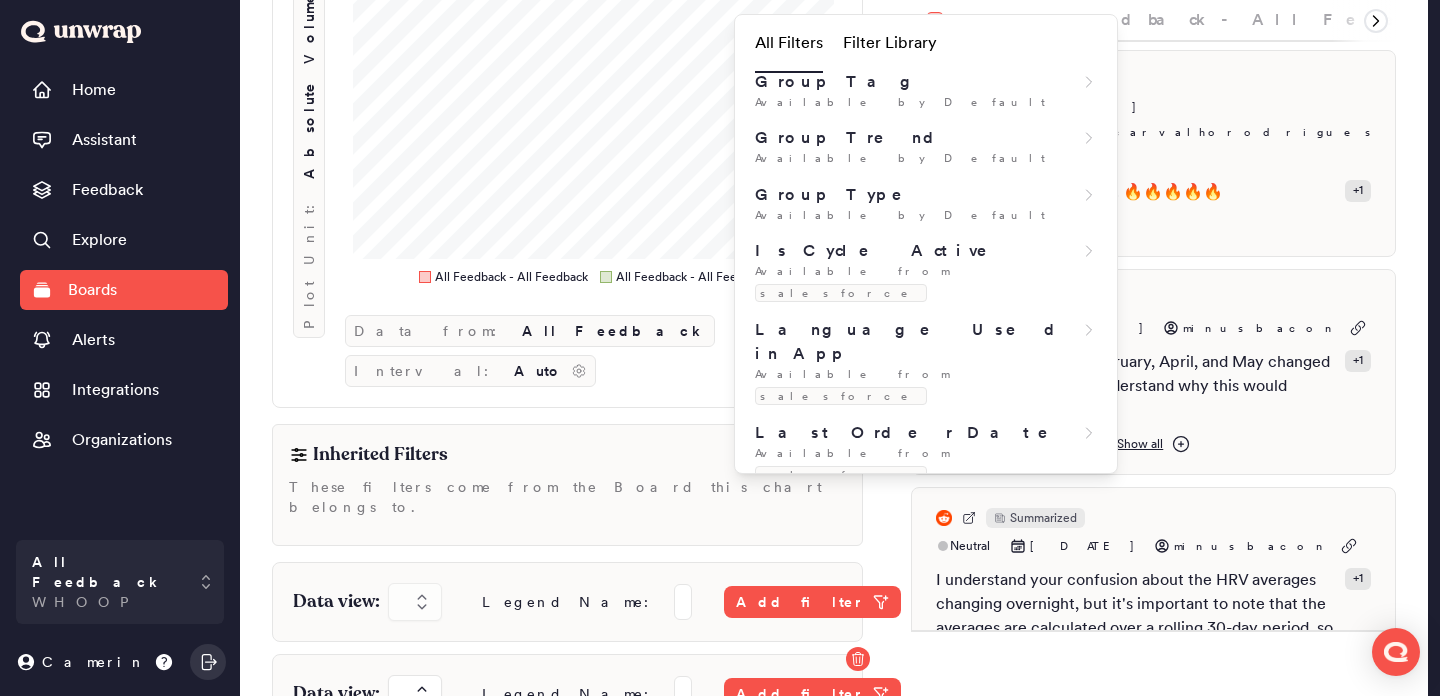 scroll, scrollTop: 2327, scrollLeft: 0, axis: vertical 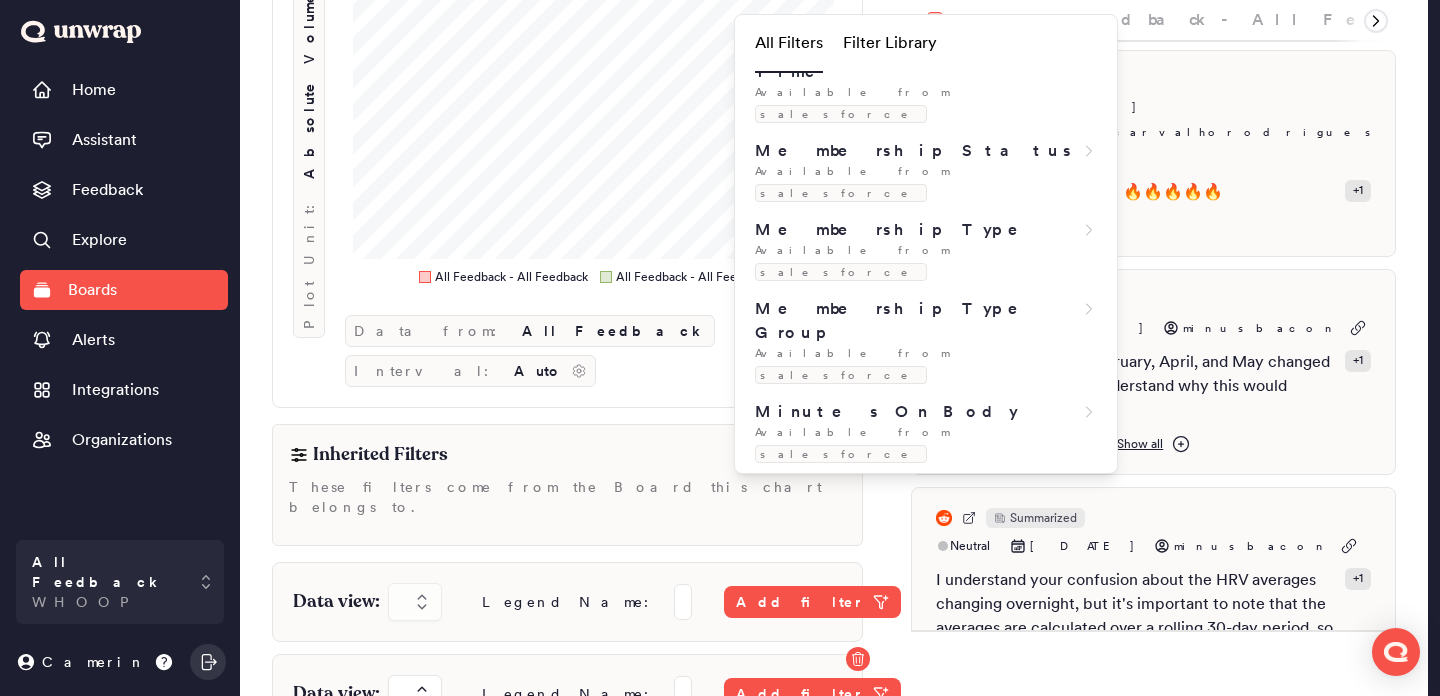 click on "User ID" at bounding box center (926, 1379) 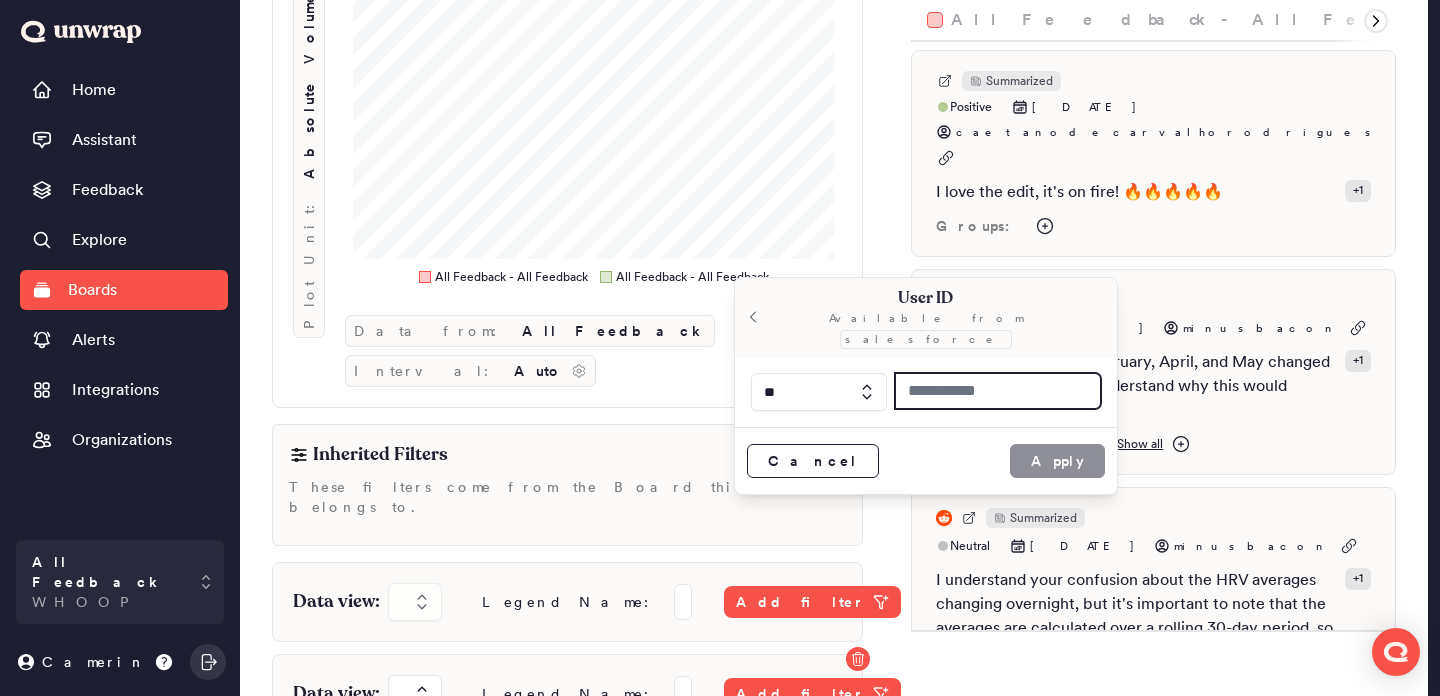 click at bounding box center [998, 391] 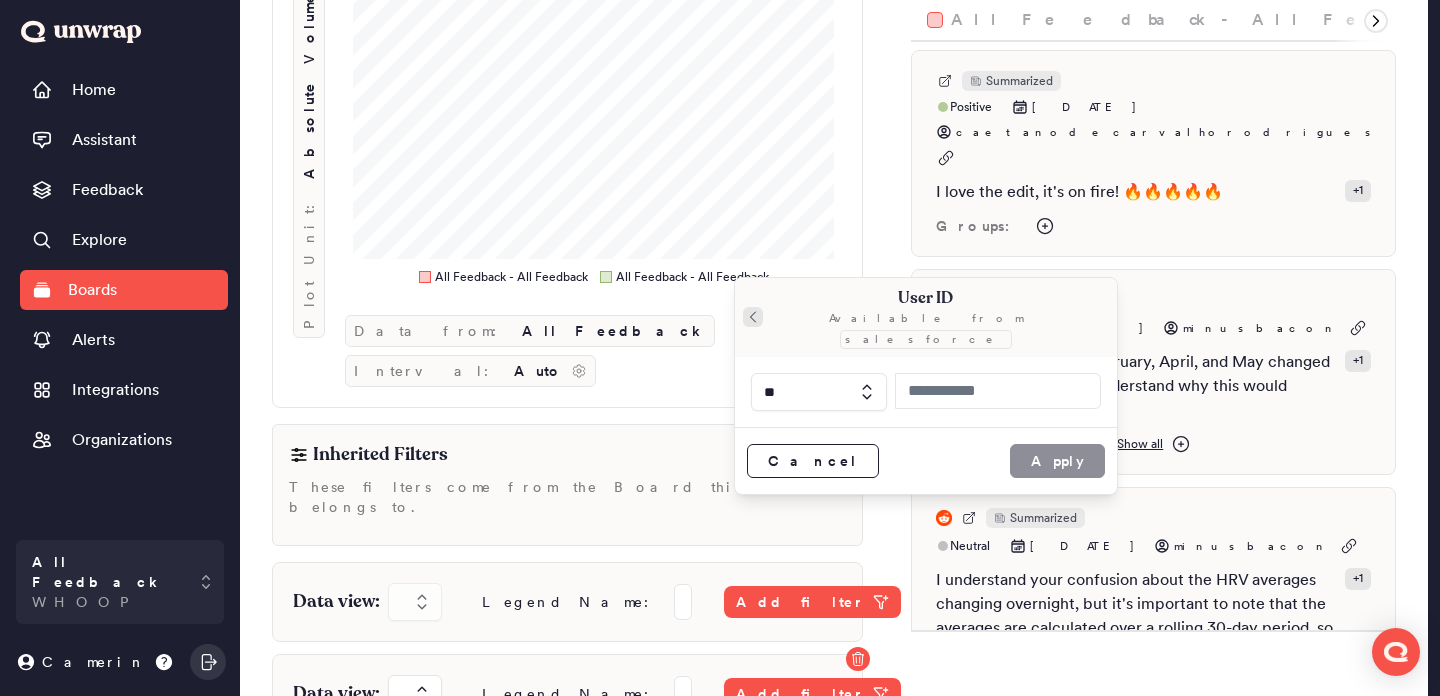 click 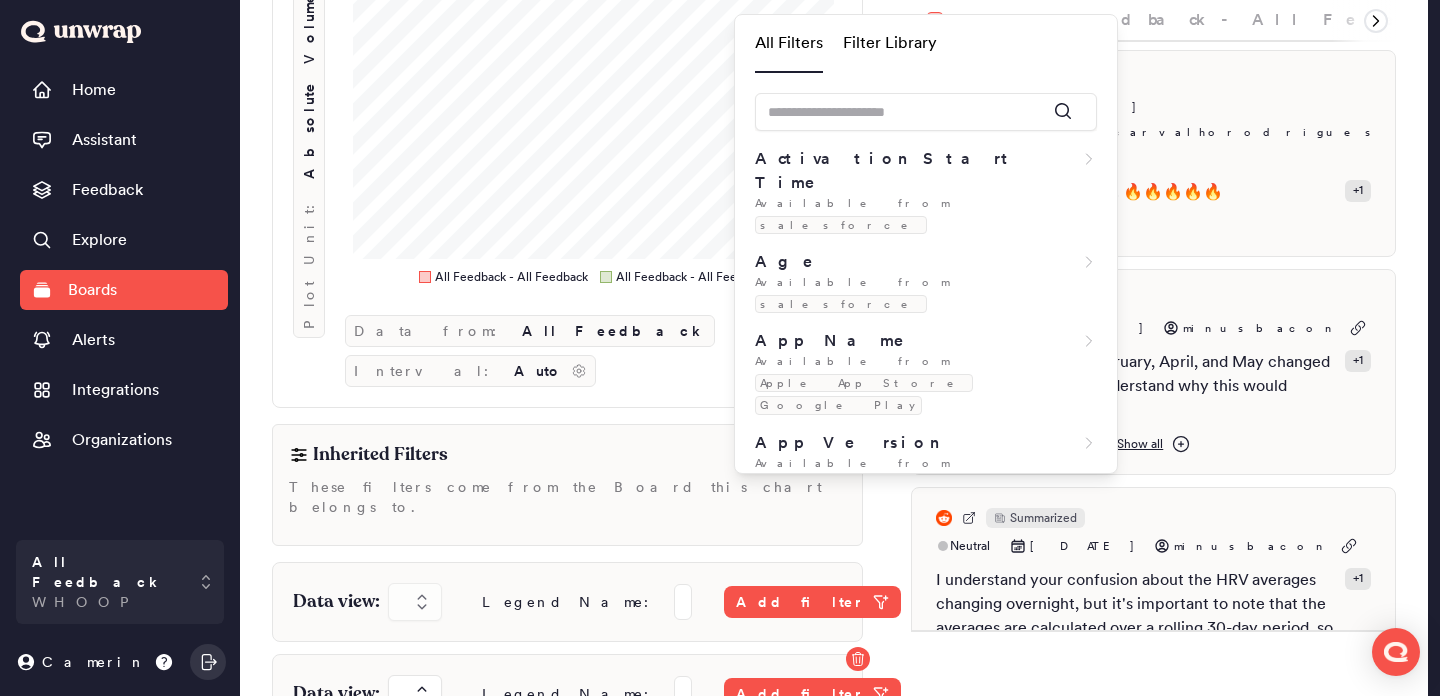 click on "Inherited Filters" at bounding box center [567, 459] 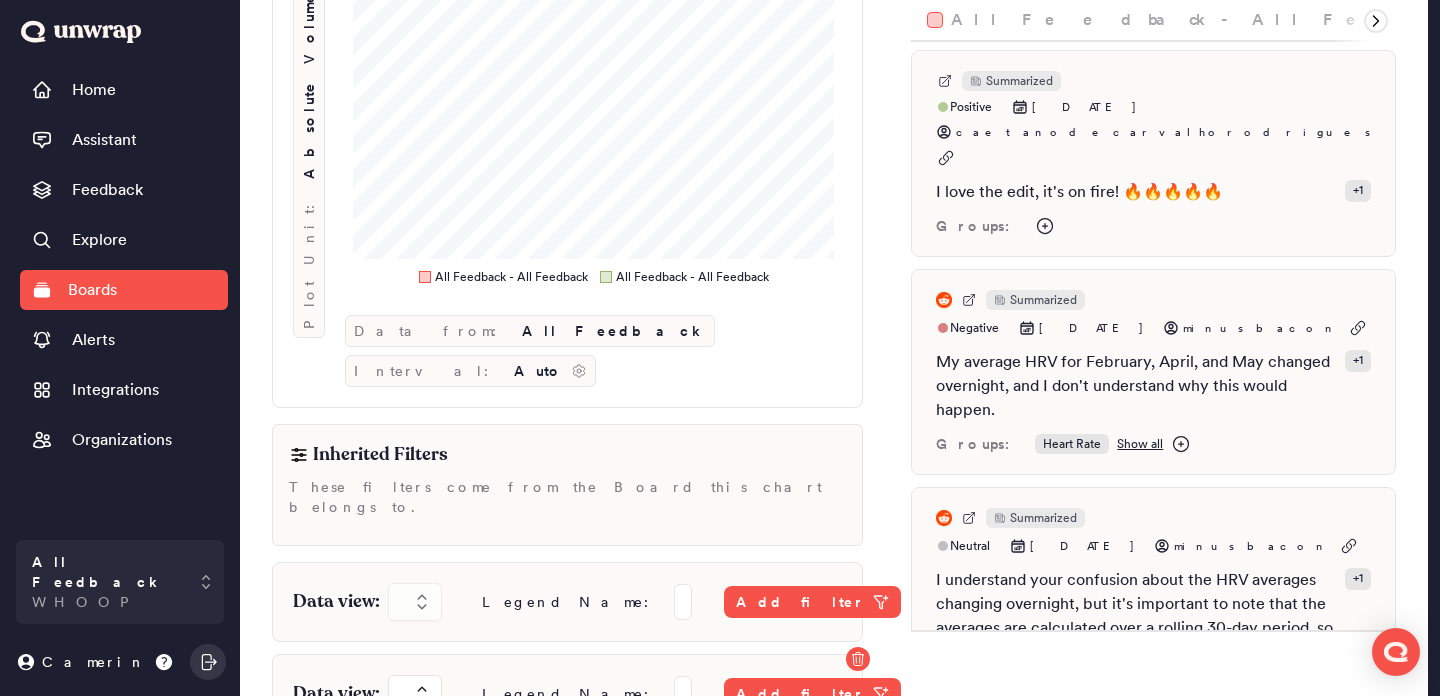 click on "90D [DATE] to [DATE]
.st0 {
fill: #7e7d82;
}
Plot Unit: Absolute Volume All Feedback - All Feedback All Feedback - All Feedback Data from: All Feedback Interval: Auto" at bounding box center [567, 121] 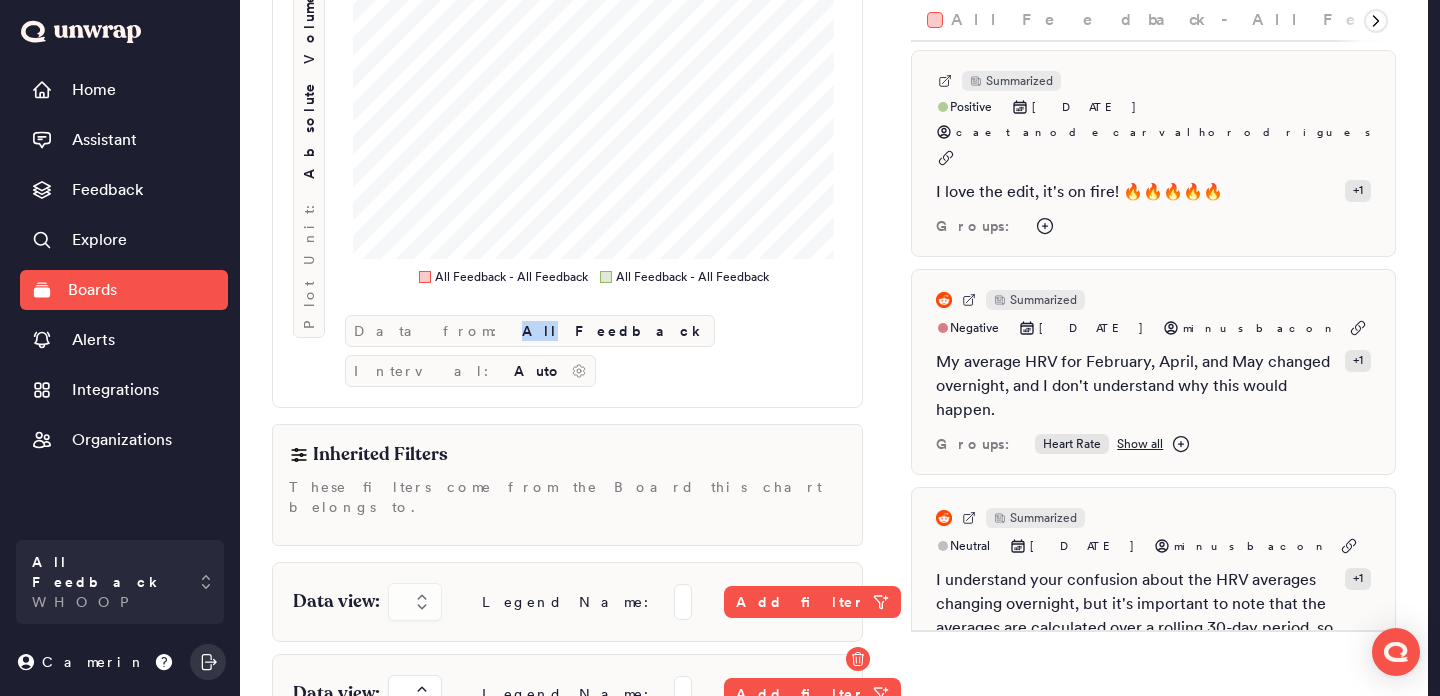 click on "Data from: All Feedback" at bounding box center (530, 331) 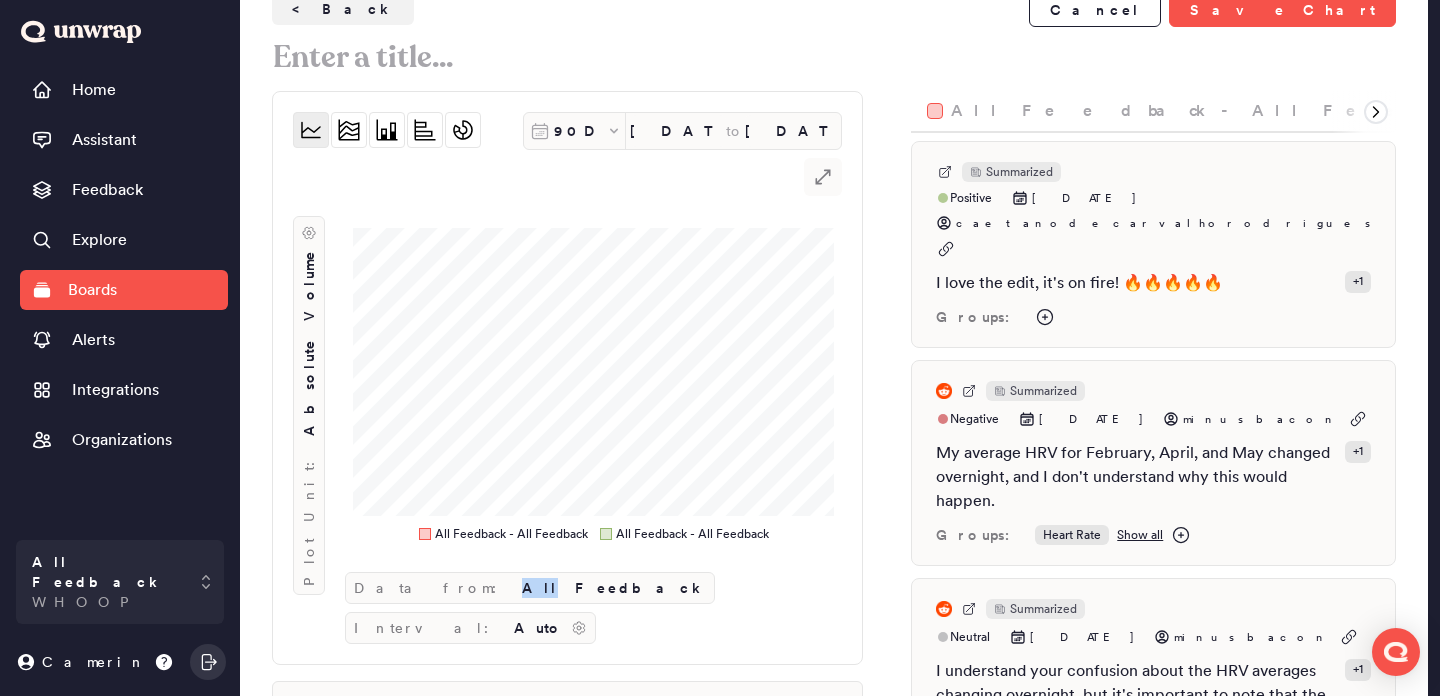 scroll, scrollTop: 0, scrollLeft: 0, axis: both 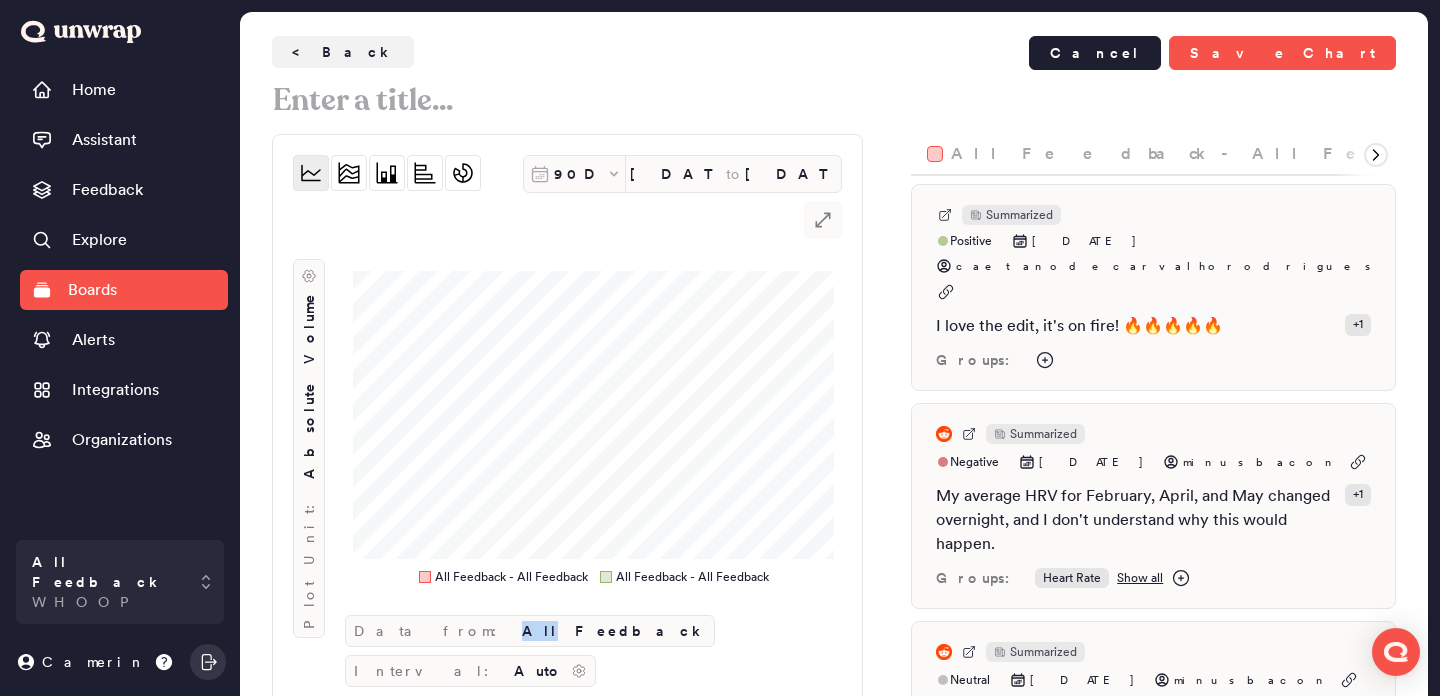 click on "Cancel" at bounding box center (1095, 53) 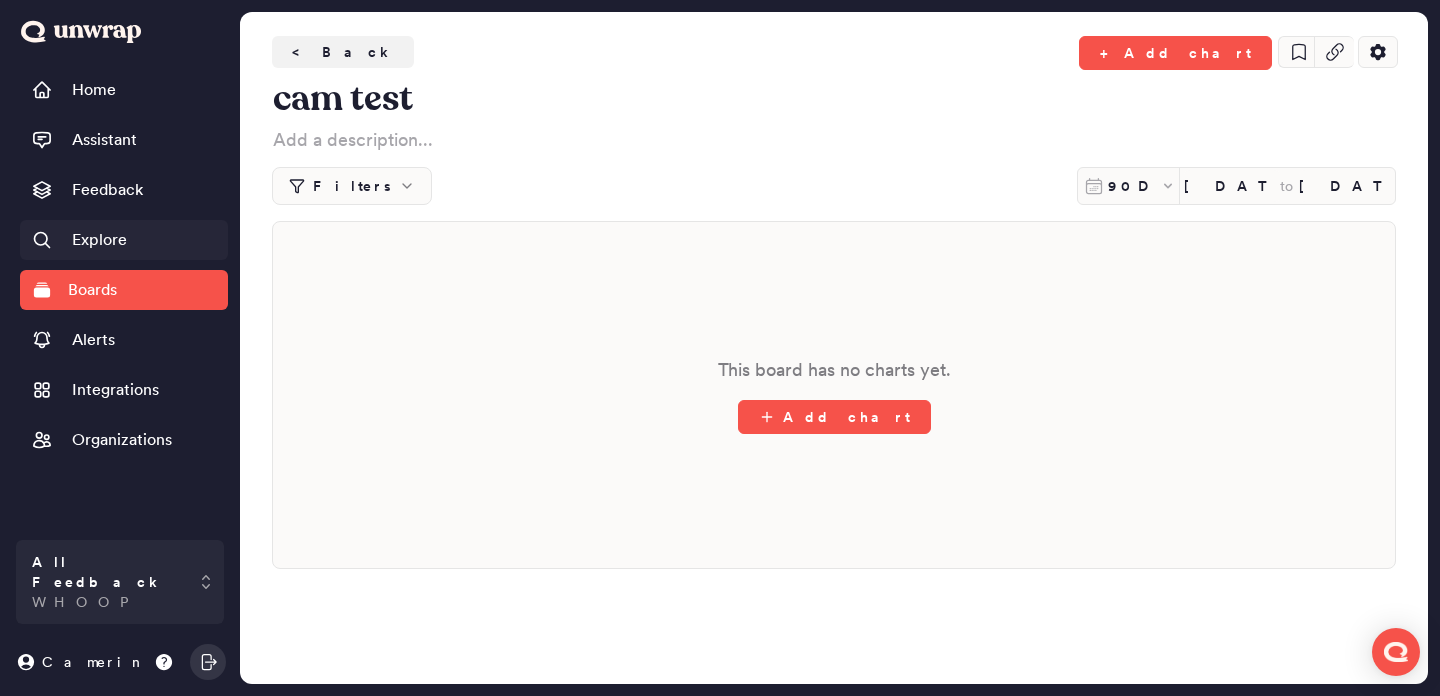 click on "Explore" at bounding box center (99, 240) 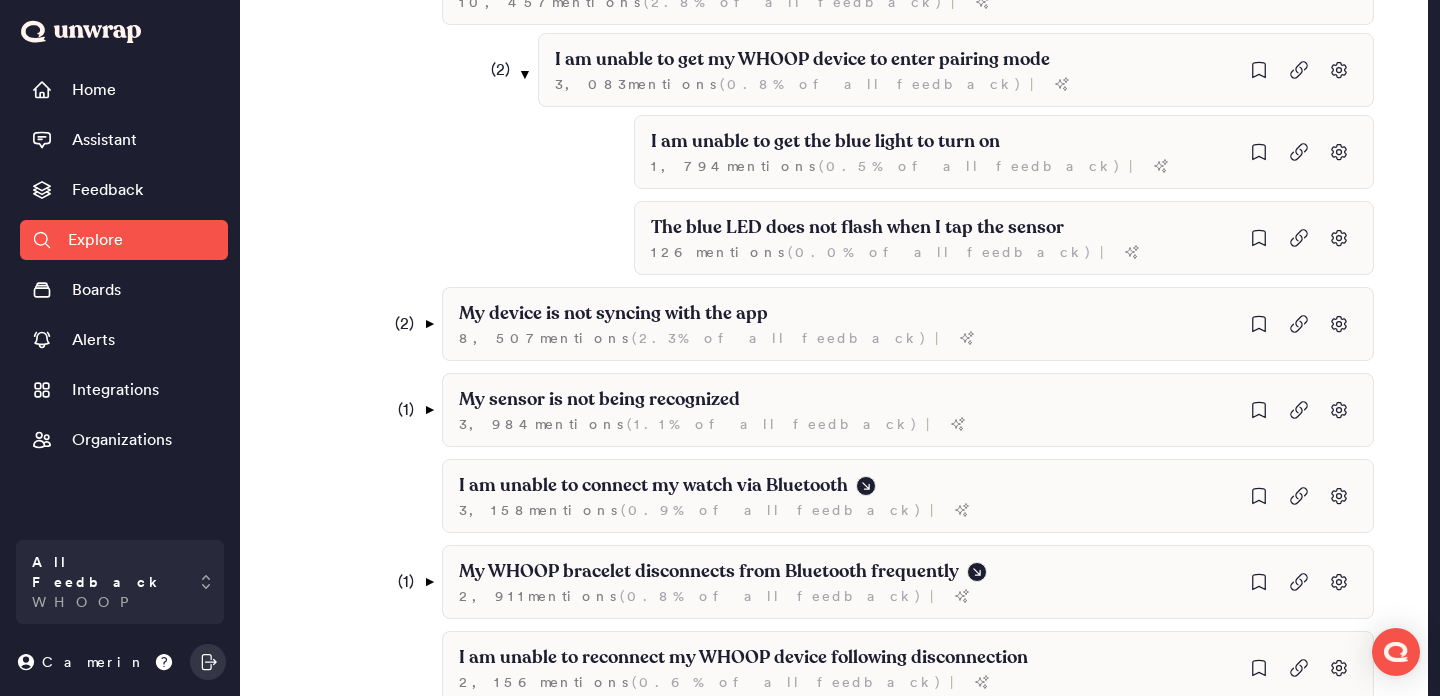 scroll, scrollTop: 0, scrollLeft: 0, axis: both 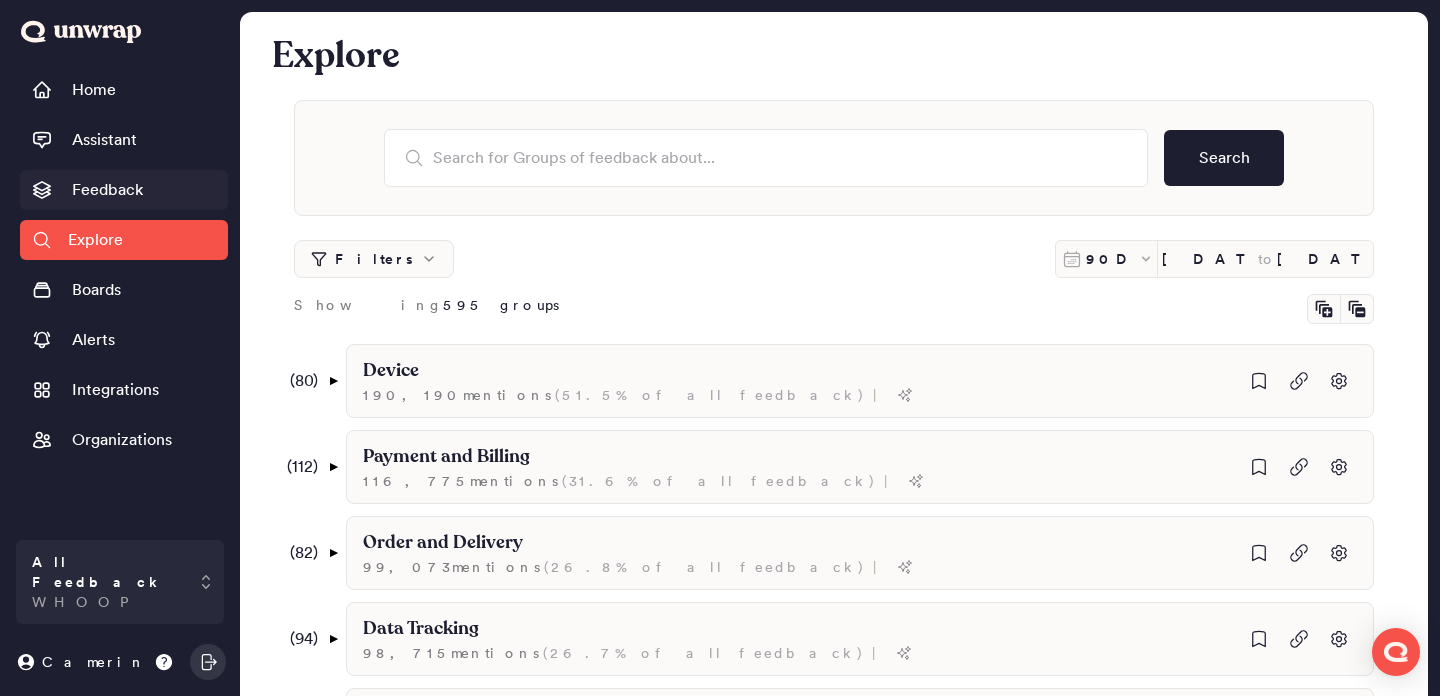 click on "Feedback" at bounding box center (124, 190) 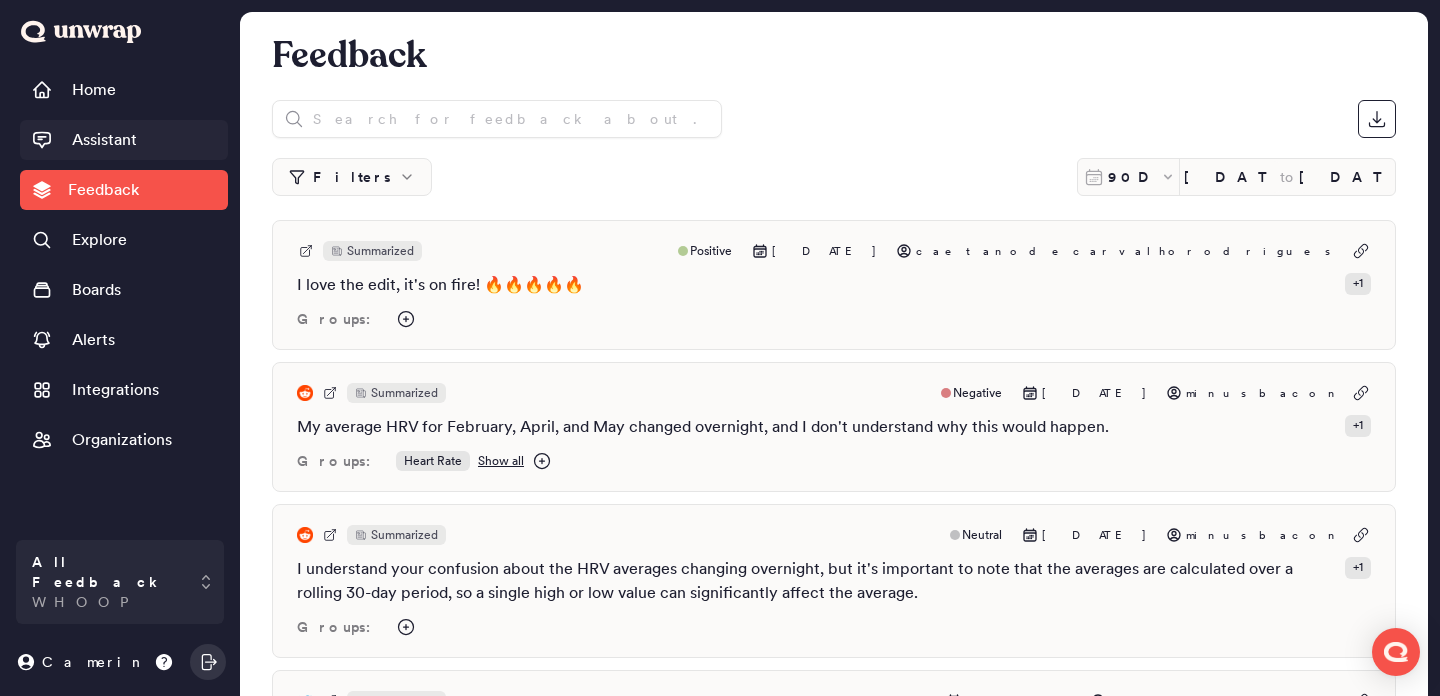 click on "Assistant" at bounding box center [104, 140] 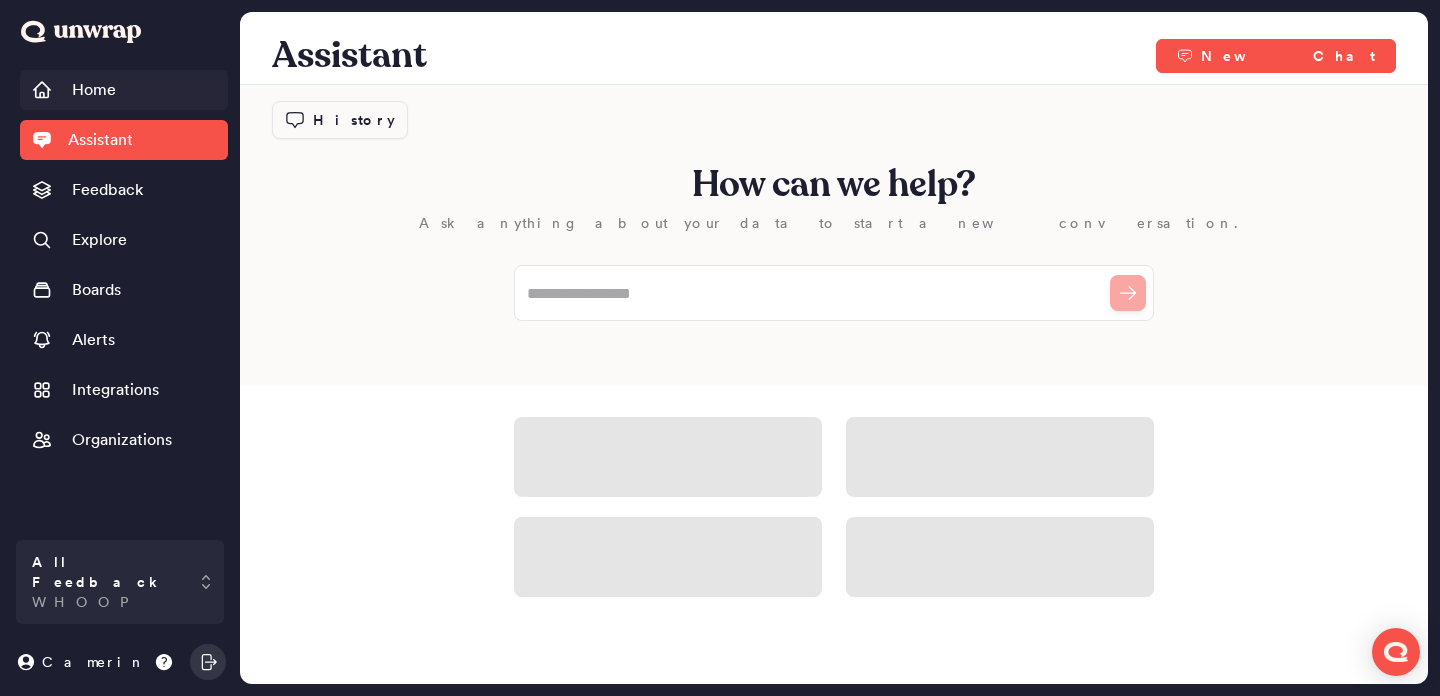 click on "Home" at bounding box center (124, 90) 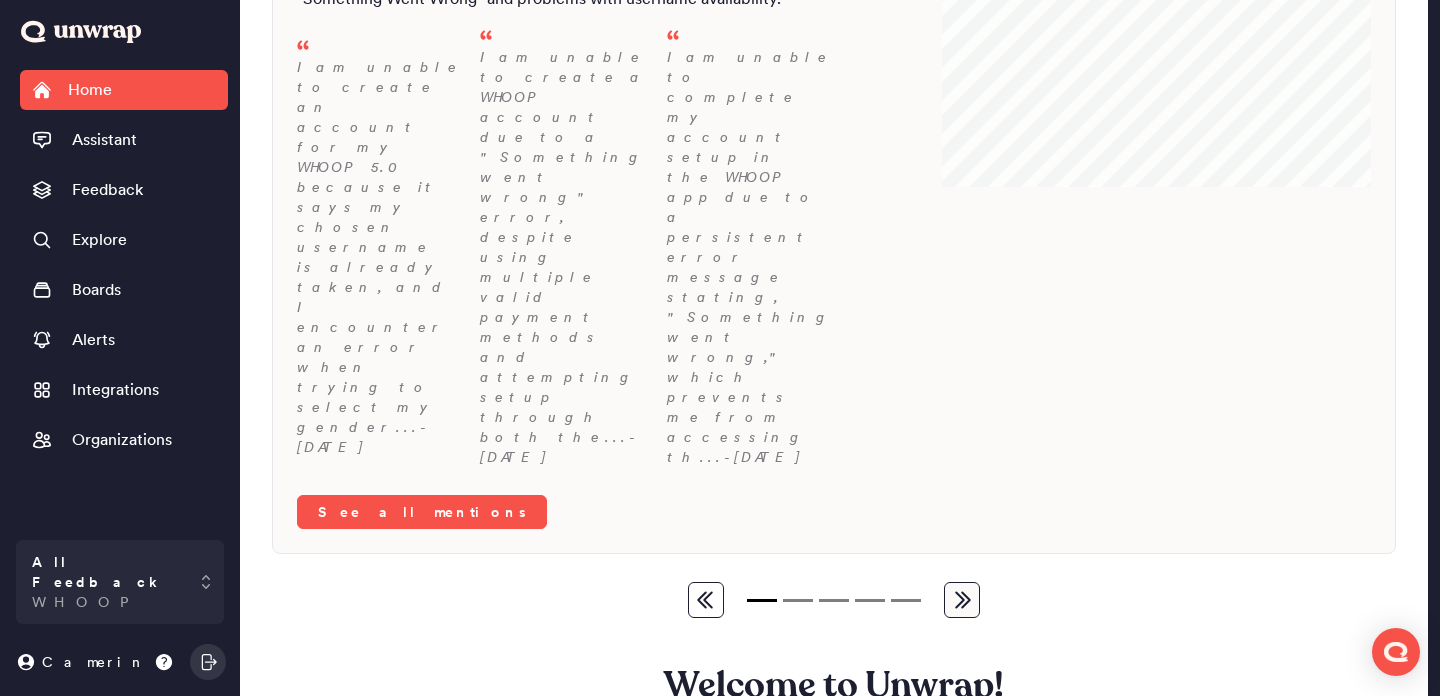 scroll, scrollTop: 284, scrollLeft: 0, axis: vertical 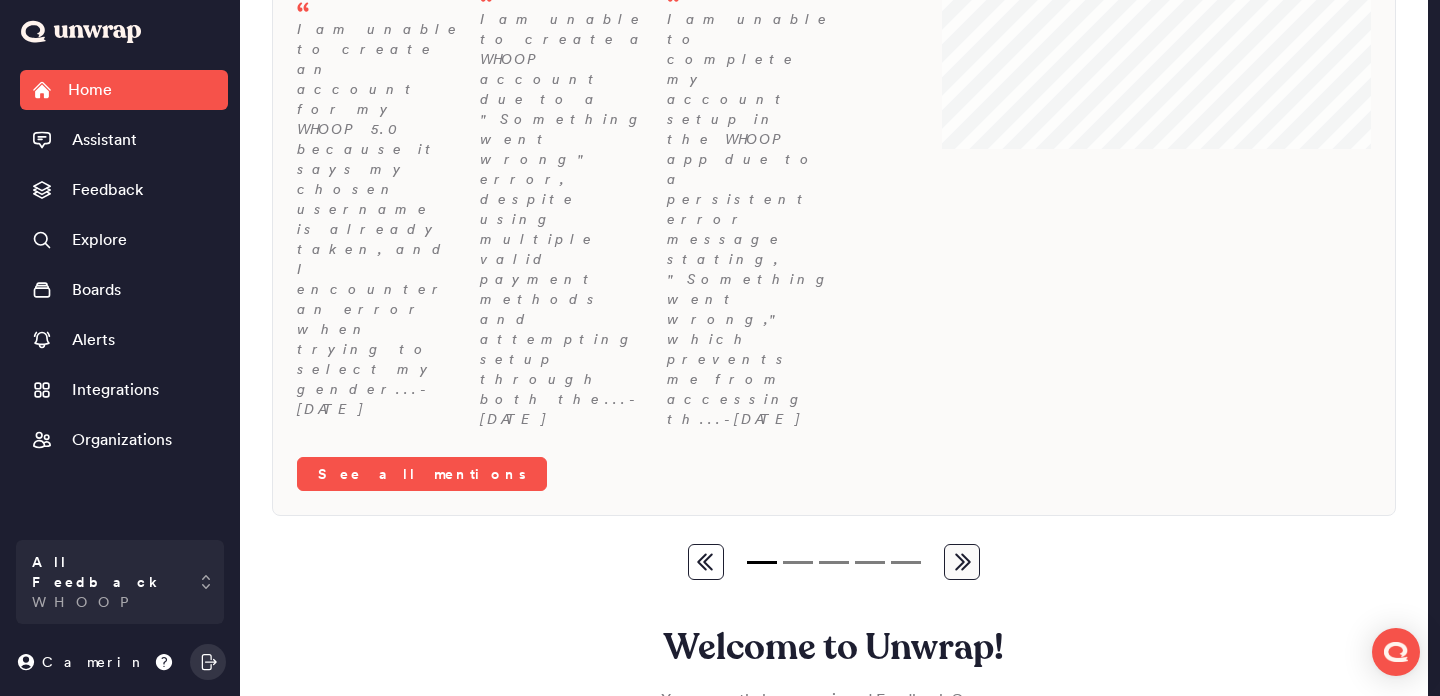 click on "Explore  Groups" at bounding box center (578, 856) 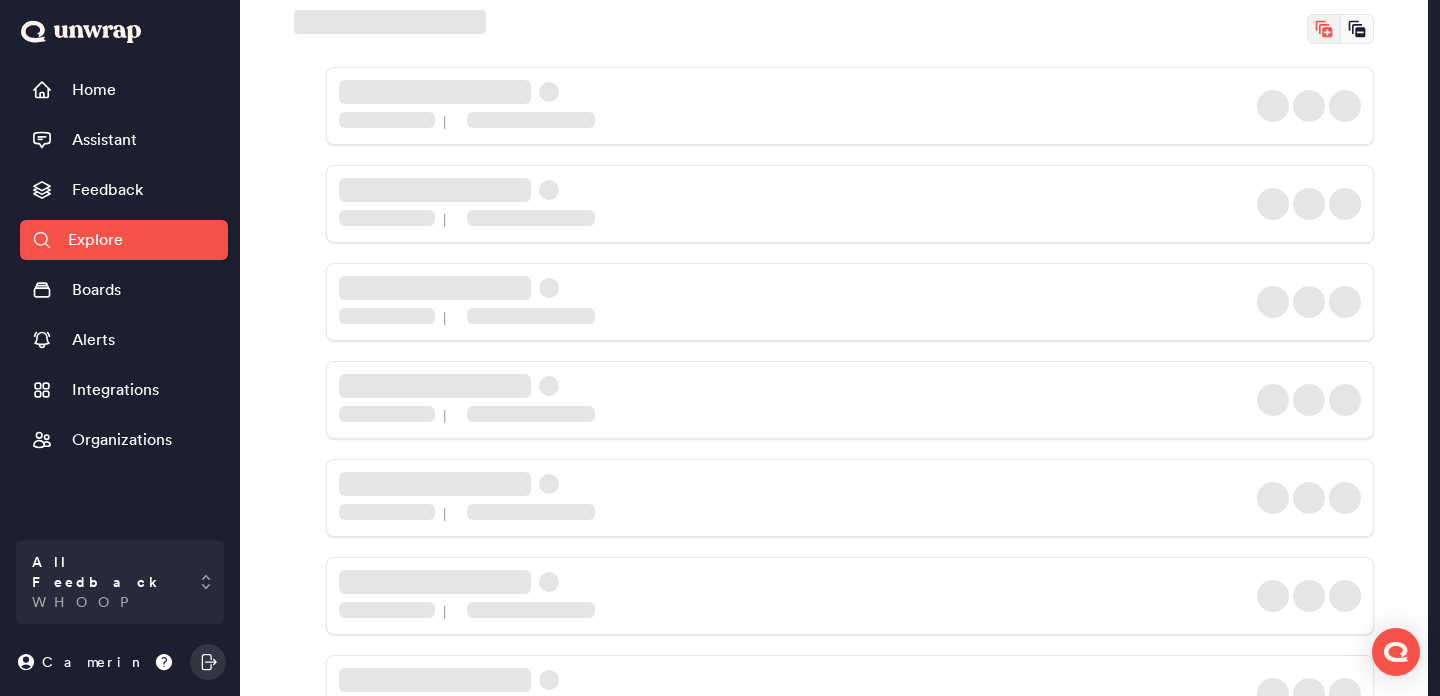 click at bounding box center [1324, 29] 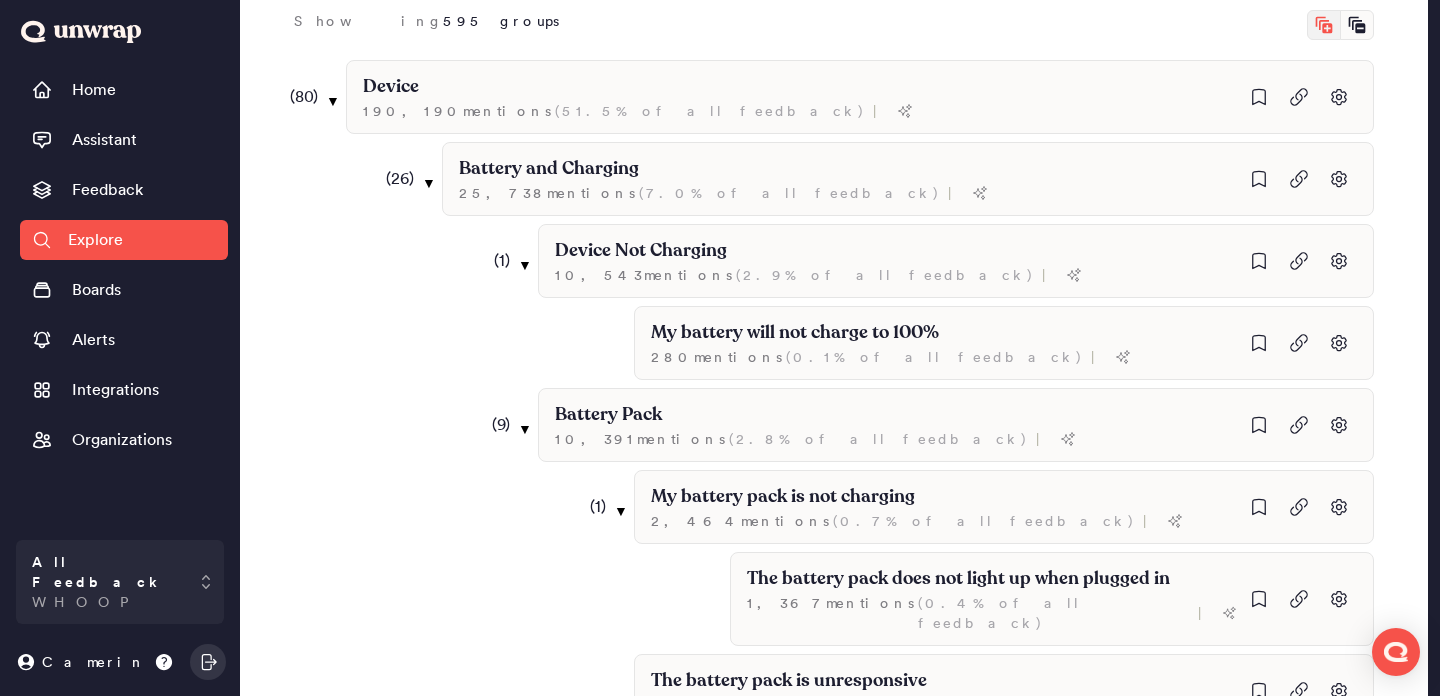 click 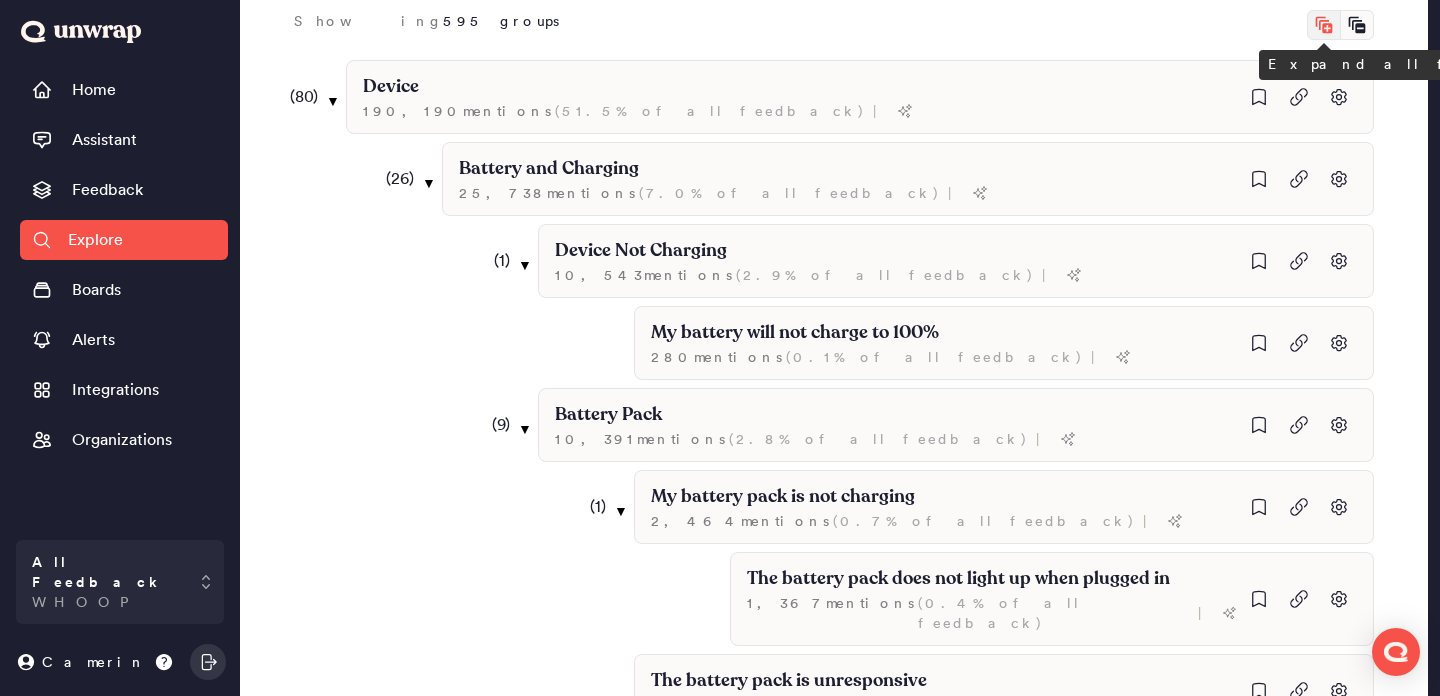 click 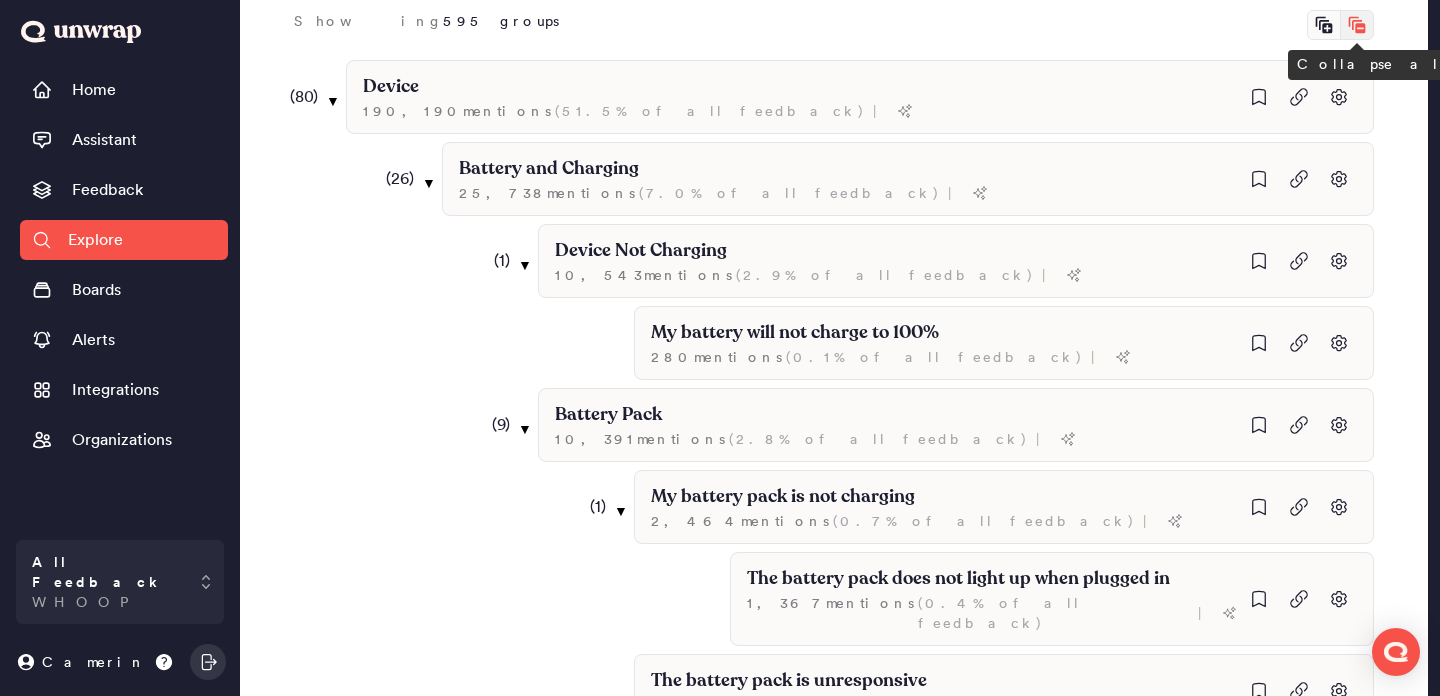 click 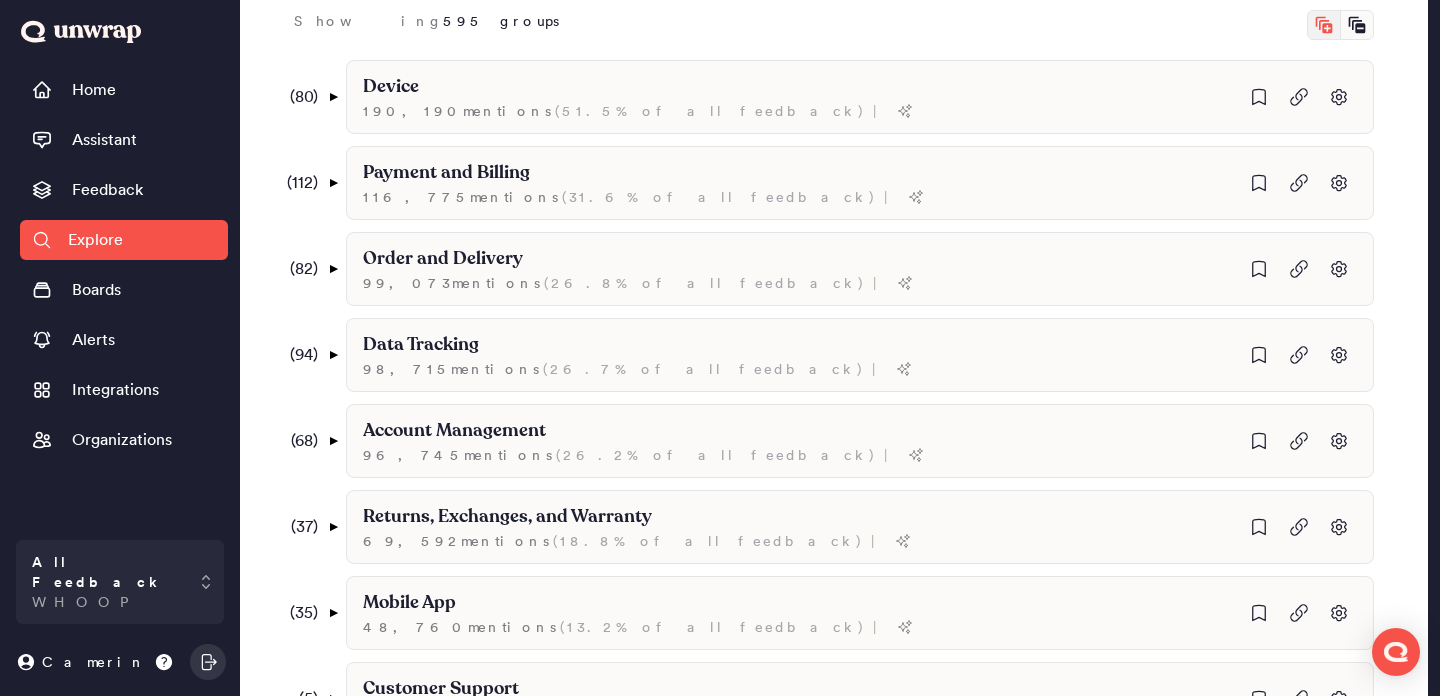 click at bounding box center (1324, 25) 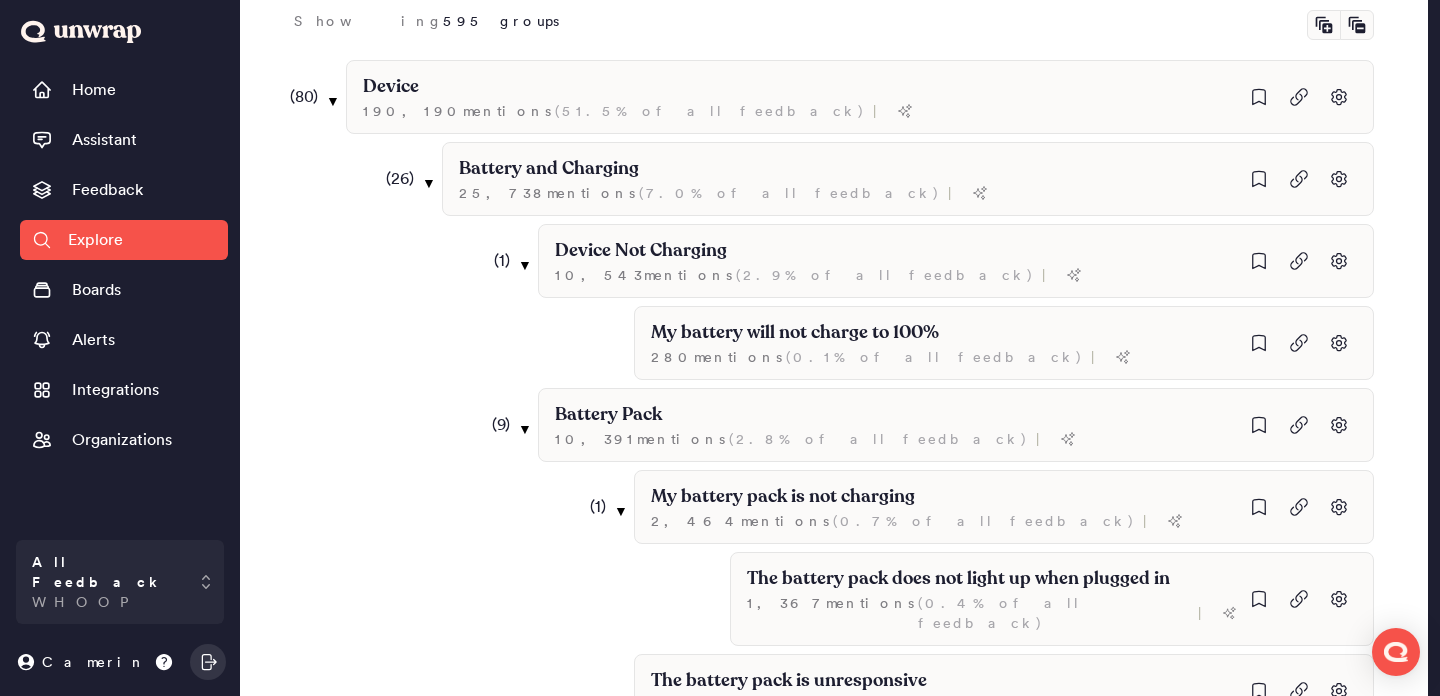 scroll, scrollTop: 178, scrollLeft: 0, axis: vertical 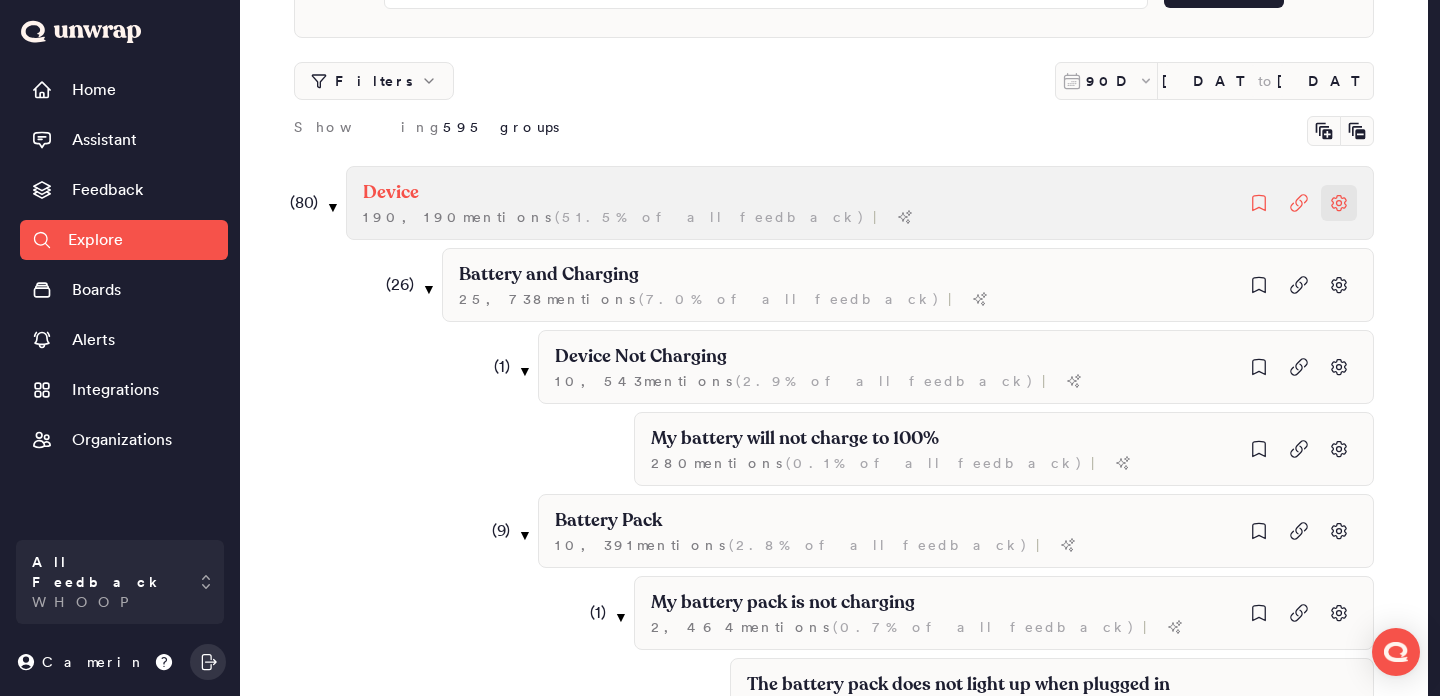 click 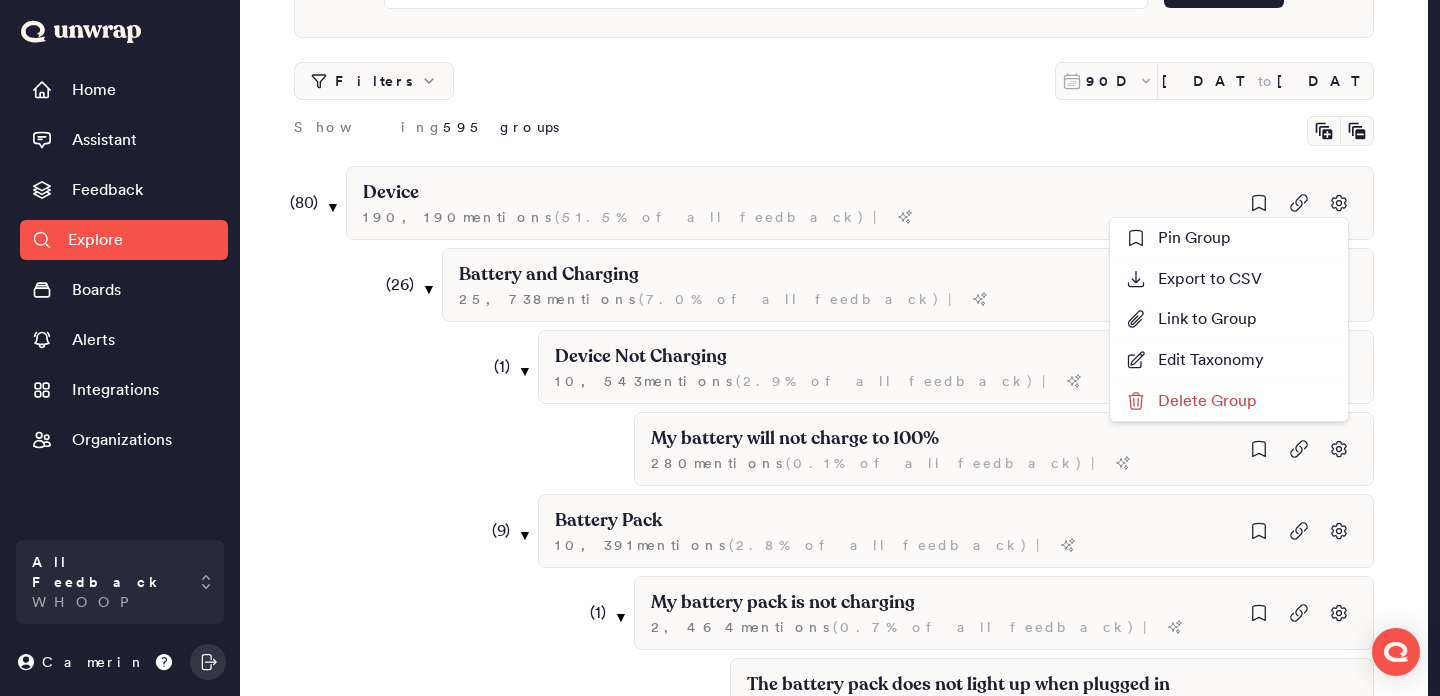 click on "( 26 ) ▼ Battery and Charging 25,738  mention s   ( 7.0% of all feedback ) | ( 1 ) ▼ Device Not Charging 10,543  mention s   ( 2.9% of all feedback ) | My battery will not charge to 100% 280  mention s   ( 0.1% of all feedback ) | ( 9 ) ▼ Battery Pack 10,391  mention s   ( 2.8% of all feedback ) | ( 1 ) ▼ My battery pack is not charging 2,464  mention s   ( 0.7% of all feedback ) | The battery pack does not light up when plugged in 1,367  mention s   ( 0.4% of all feedback ) | The battery pack is unresponsive 2,345  mention s   ( 0.6% of all feedback ) | I need a new battery 1,174  mention s   ( 0.3% of all feedback ) | The battery pack is displaying a red light 586  mention s   ( 0.2% of all feedback ) | I need to replace my defective battery pack 358  mention s   ( 0.1% of all feedback ) | I am unable to locate my battery pack 343  mention s   ( 0.1% of all feedback ) | I am unable to purchase a replacement battery pack 173  mention s   ( 0.0% of all feedback ) | 95  mention s   ( ) | ( 6 ) ▼ s" at bounding box center [908, 3554] 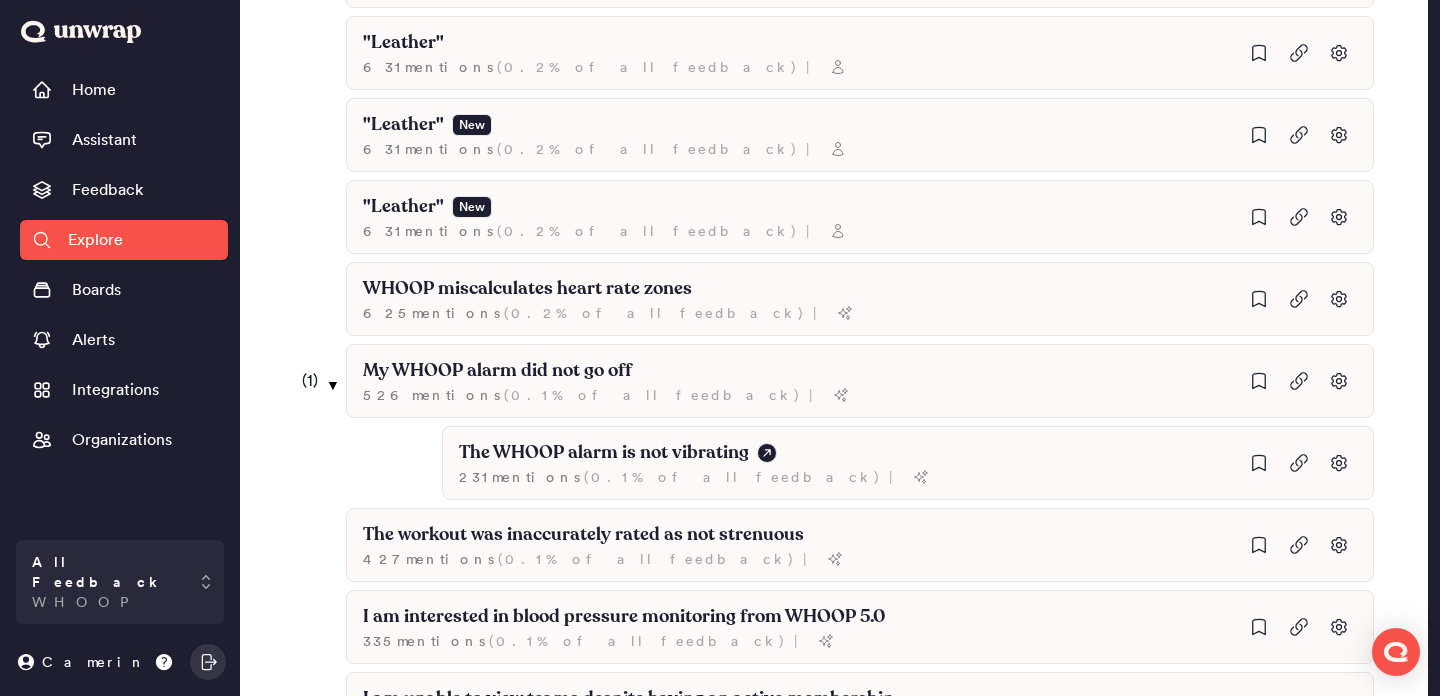 scroll, scrollTop: 49554, scrollLeft: 0, axis: vertical 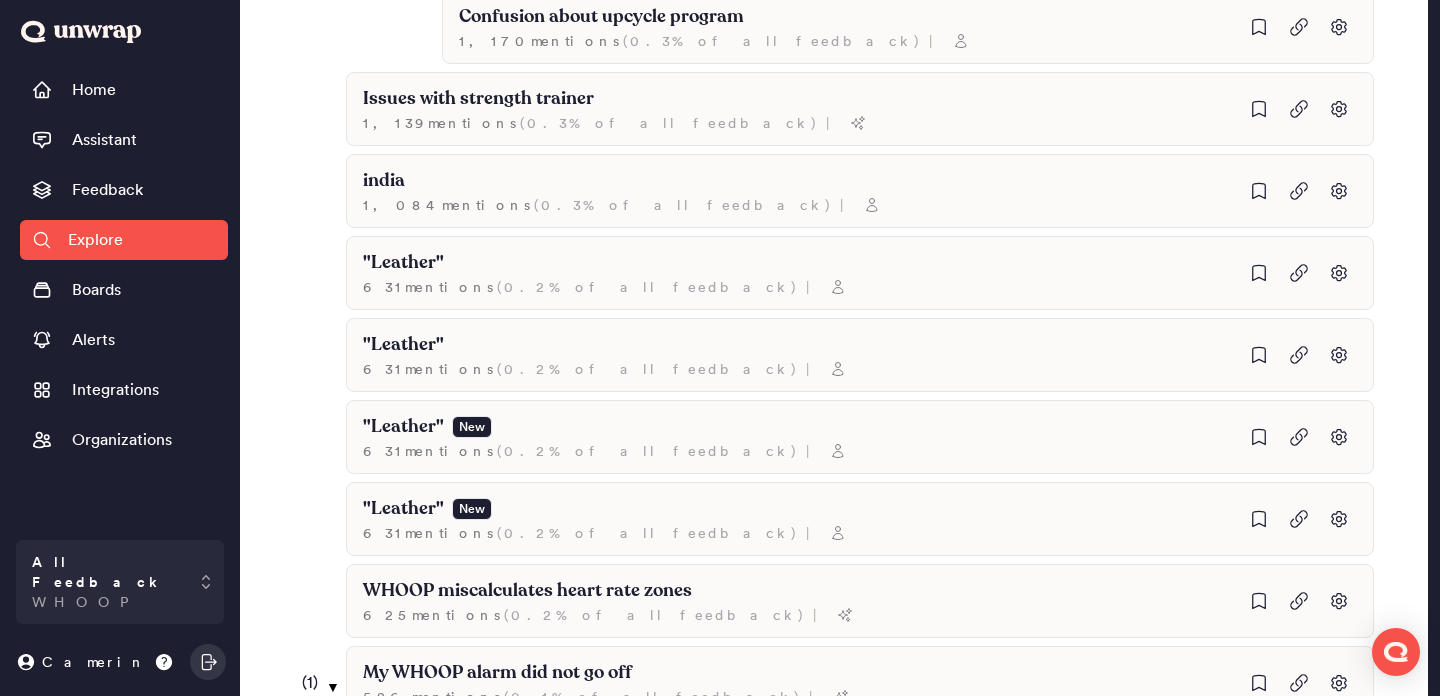 click on "I cannot see [PERSON_NAME] WHOOP data 9  mention s   ( 0.0% of all feedback ) |" at bounding box center [1004, -48927] 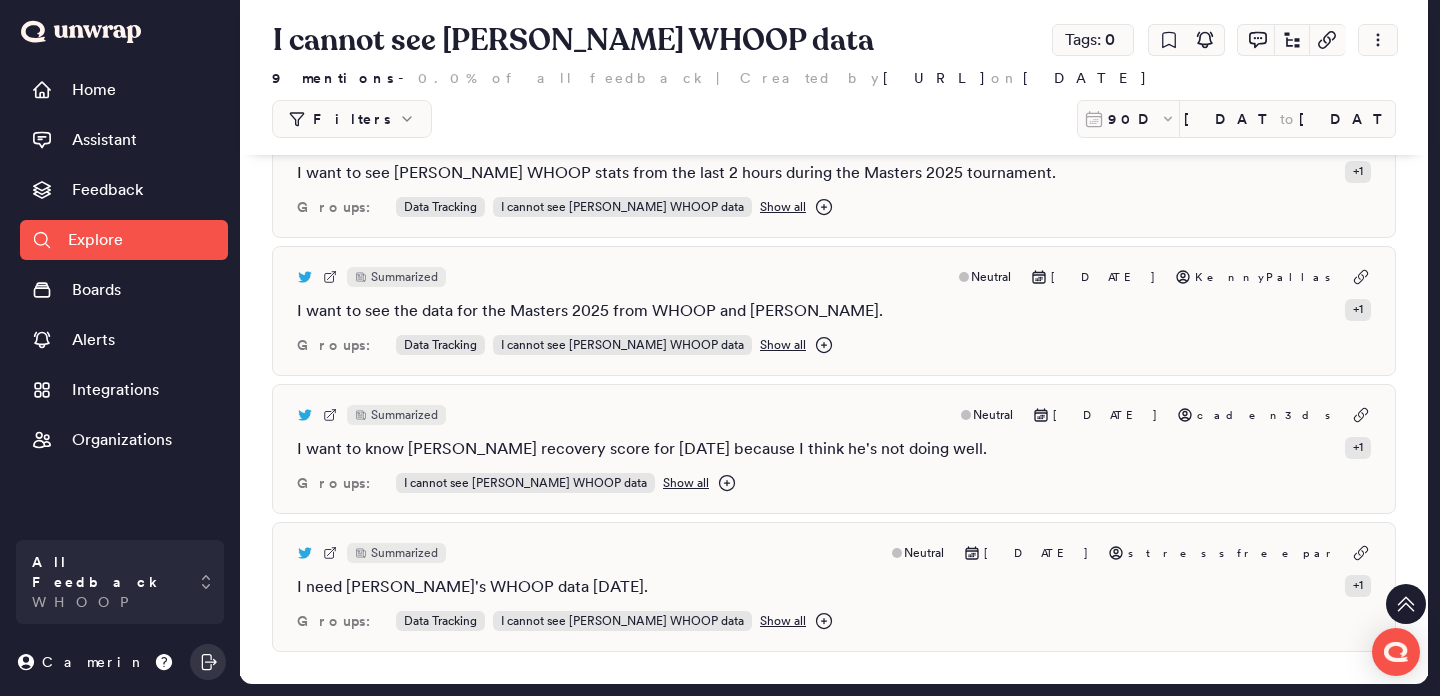 scroll, scrollTop: 0, scrollLeft: 0, axis: both 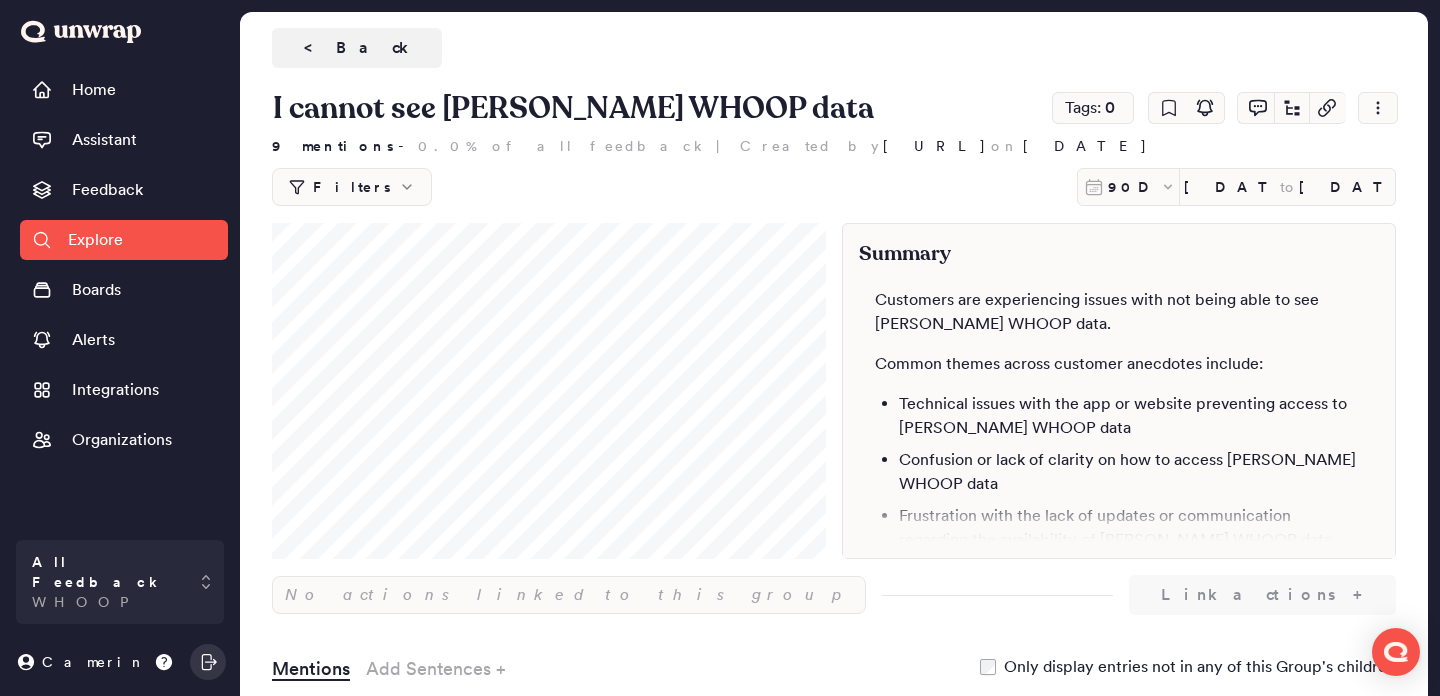 click on "Summary Customers are experiencing issues with not being able to see [PERSON_NAME] WHOOP data.
Common themes across customer anecdotes include:
Technical issues with the app or website preventing access to [PERSON_NAME] WHOOP data
Confusion or lack of clarity on how to access [PERSON_NAME] WHOOP data
Frustration with the lack of updates or communication regarding the availability of [PERSON_NAME] WHOOP data" at bounding box center (1119, 391) 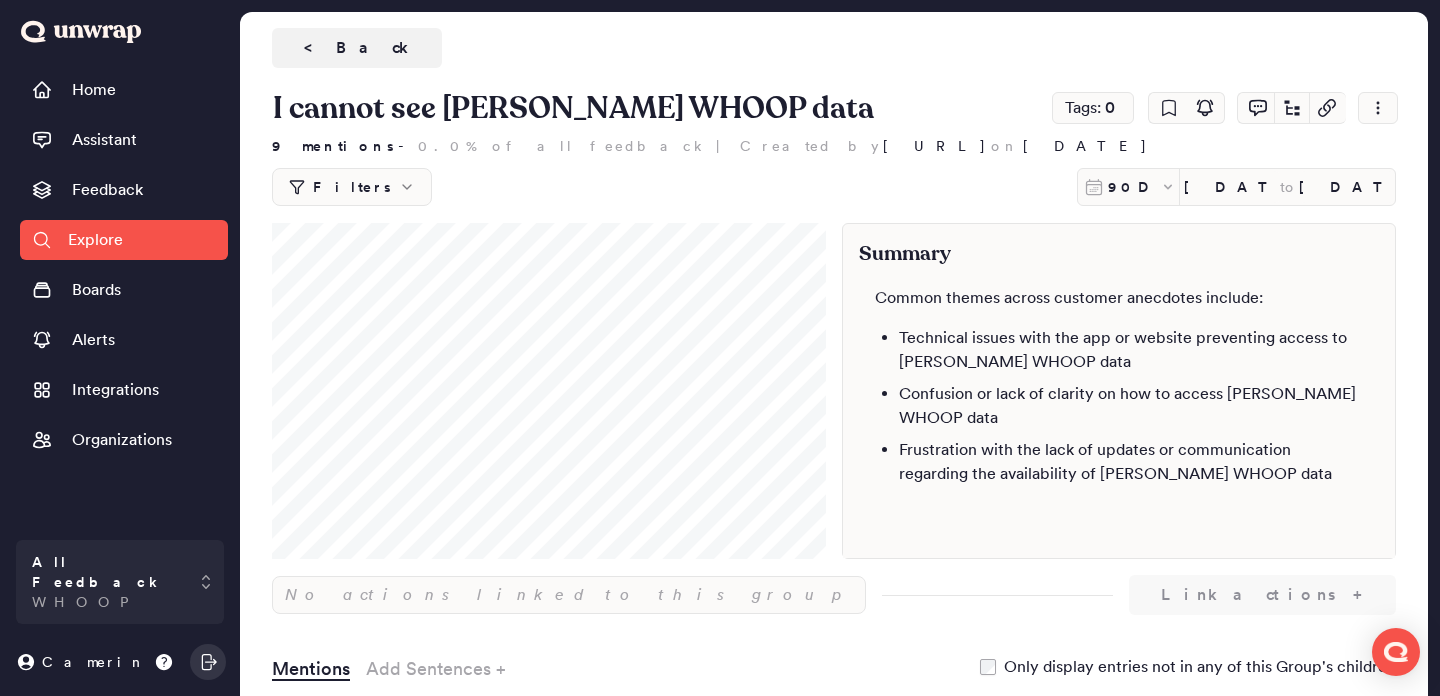 scroll, scrollTop: 0, scrollLeft: 0, axis: both 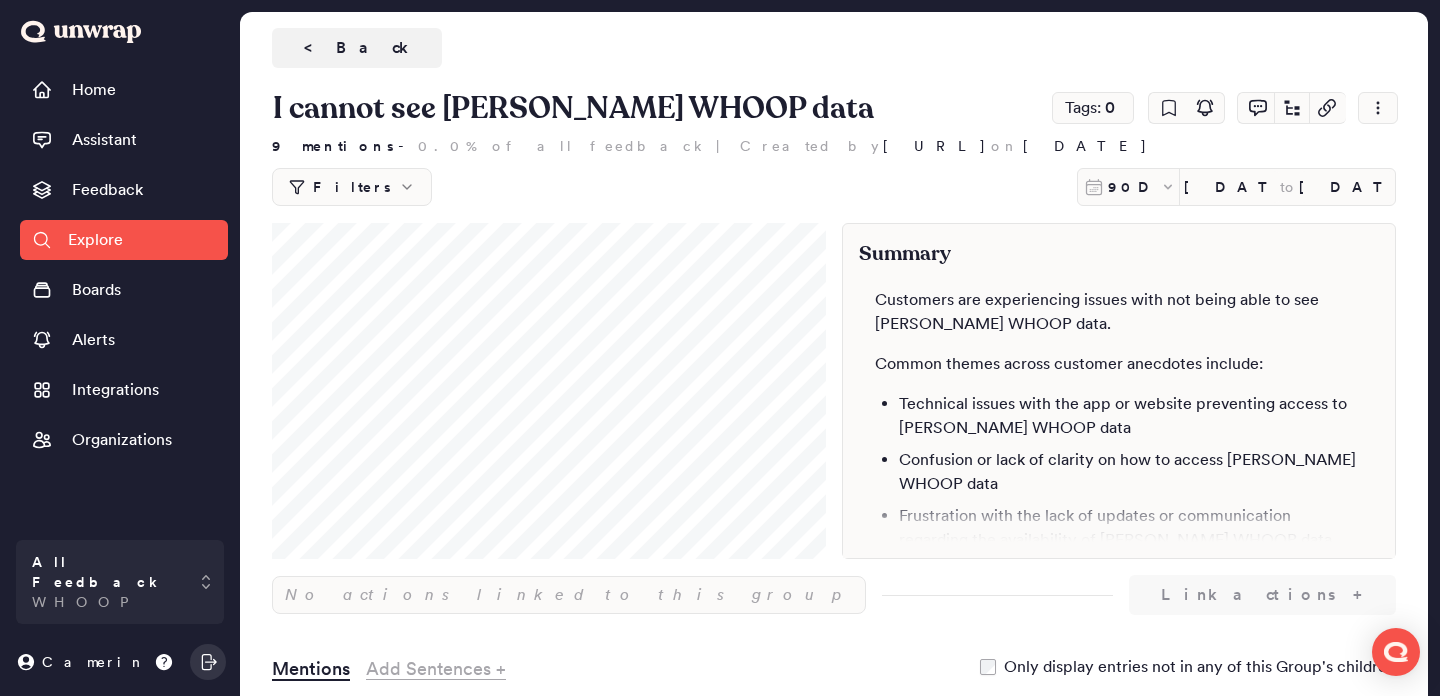 click on "Add Sentences +" at bounding box center (436, 669) 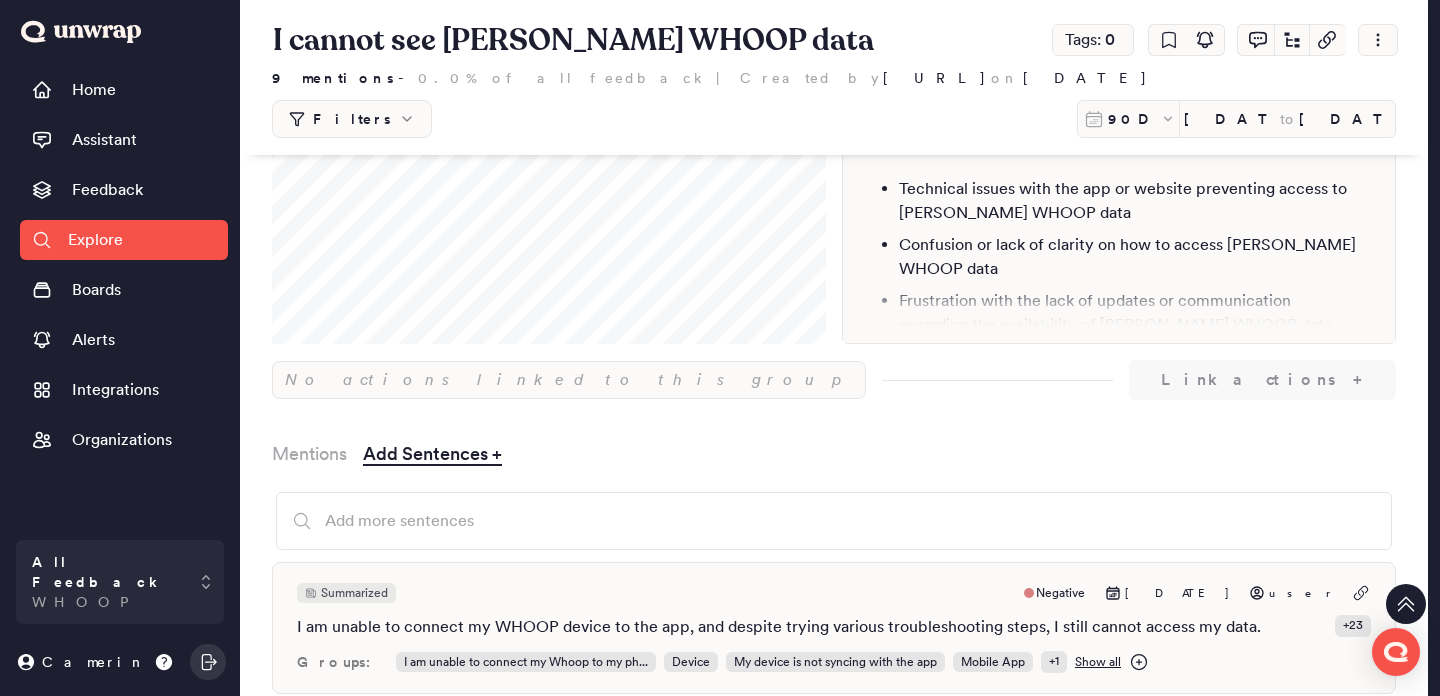 scroll, scrollTop: 340, scrollLeft: 0, axis: vertical 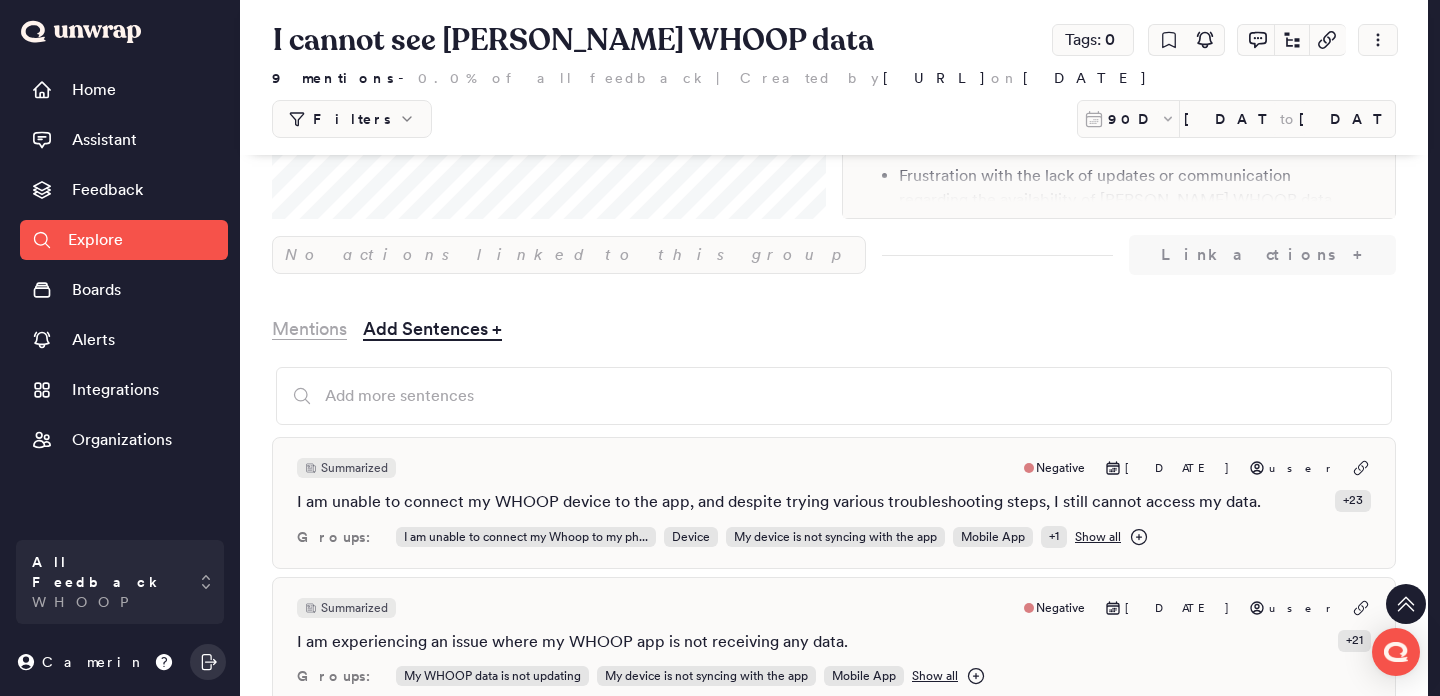 click on "Mentions" at bounding box center [309, 329] 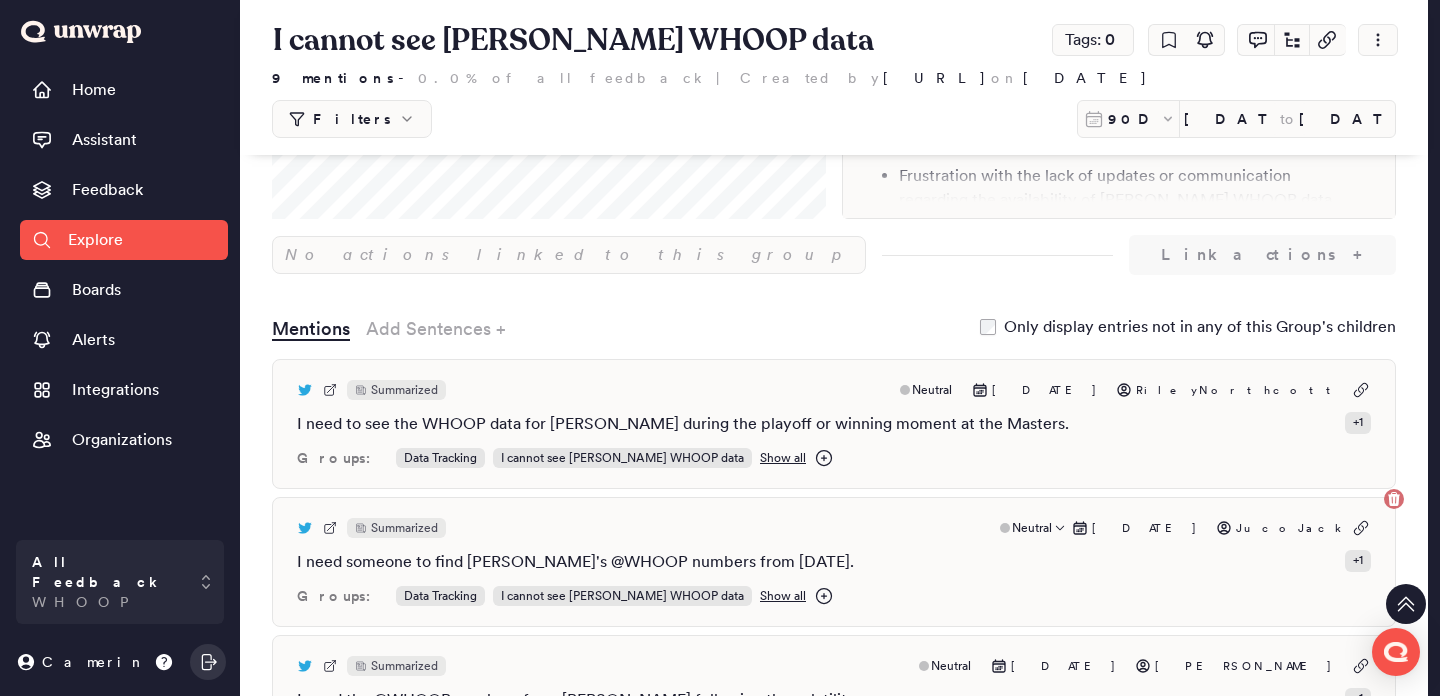 scroll, scrollTop: 352, scrollLeft: 0, axis: vertical 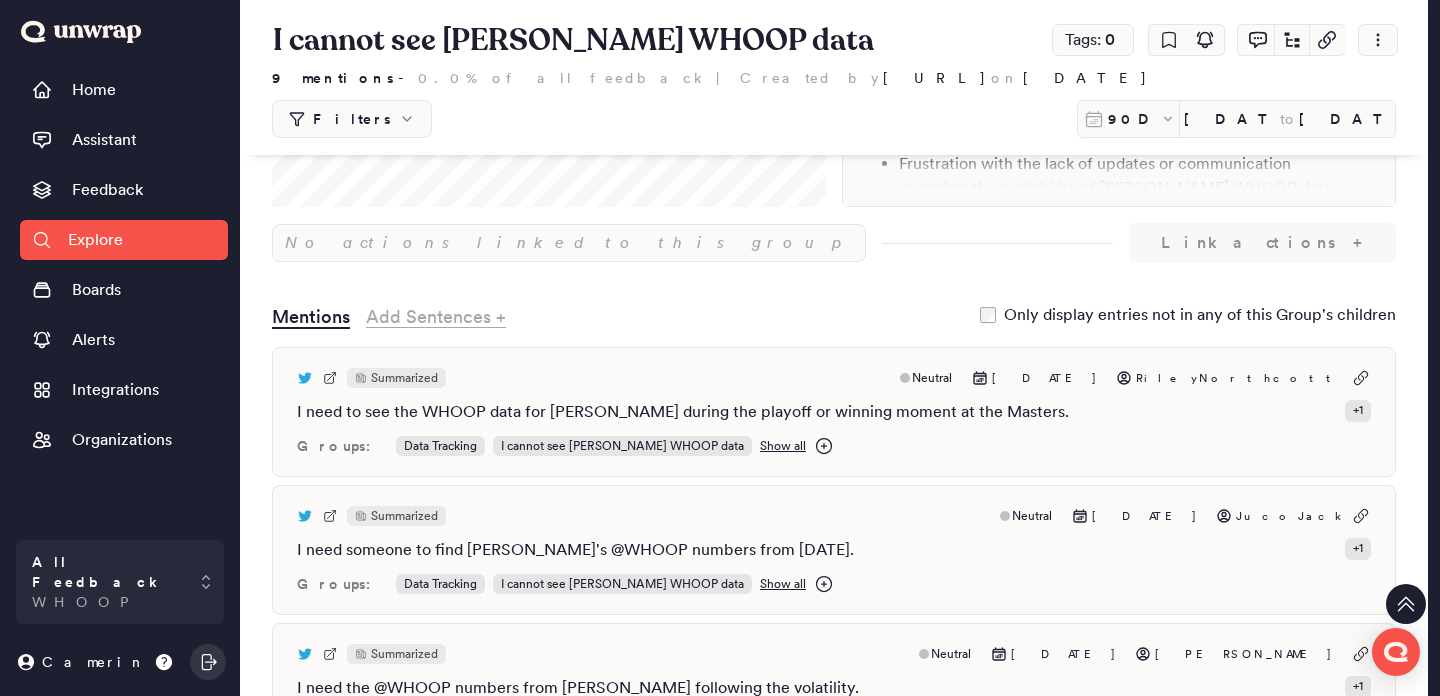 click on "Add Sentences +" at bounding box center [436, 317] 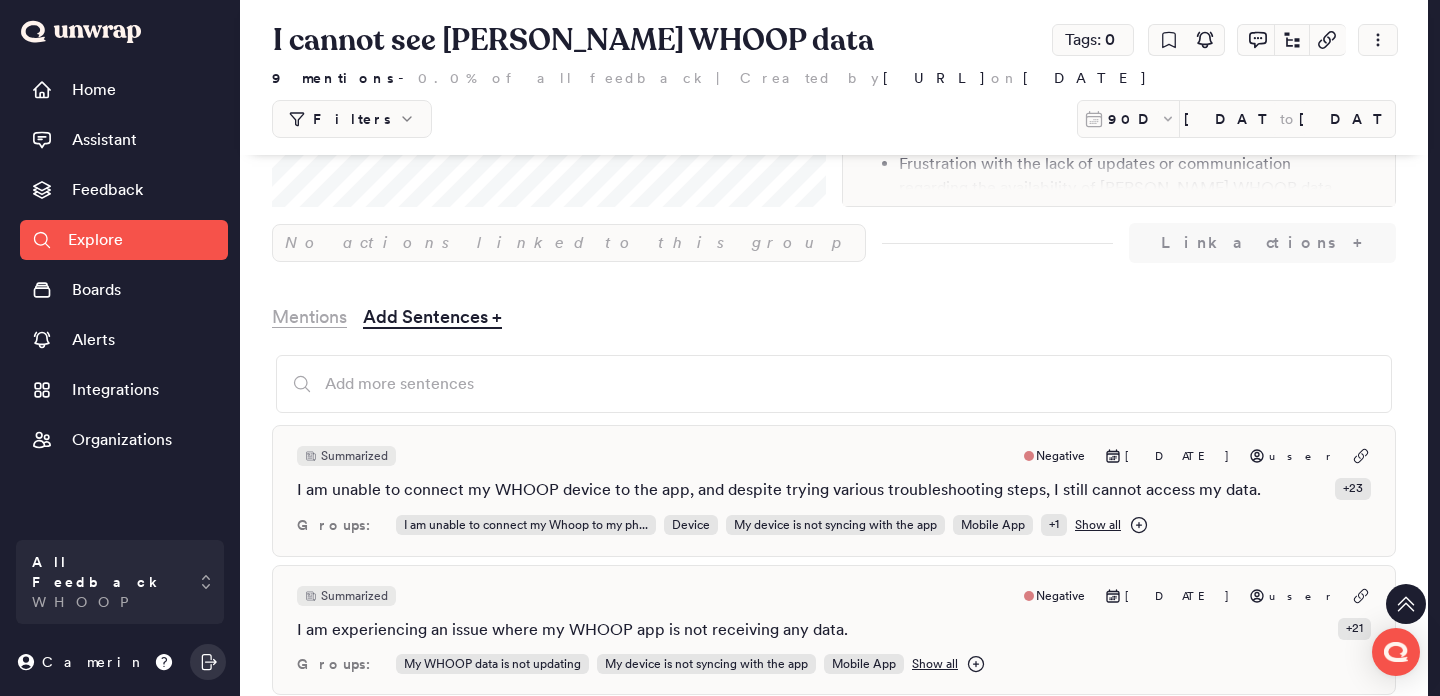 click on "Mentions" at bounding box center [309, 317] 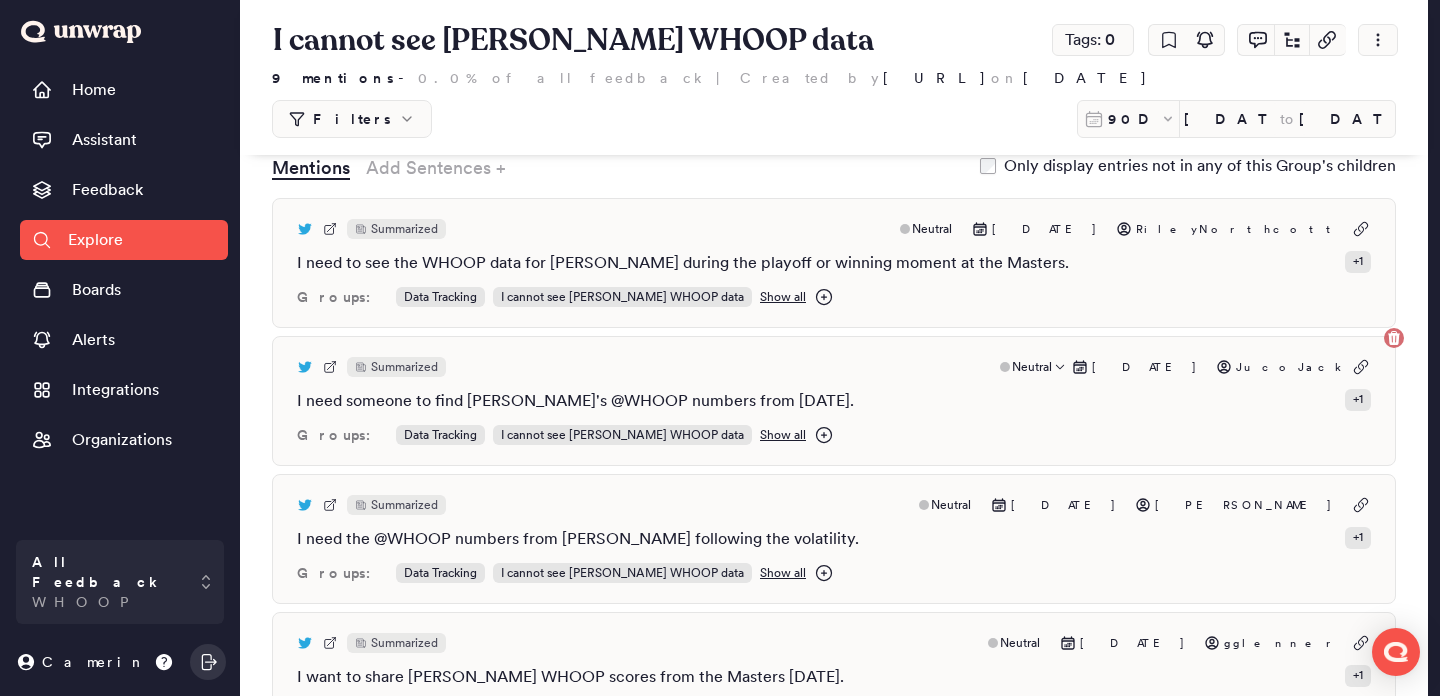 scroll, scrollTop: 219, scrollLeft: 0, axis: vertical 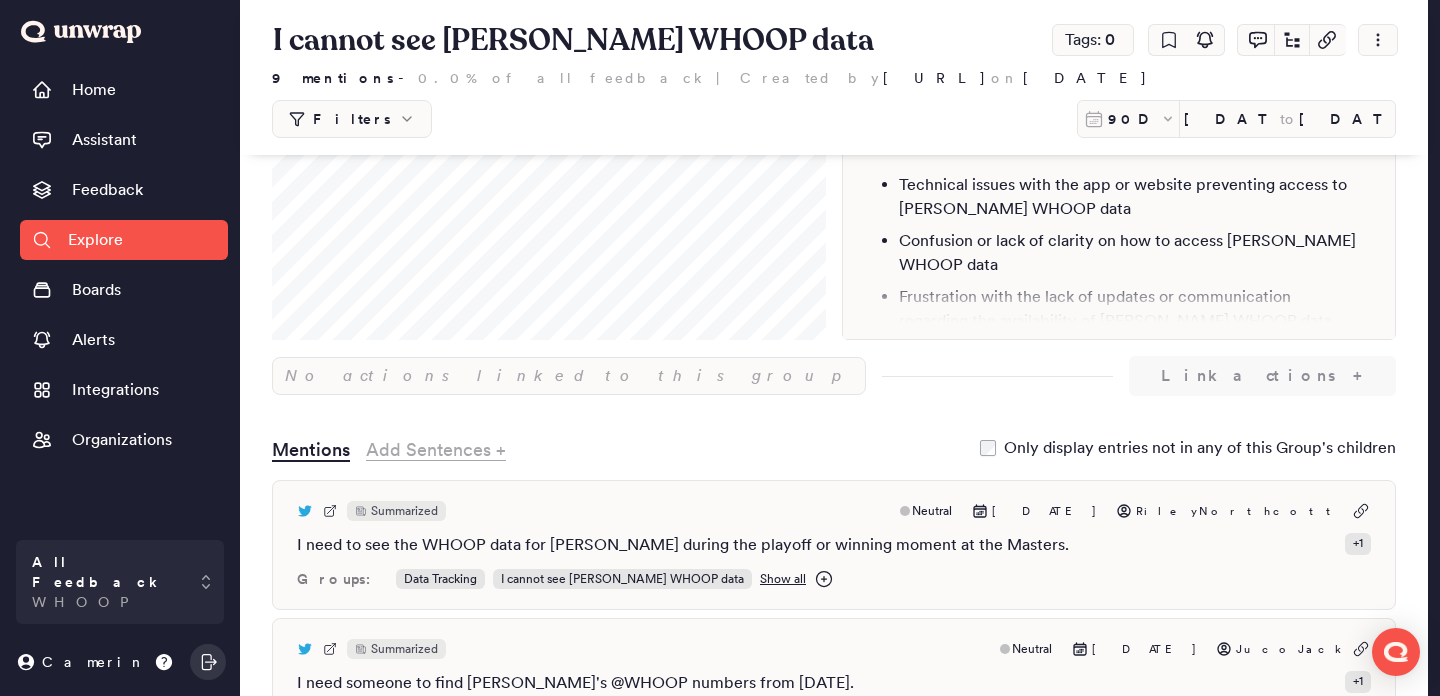 click on "Add Sentences +" at bounding box center (436, 450) 